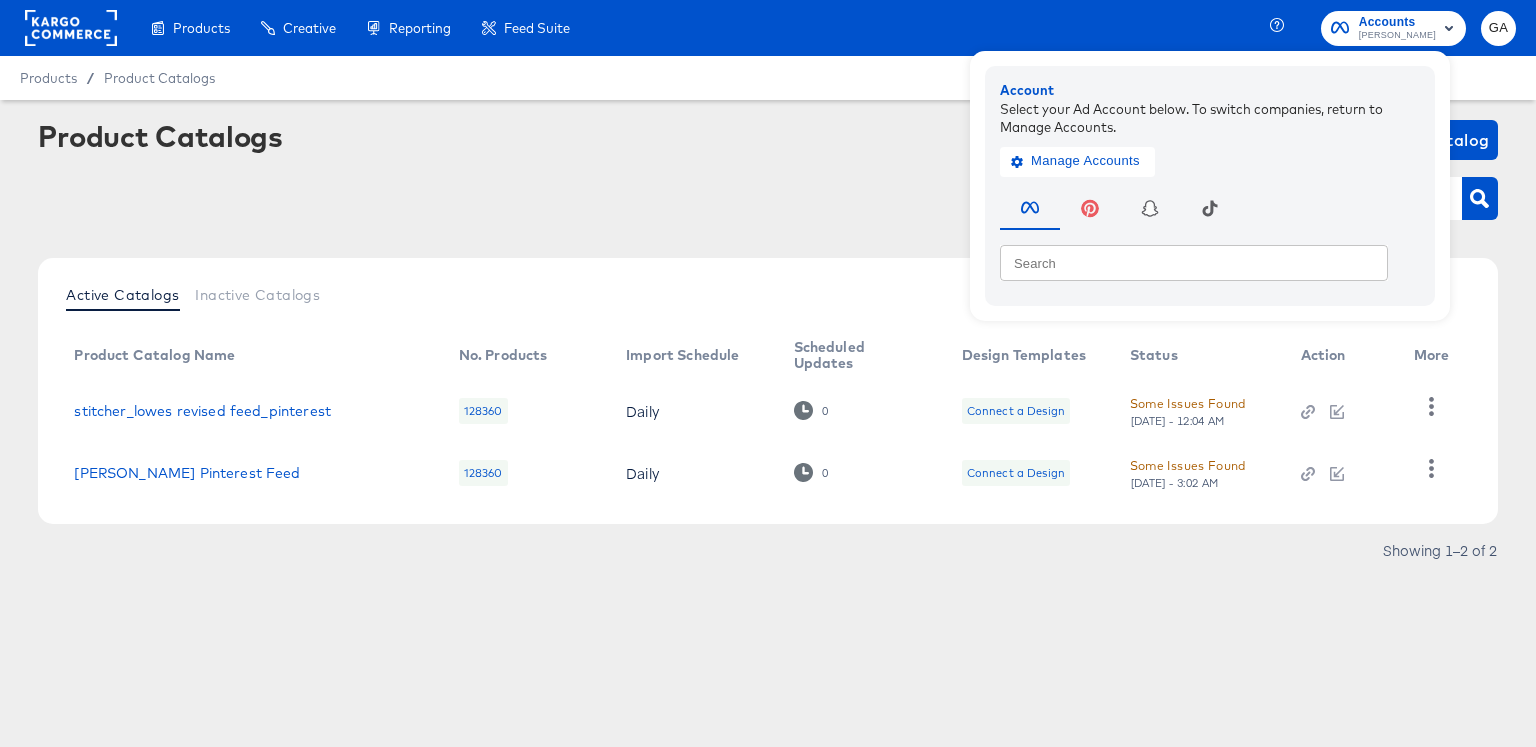 scroll, scrollTop: 0, scrollLeft: 0, axis: both 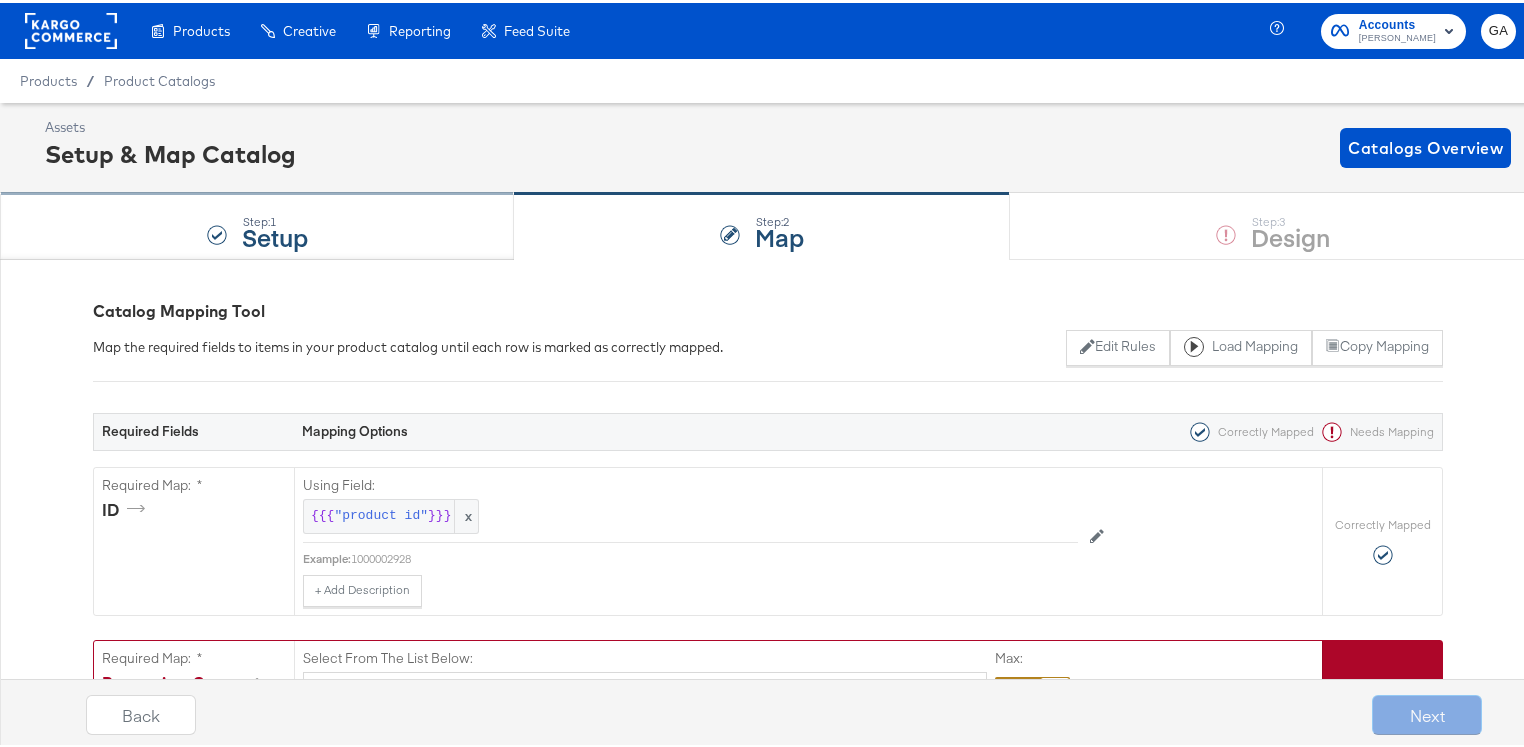 click on "Setup" at bounding box center [275, 233] 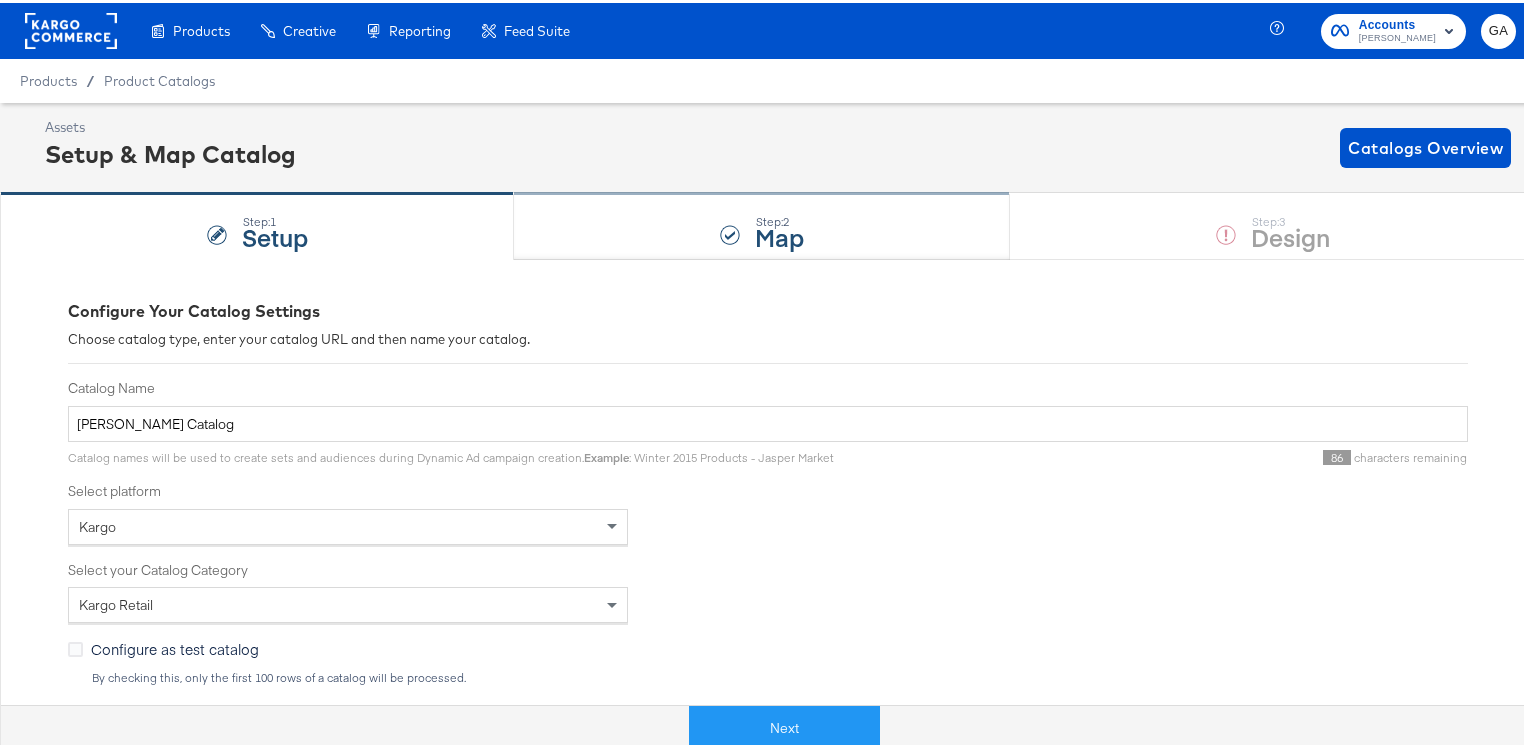 click on "Step:  2   Map" at bounding box center (762, 224) 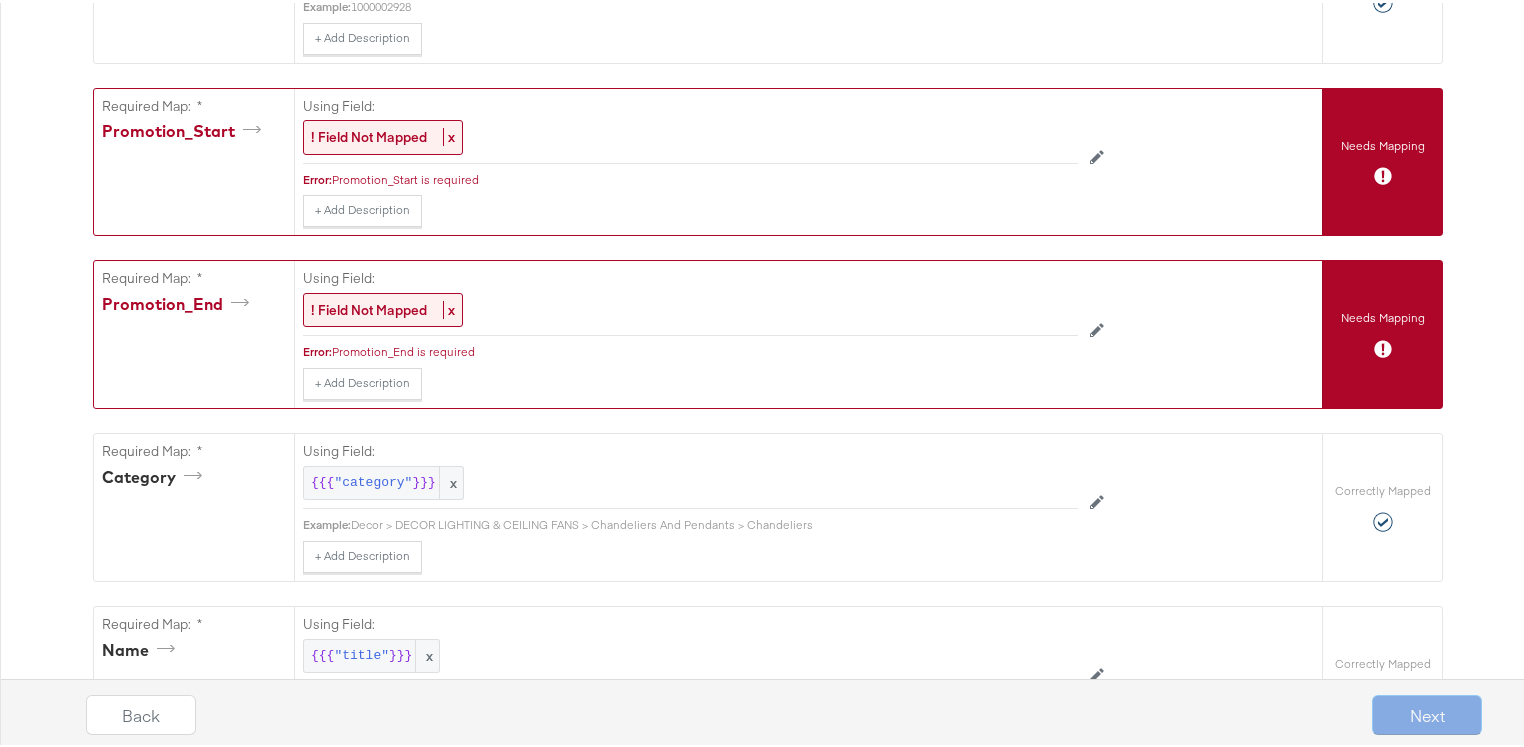 scroll, scrollTop: 492, scrollLeft: 0, axis: vertical 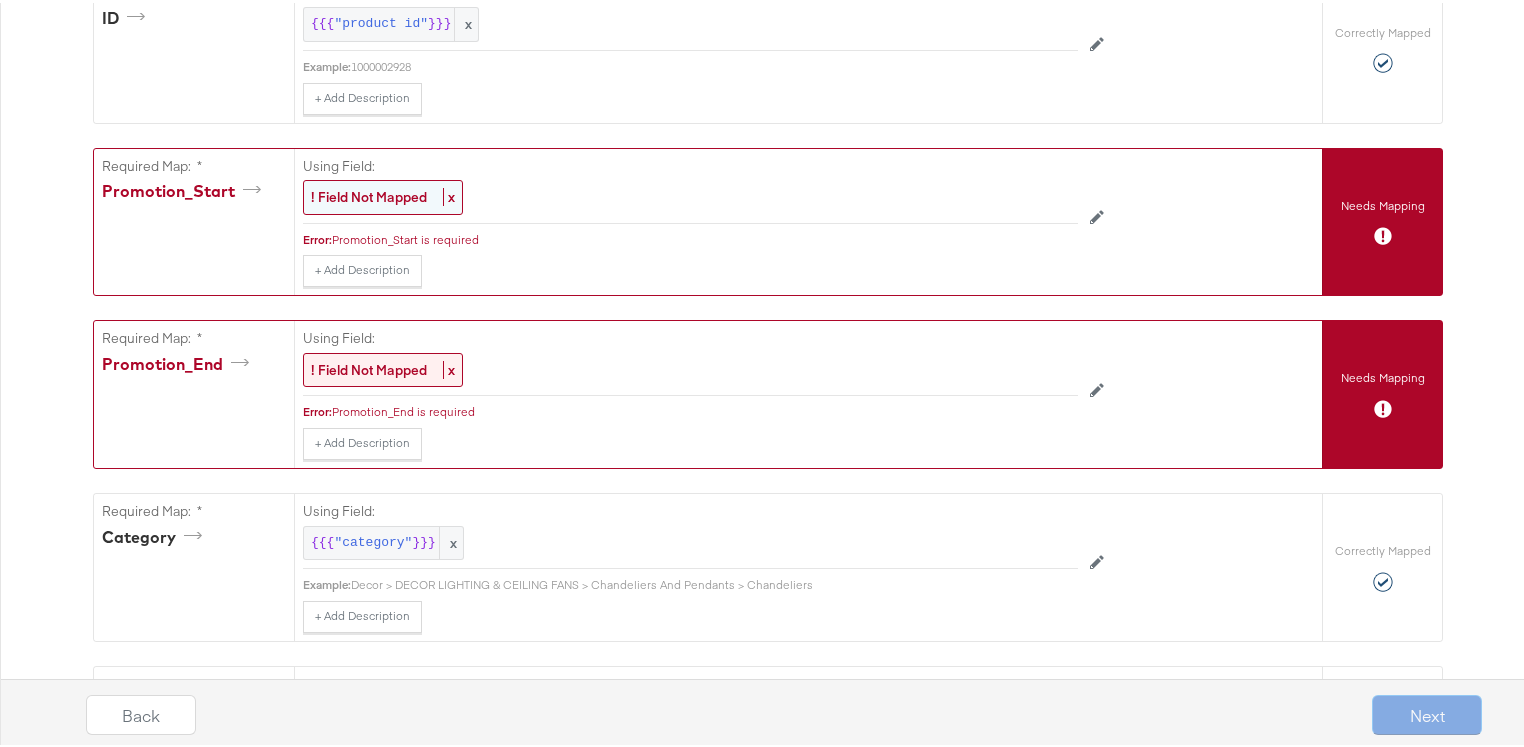 click on "! Field Not Mapped" at bounding box center (369, 194) 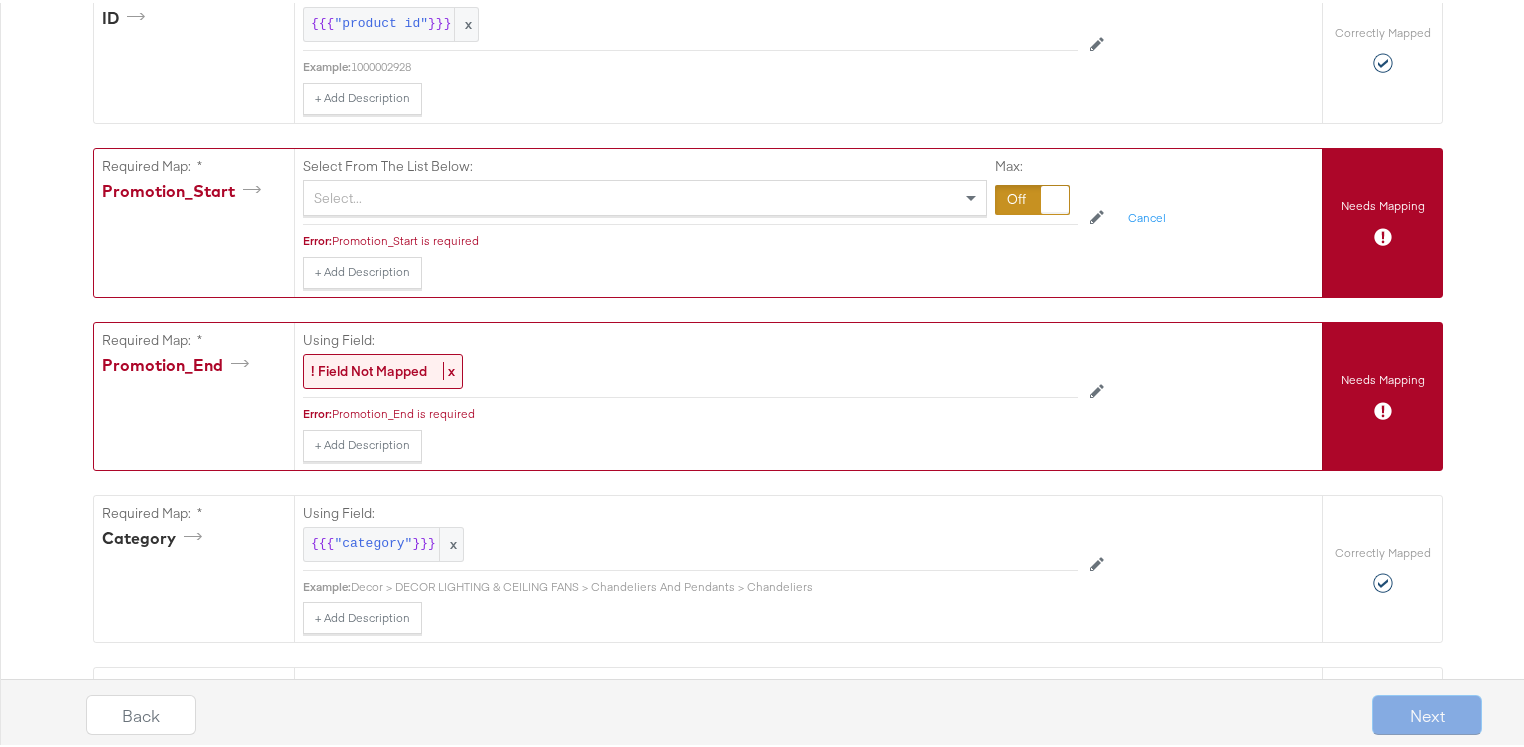 click at bounding box center [1032, 197] 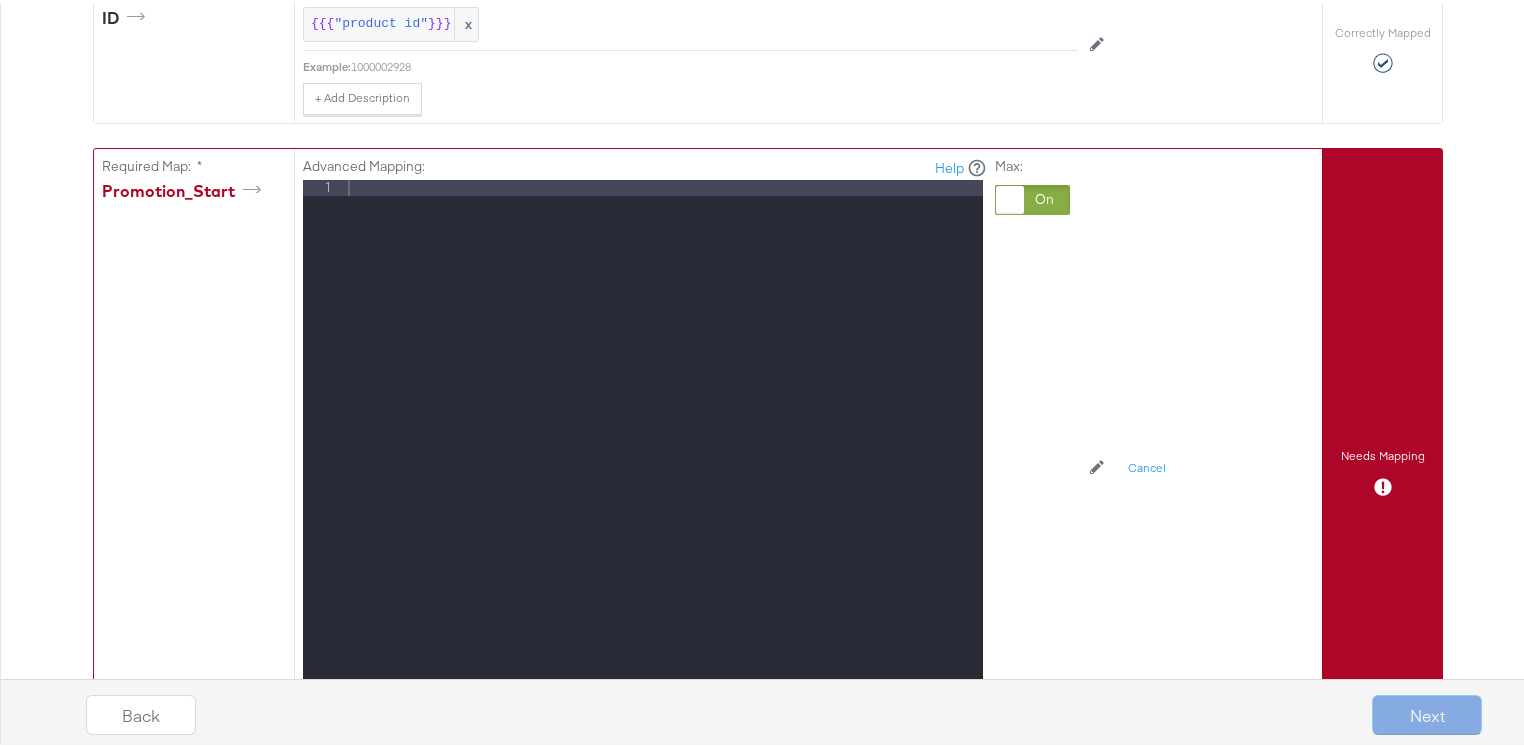 click at bounding box center (663, 443) 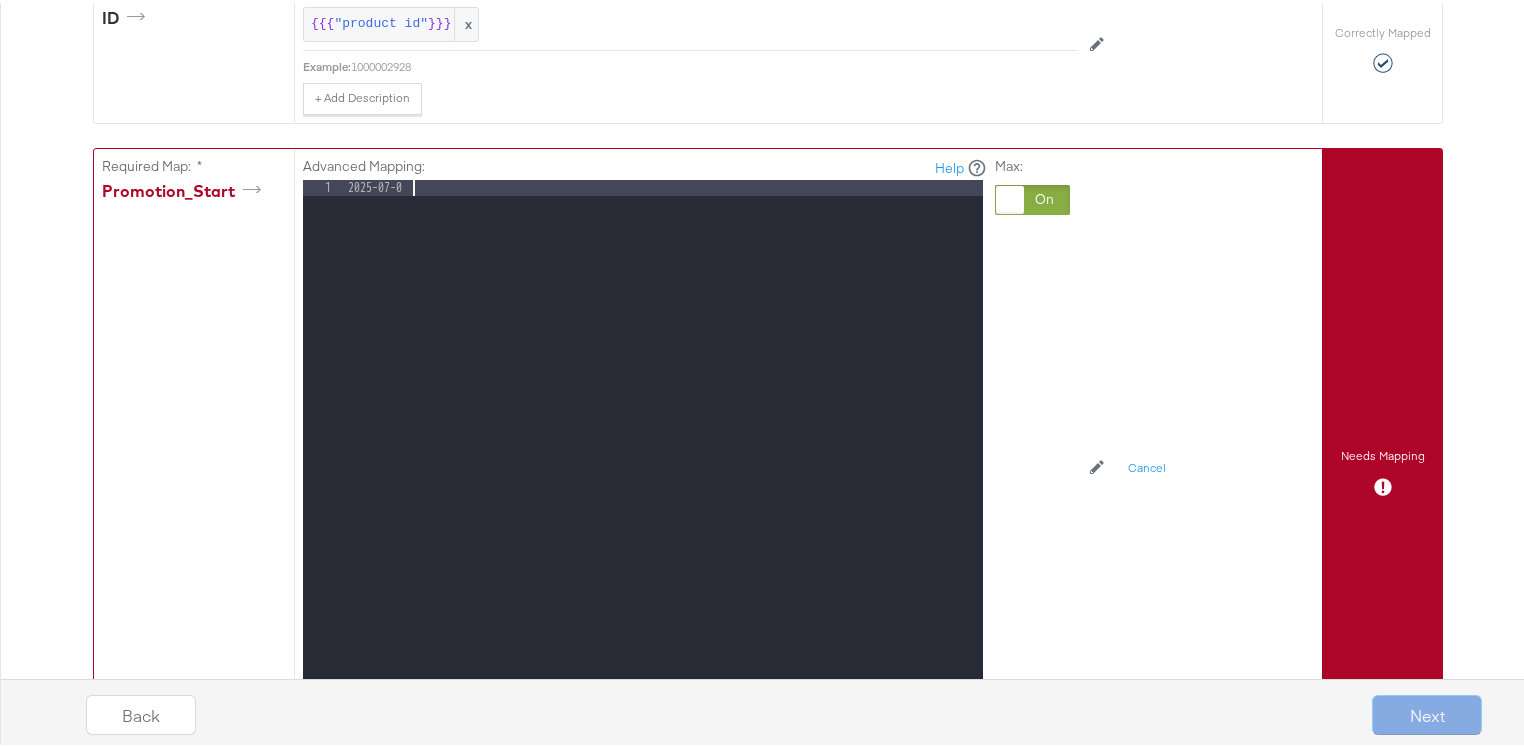 type 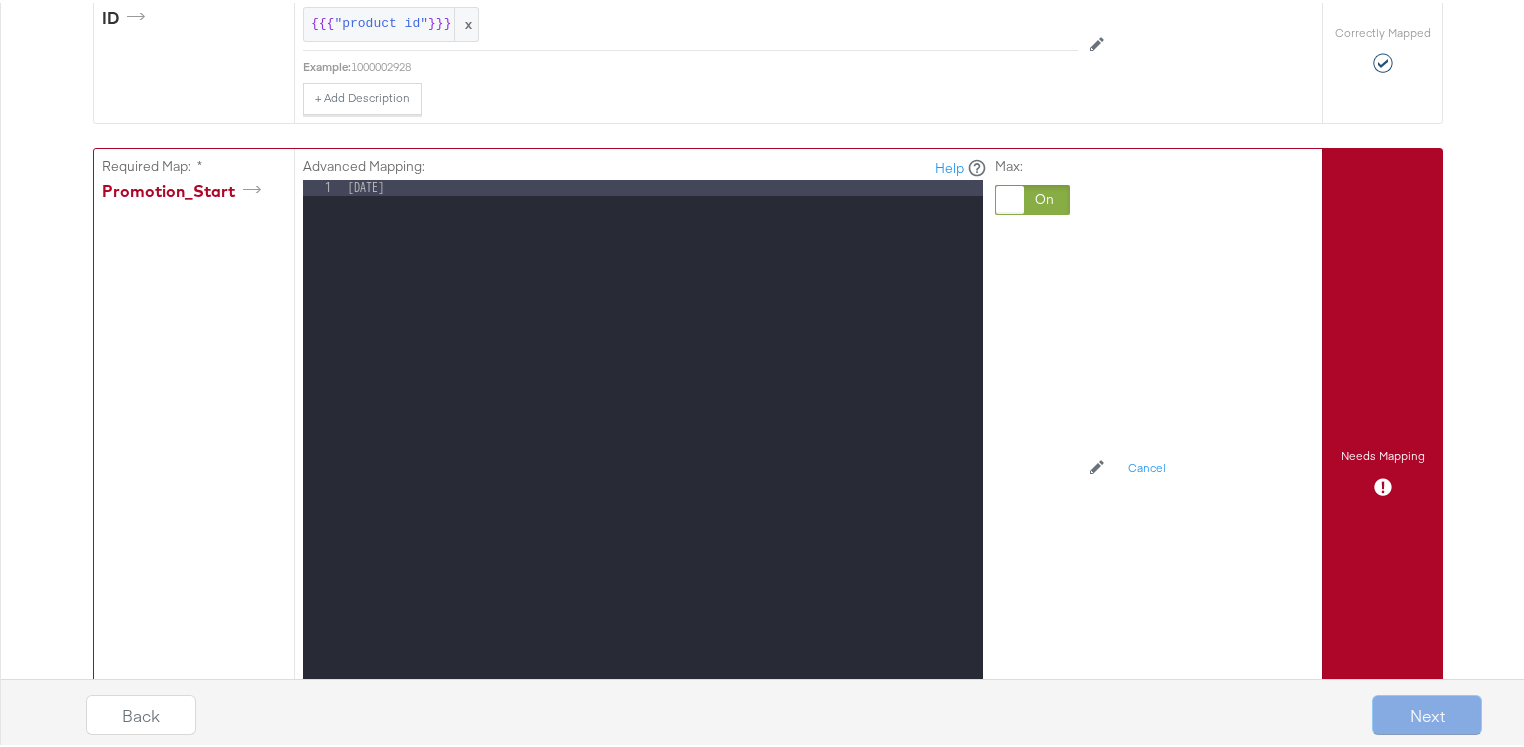 scroll, scrollTop: 839, scrollLeft: 0, axis: vertical 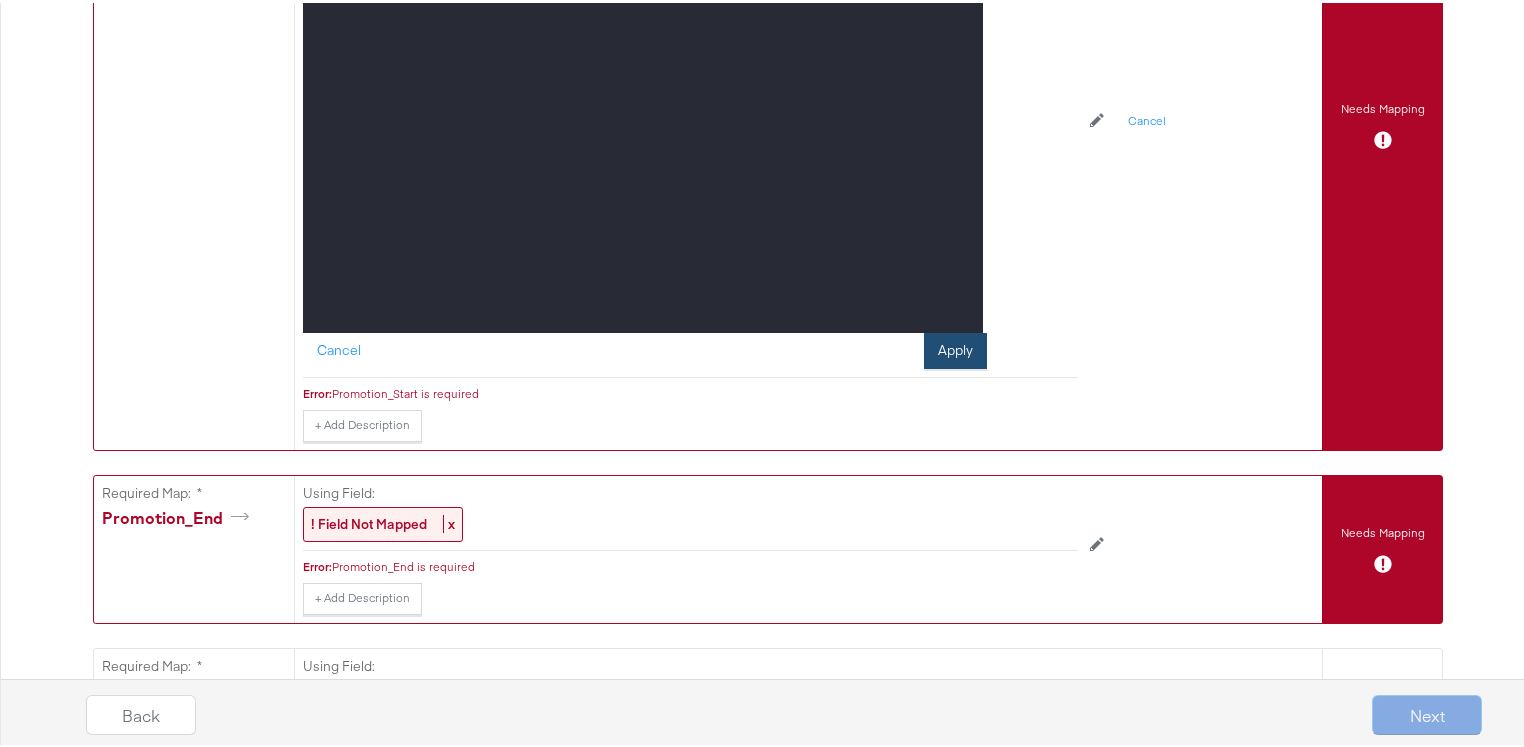 click on "Apply" at bounding box center (955, 348) 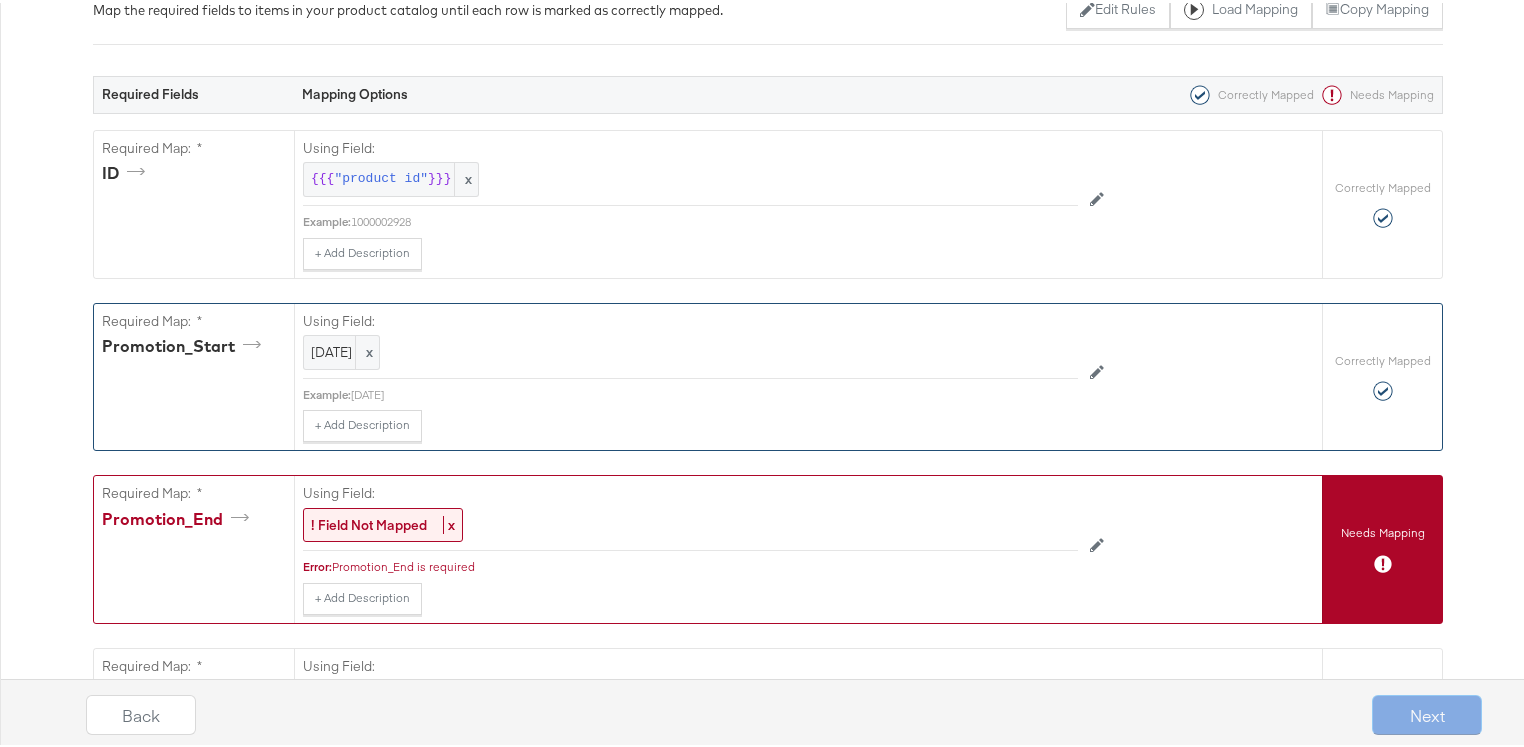 scroll, scrollTop: 342, scrollLeft: 0, axis: vertical 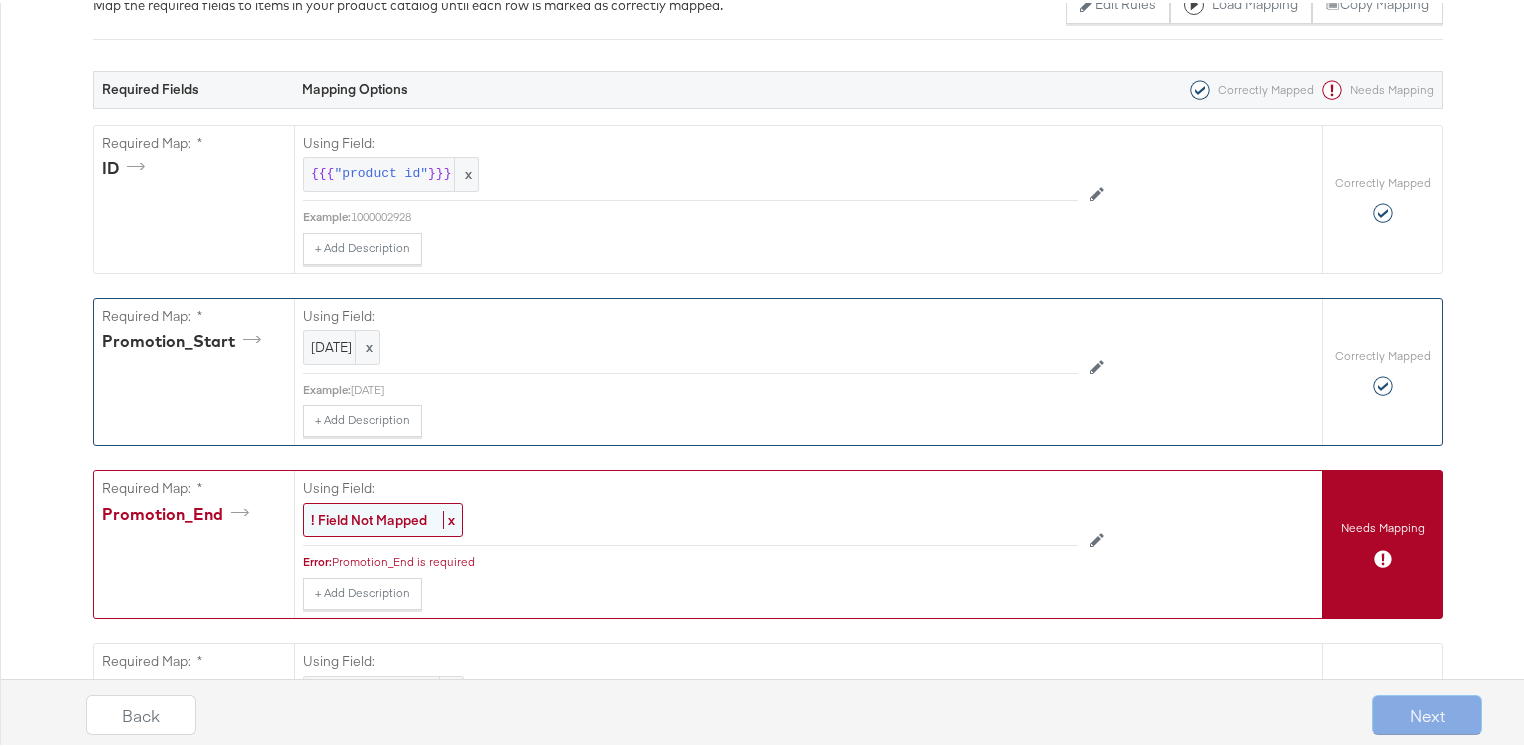 click on "! Field Not Mapped" at bounding box center [369, 517] 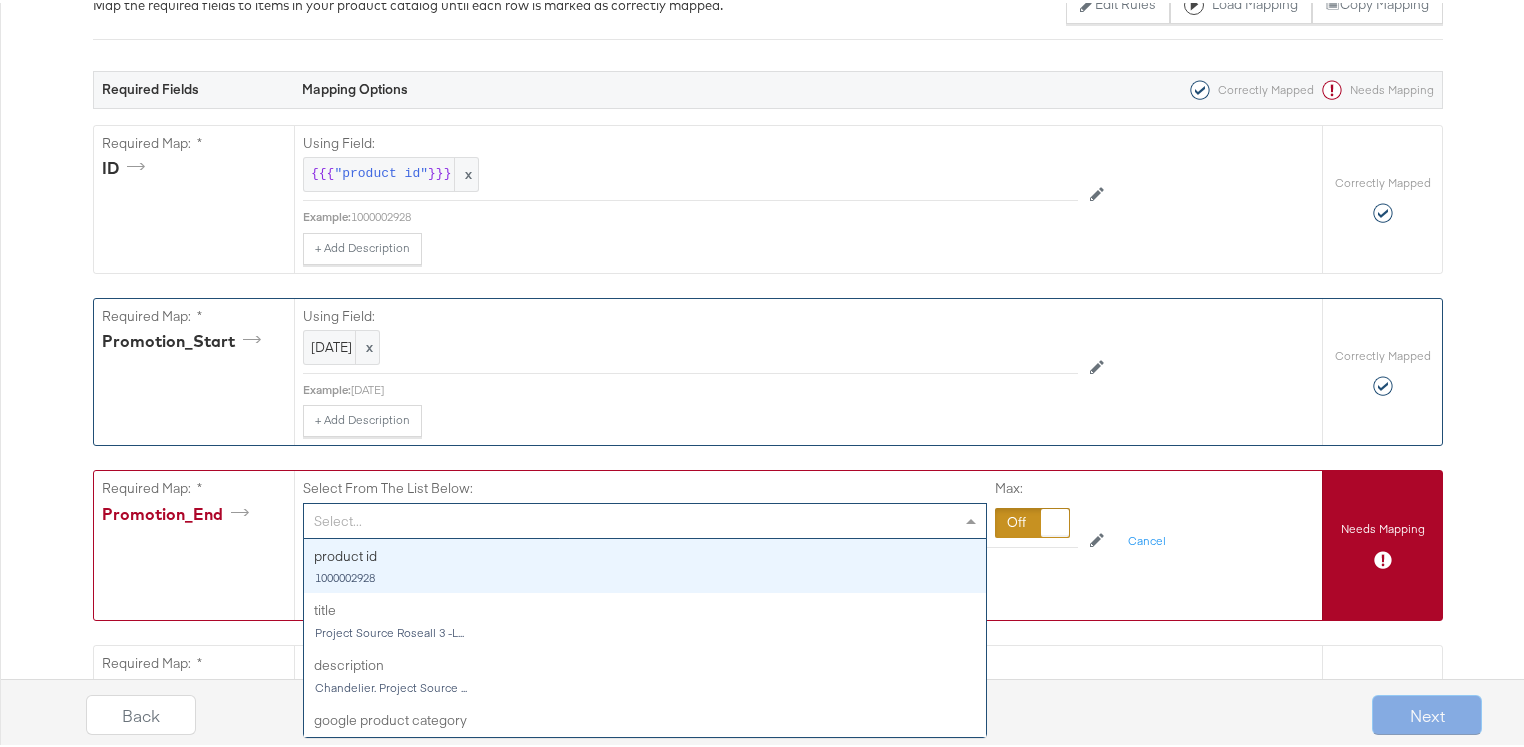click on "Select..." at bounding box center (645, 518) 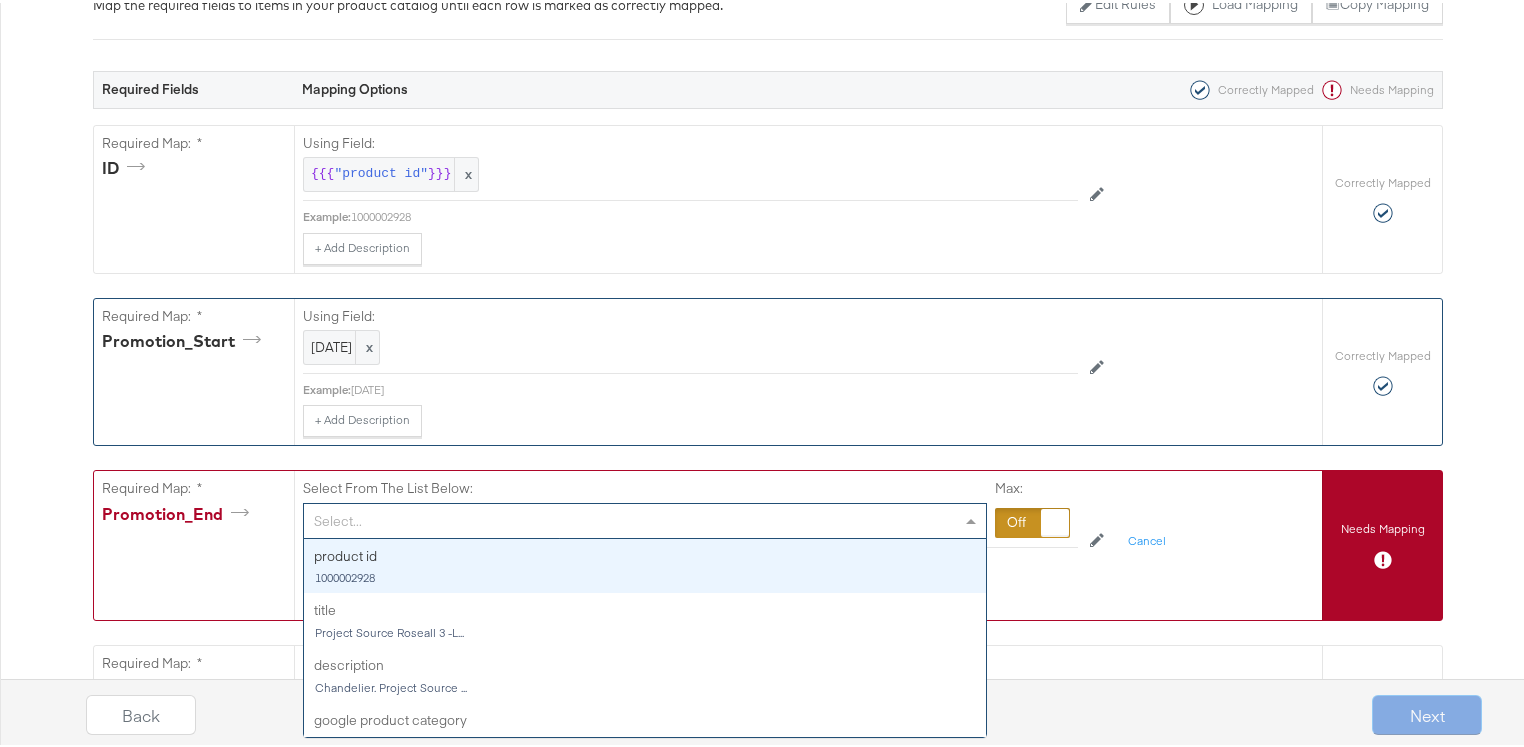 click on "Required Map:  * Promotion_End" at bounding box center (194, 542) 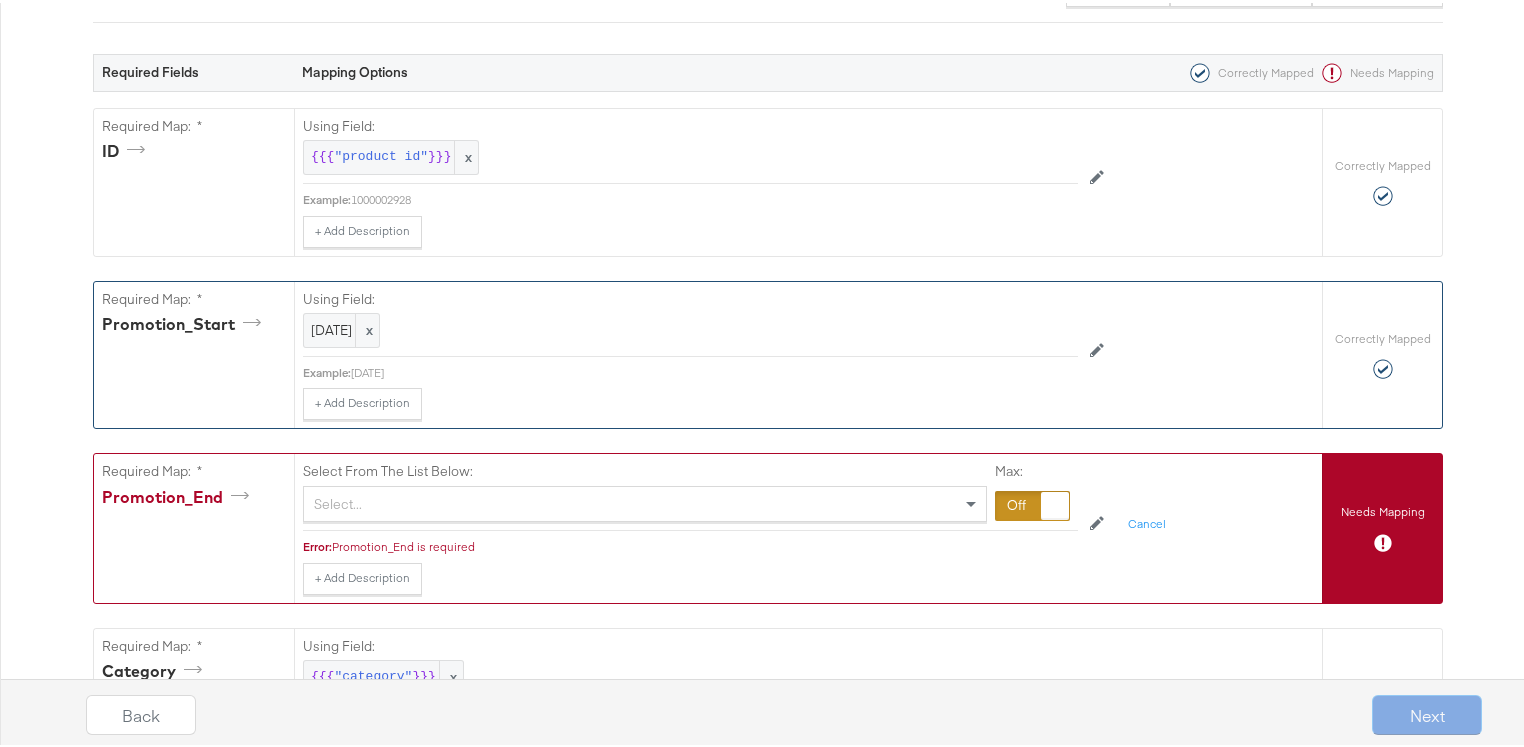 scroll, scrollTop: 362, scrollLeft: 0, axis: vertical 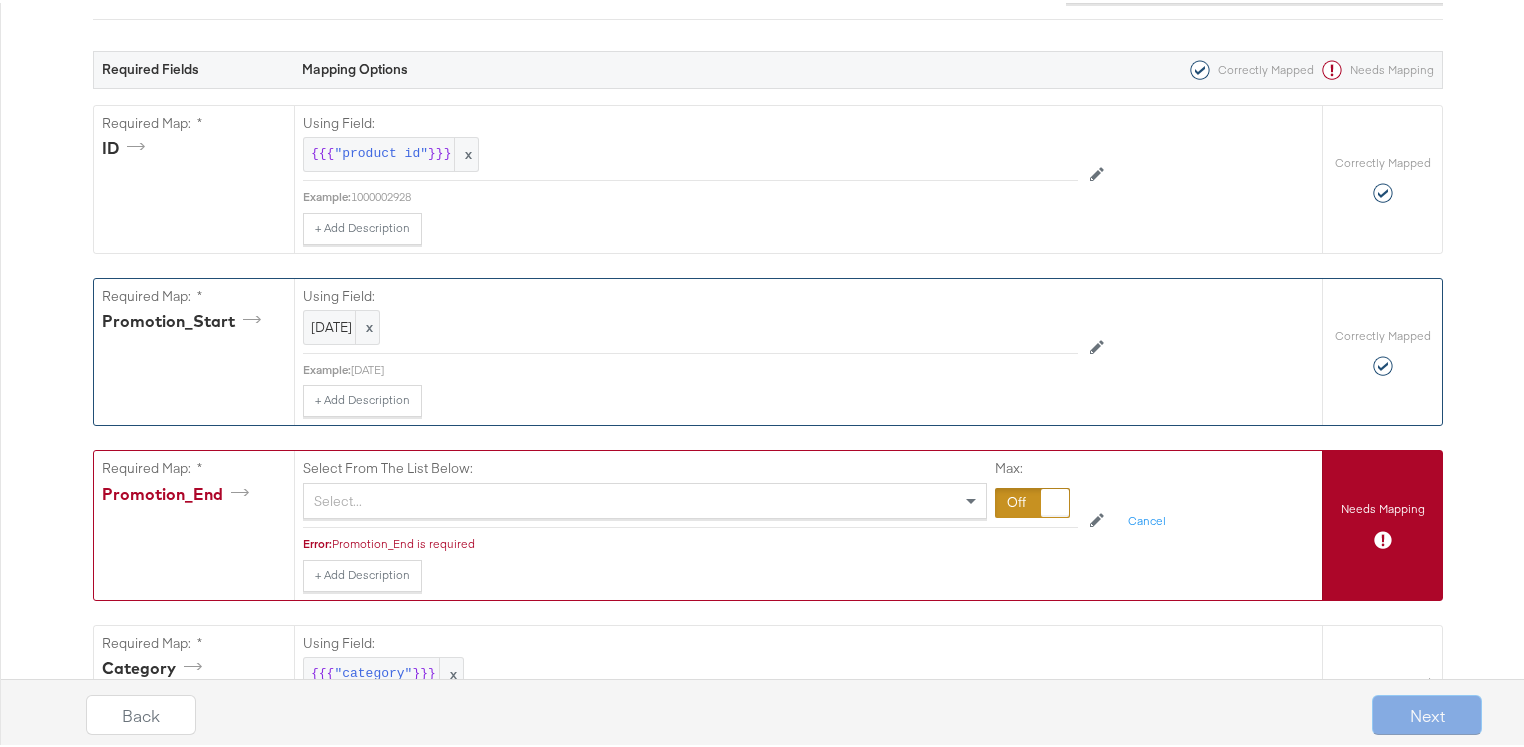 click on "Select..." at bounding box center [645, 498] 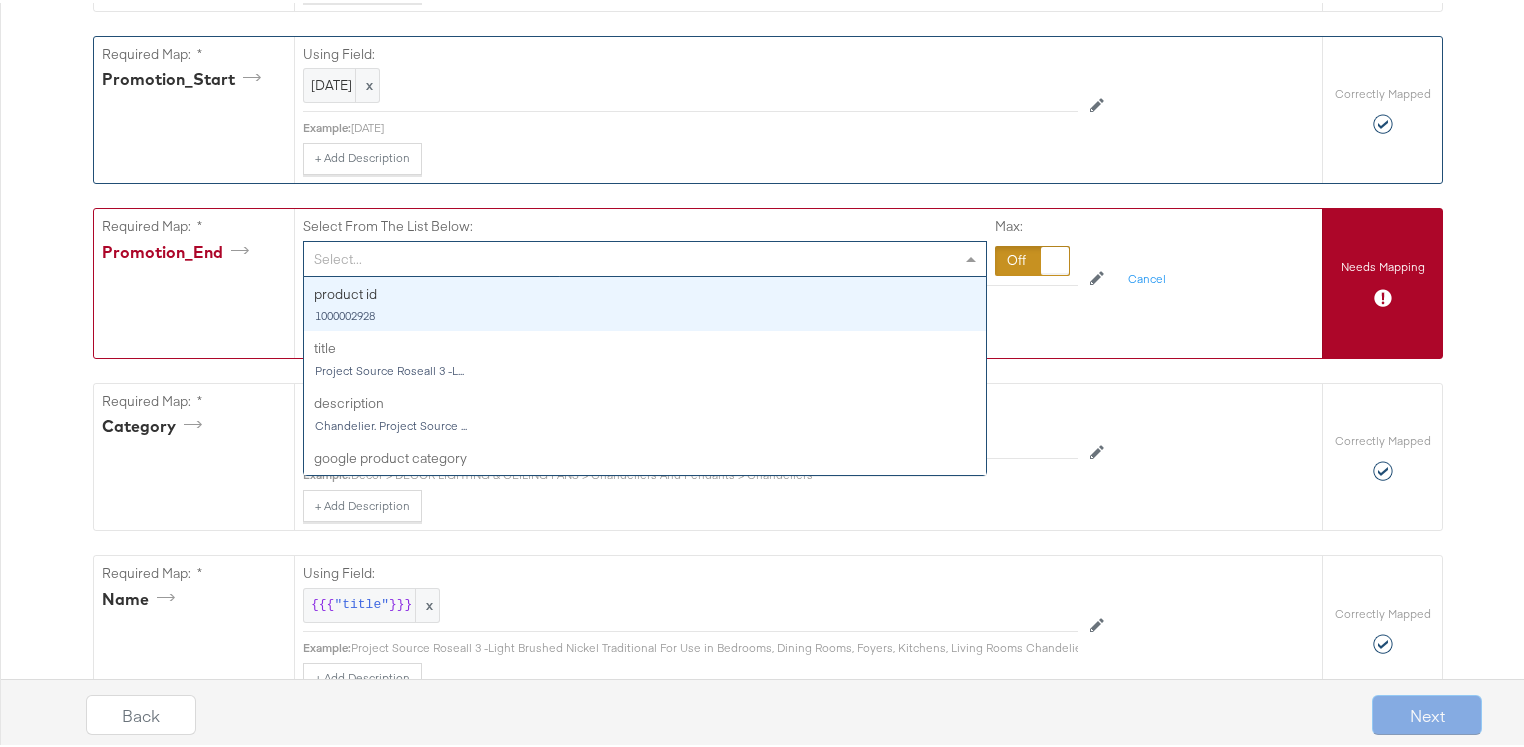 scroll, scrollTop: 618, scrollLeft: 0, axis: vertical 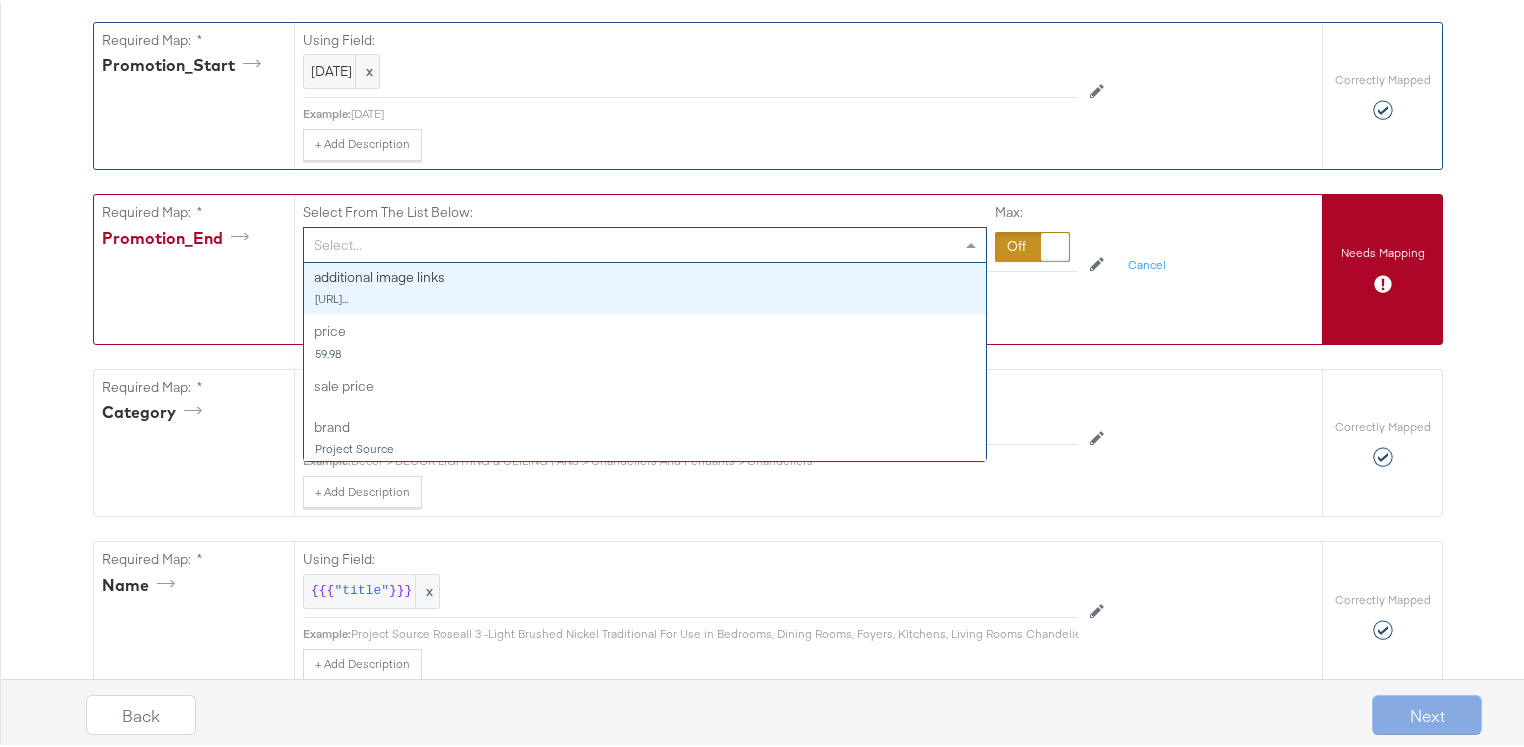 click on "Select..." at bounding box center [645, 242] 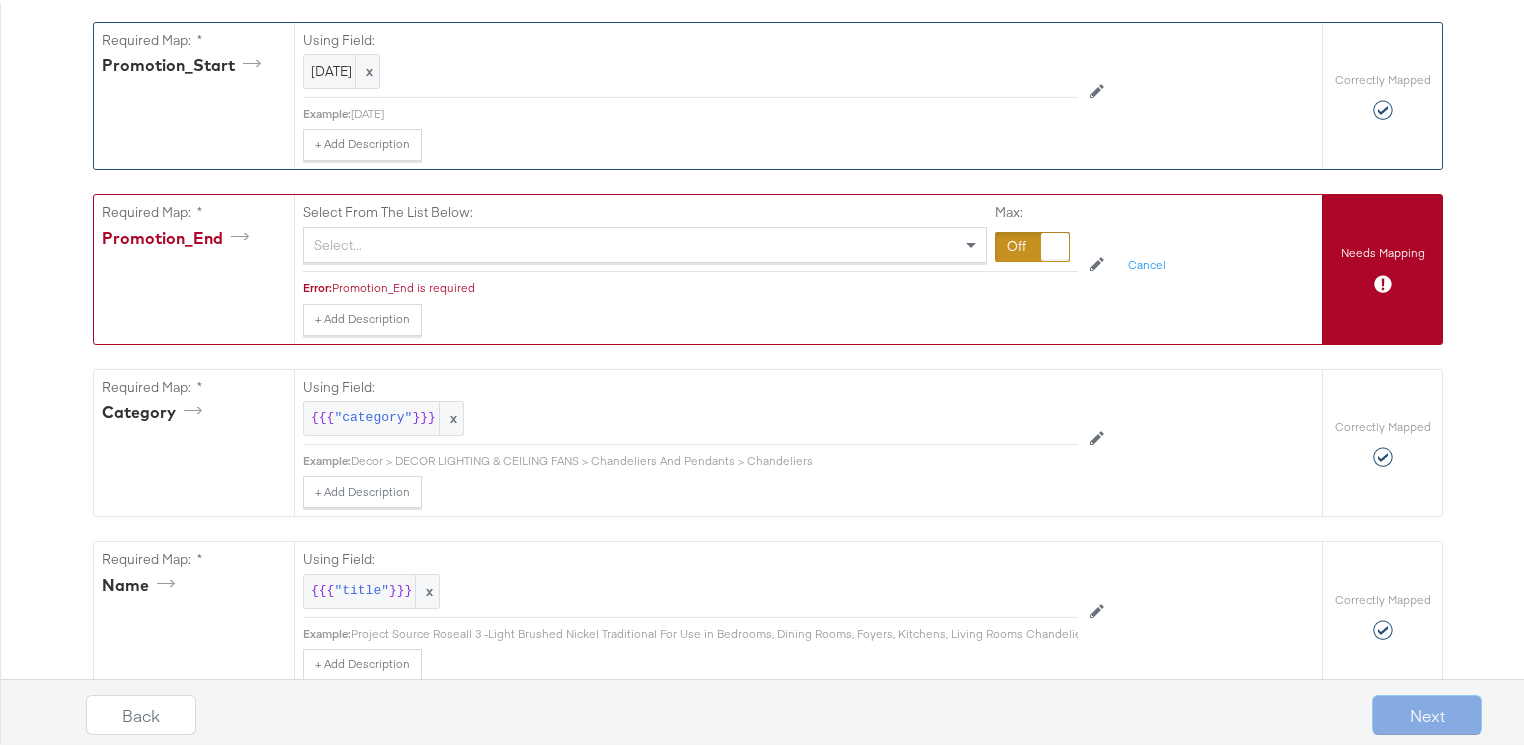click at bounding box center [1032, 244] 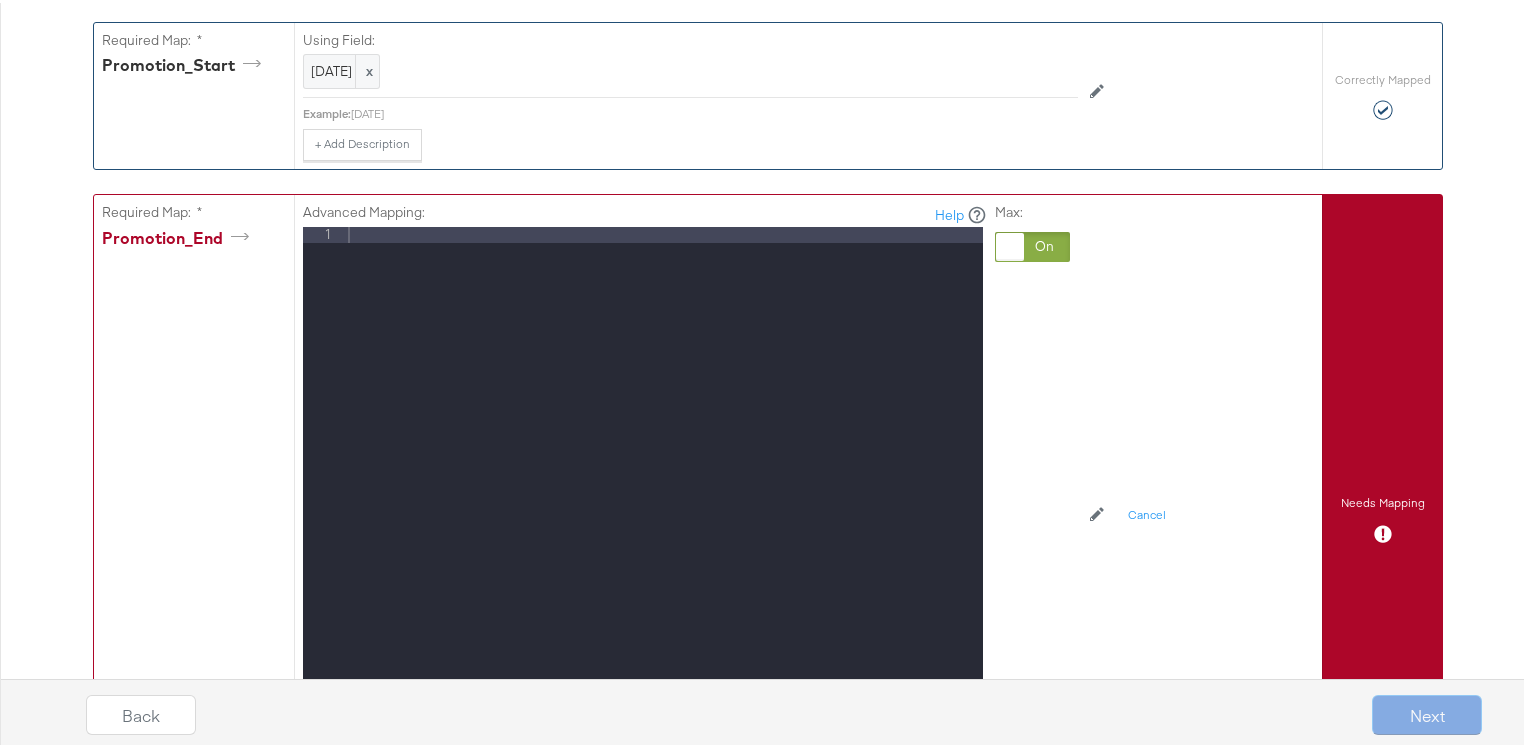 click at bounding box center [663, 490] 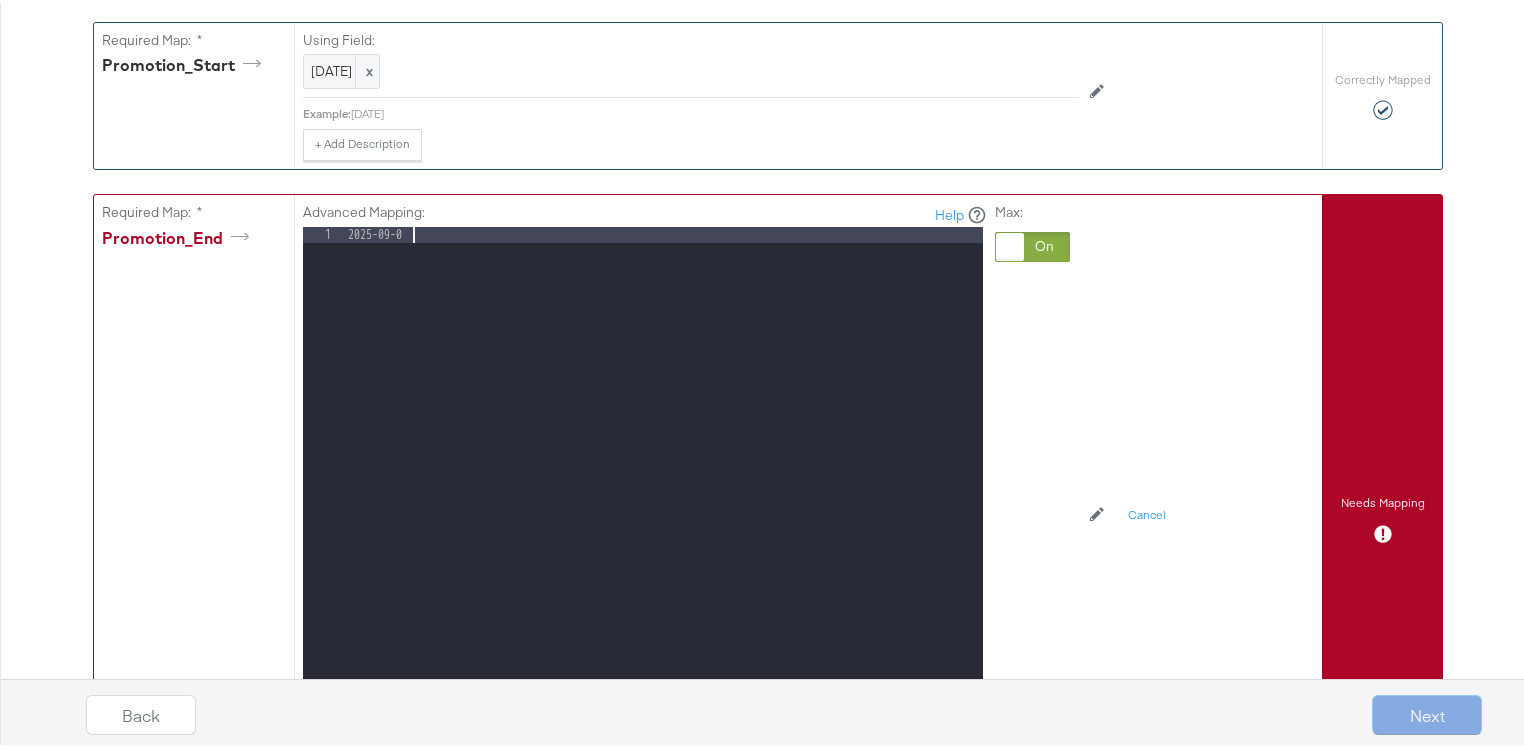 type 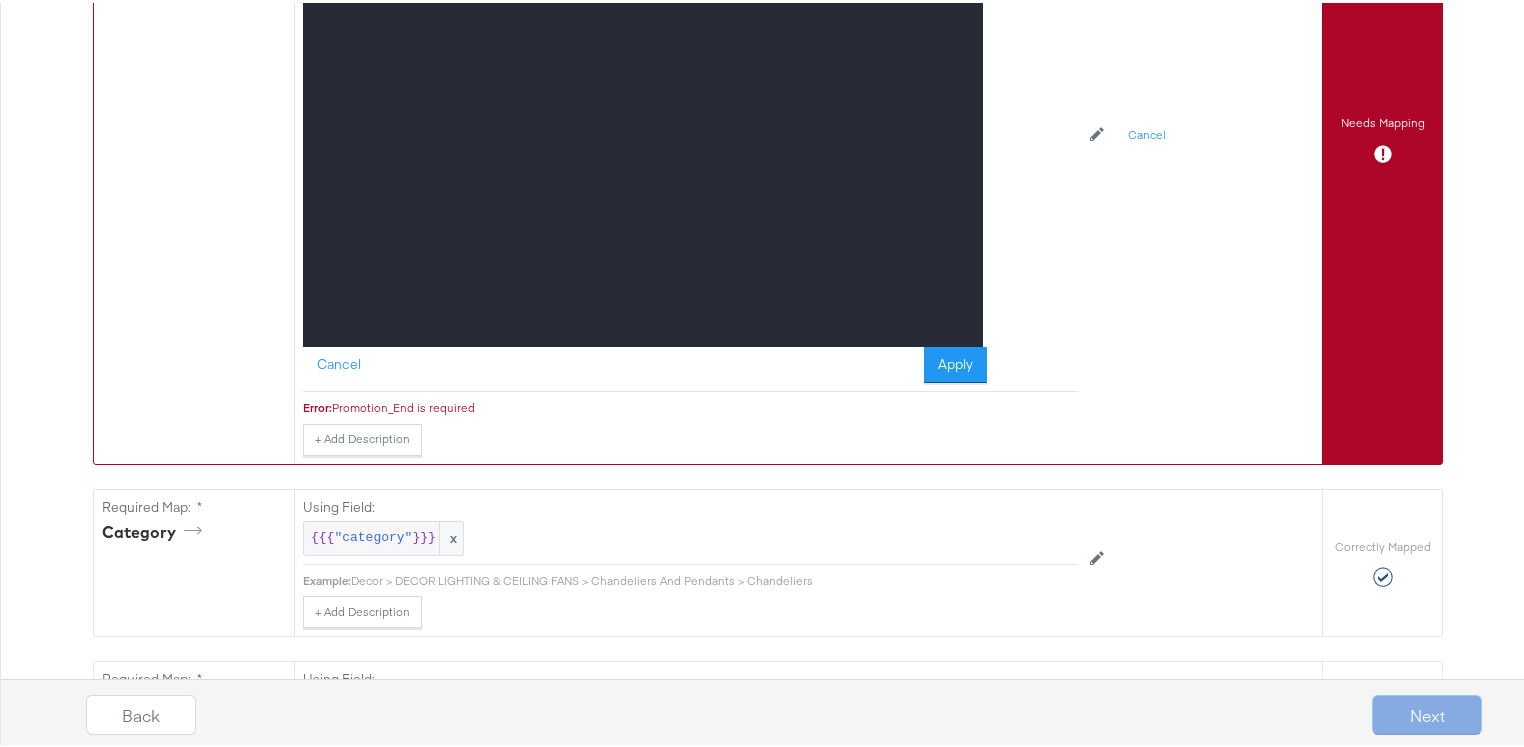scroll, scrollTop: 1139, scrollLeft: 0, axis: vertical 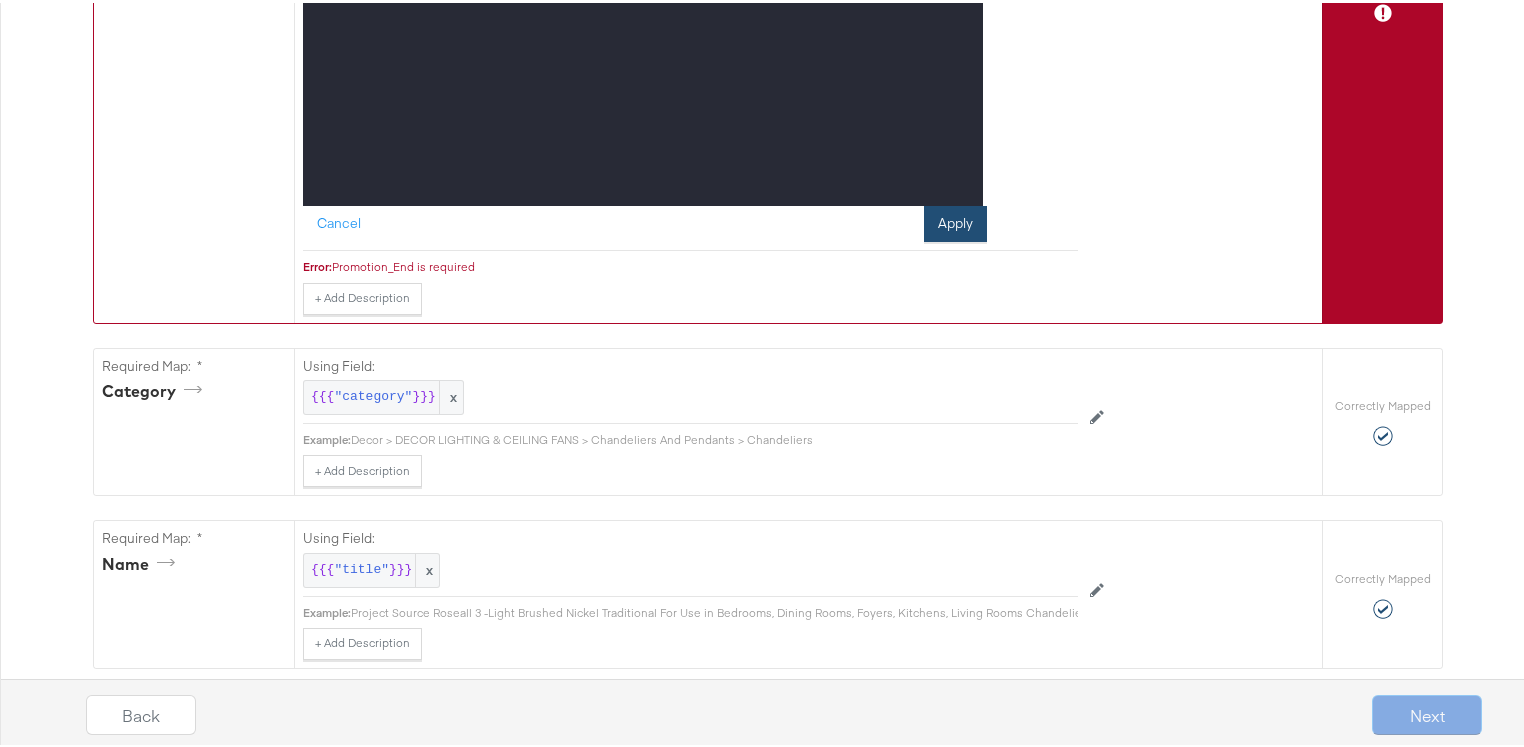 click on "Apply" at bounding box center (955, 221) 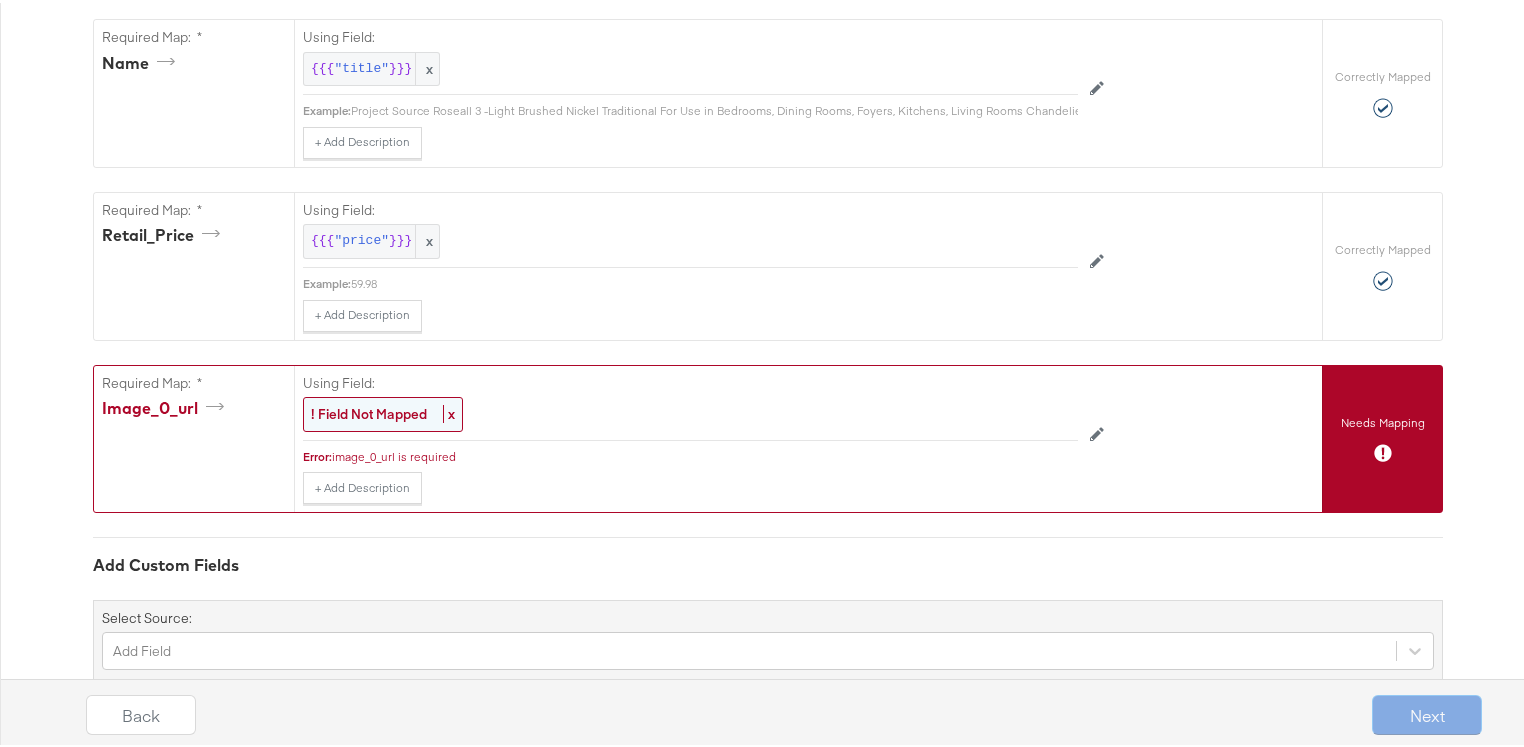 click on "! Field Not Mapped" at bounding box center [369, 411] 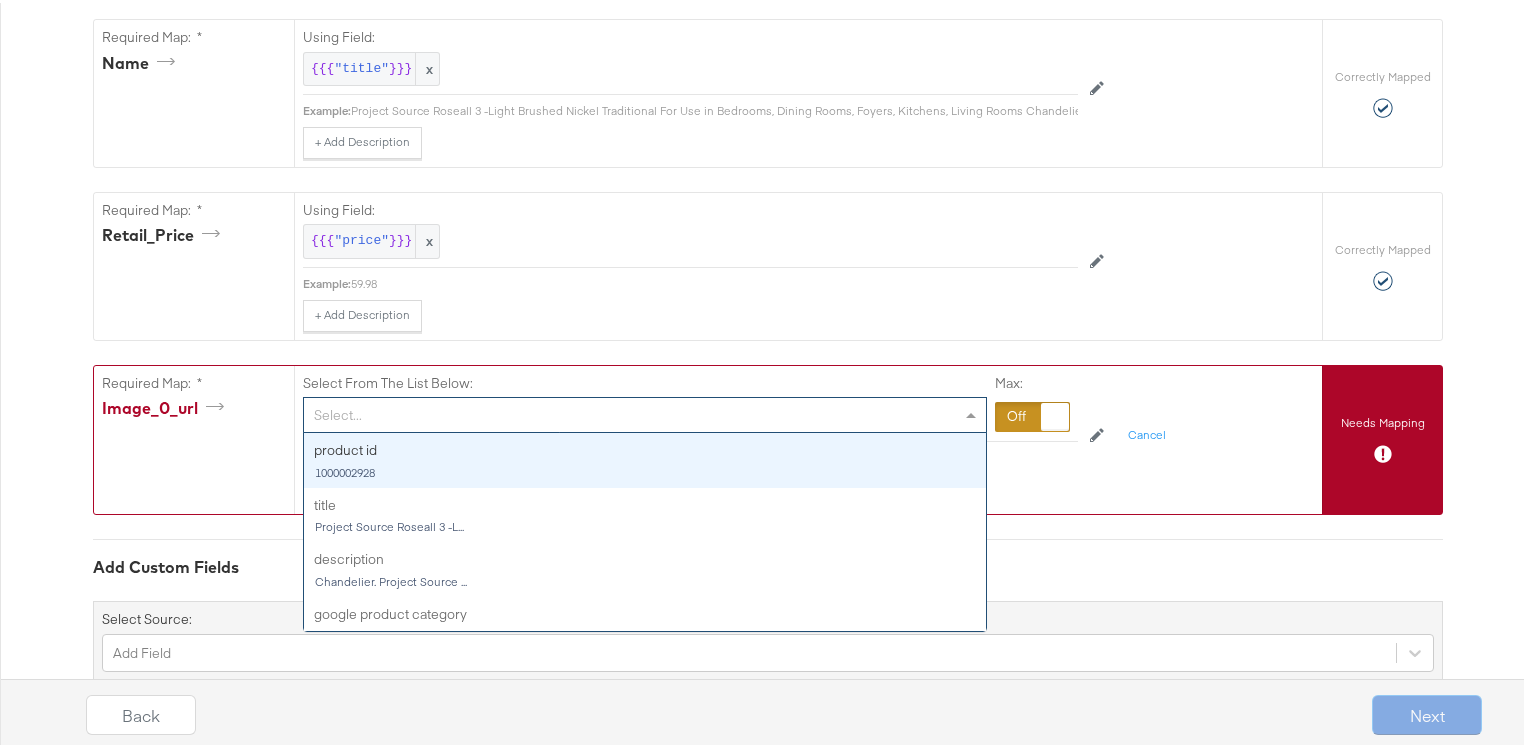 click on "Select..." at bounding box center (645, 412) 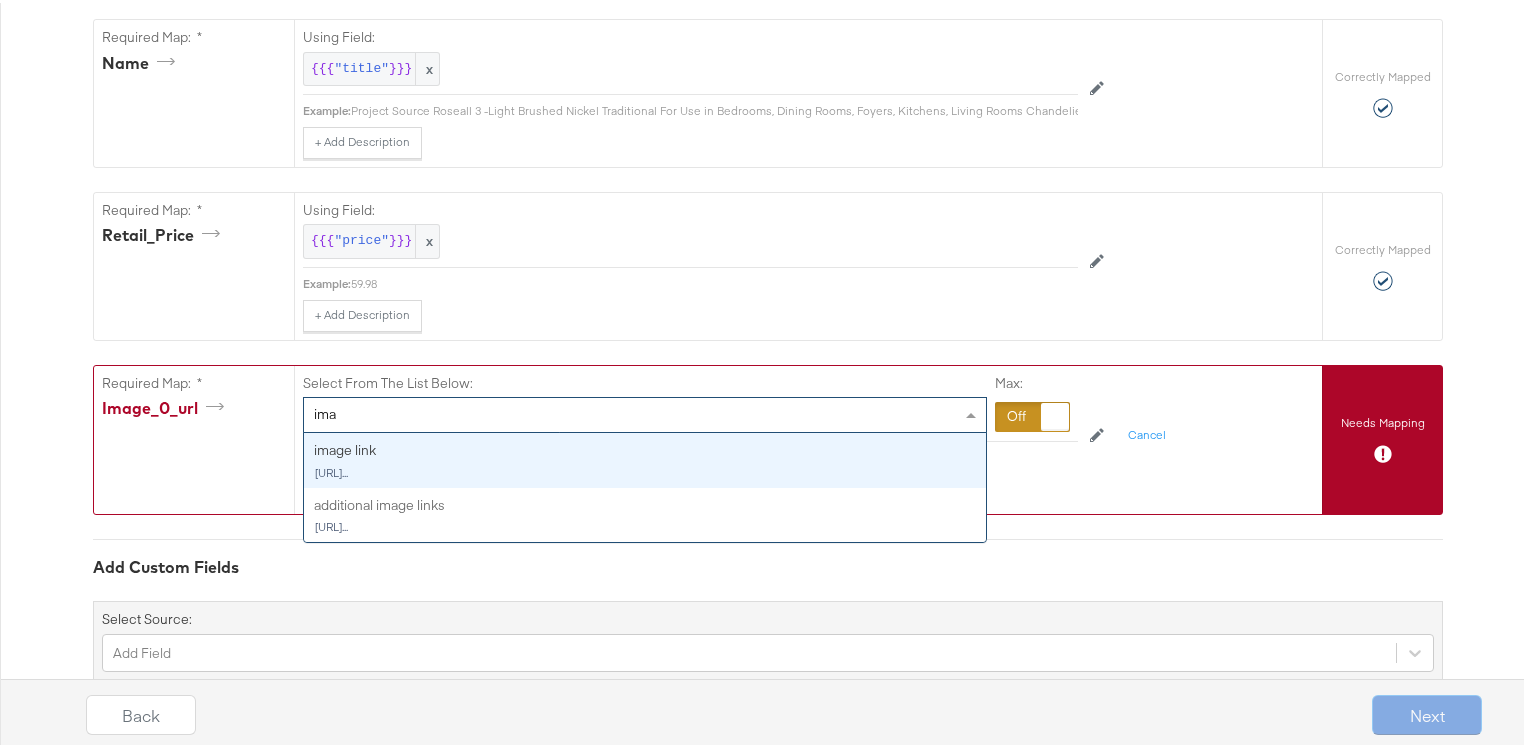 type on "imag" 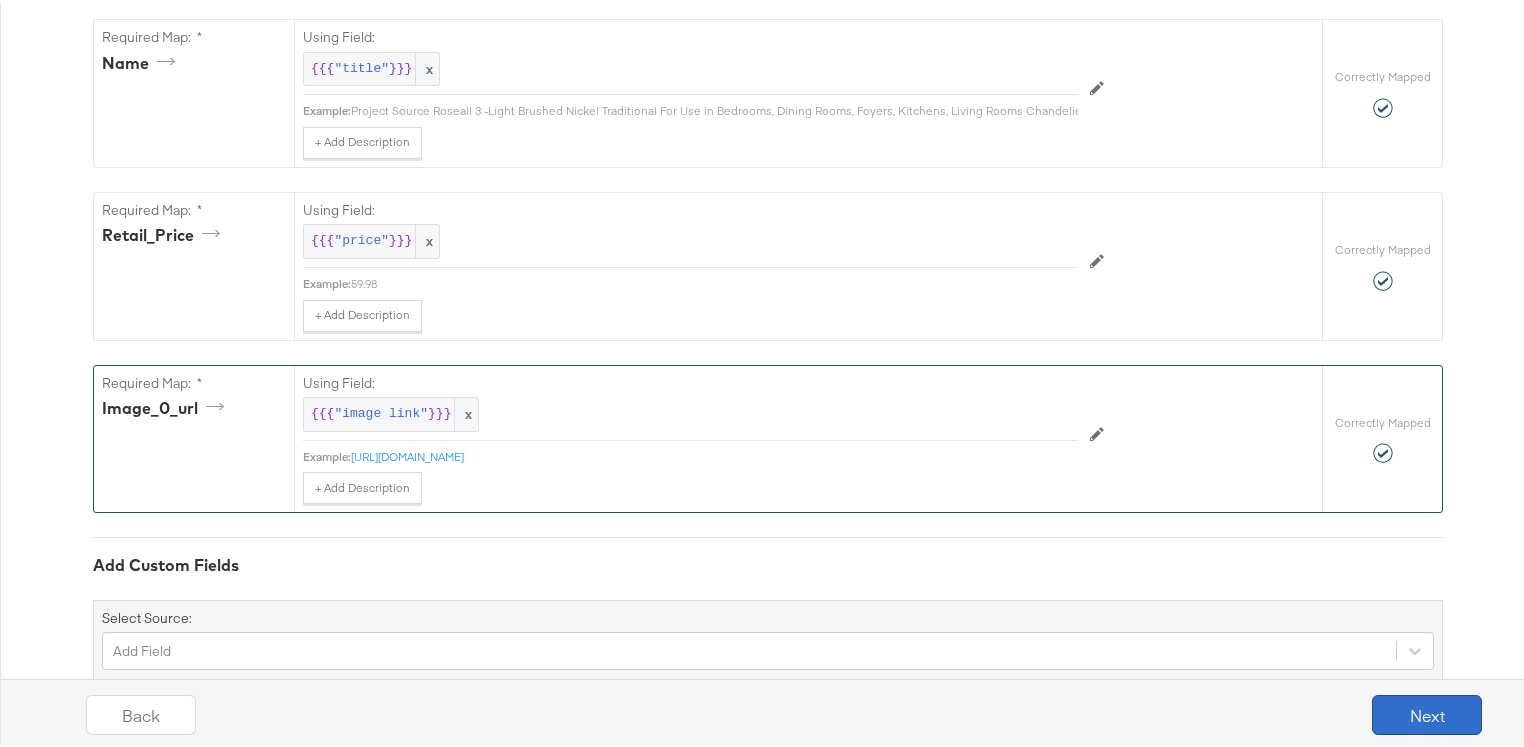 click on "Next" at bounding box center (1427, 712) 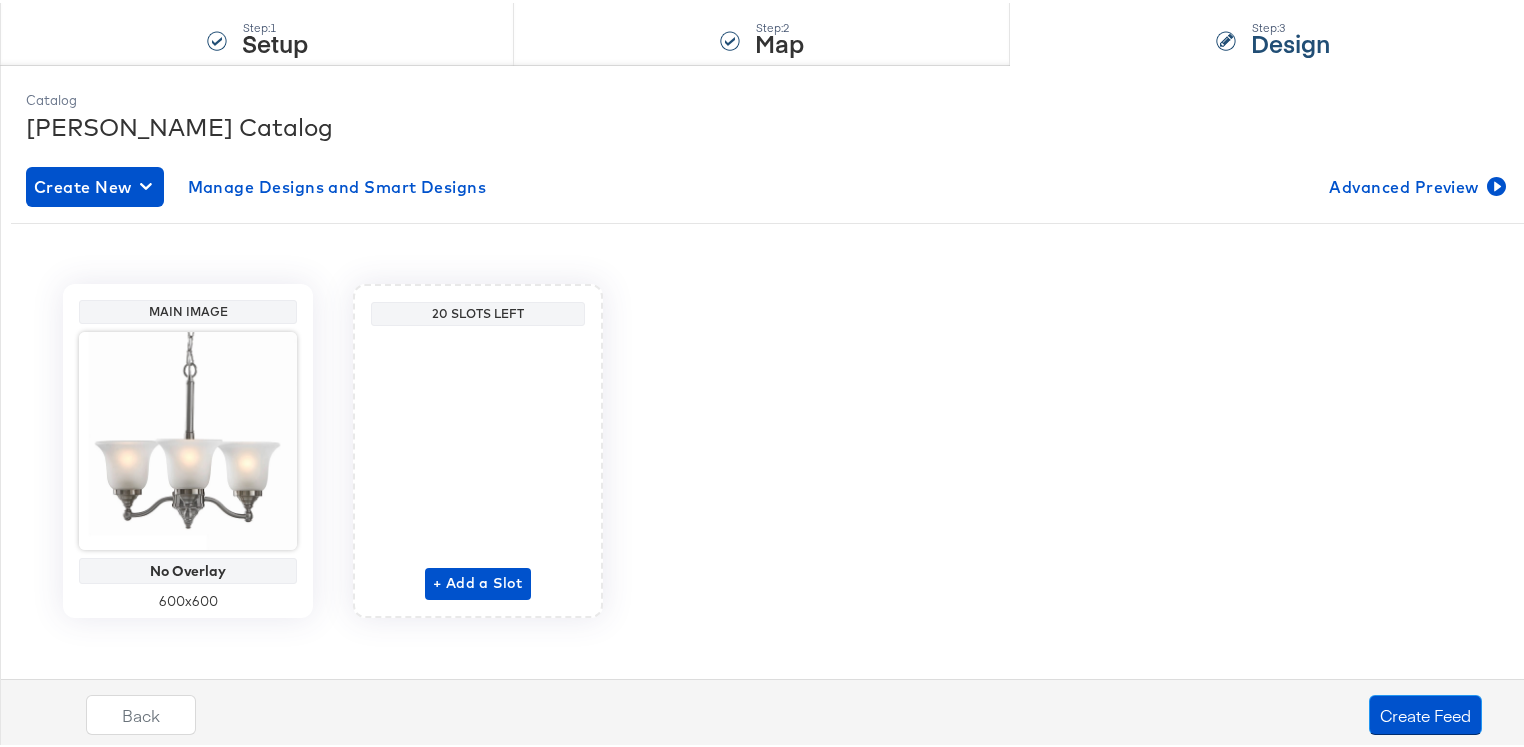 scroll, scrollTop: 205, scrollLeft: 0, axis: vertical 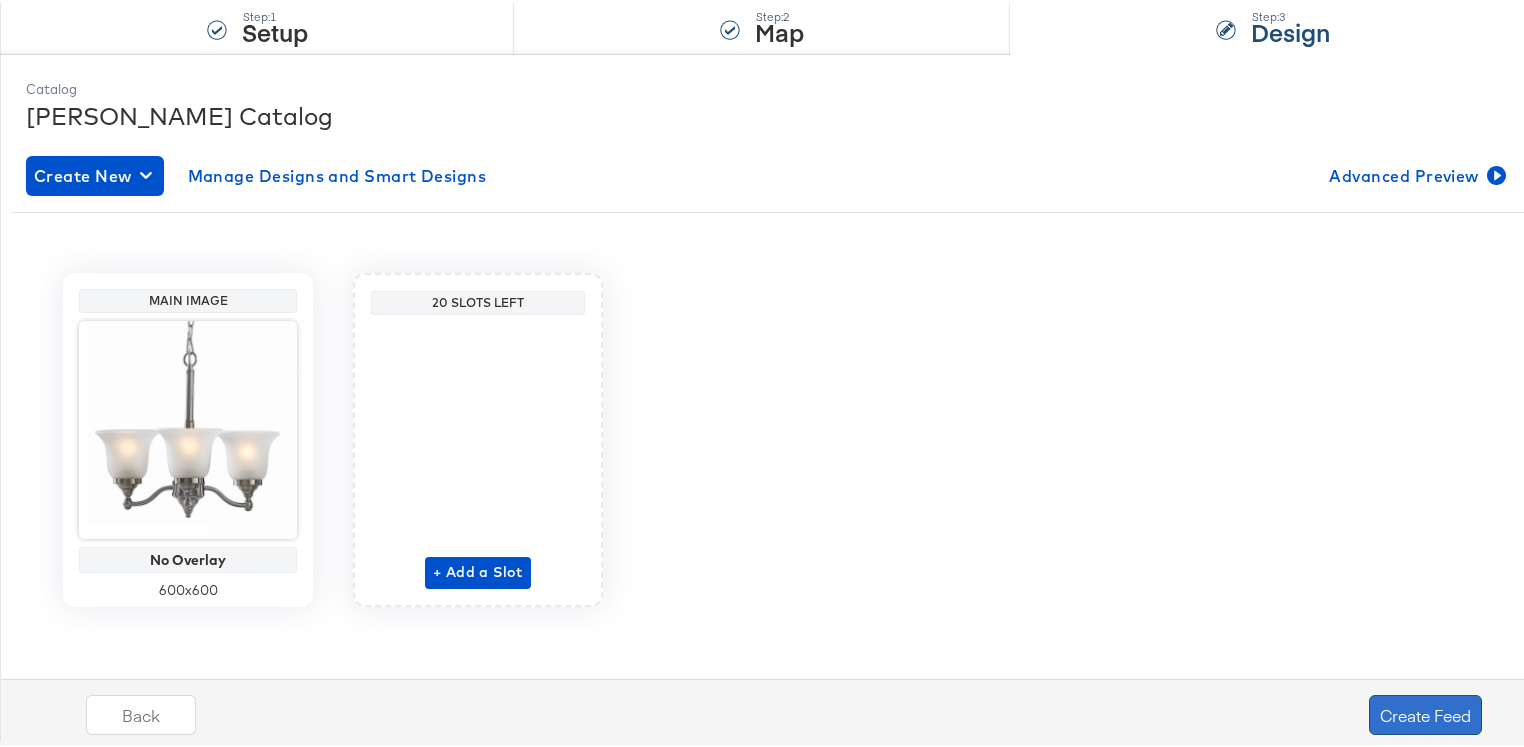 click on "Create Feed" at bounding box center (1425, 712) 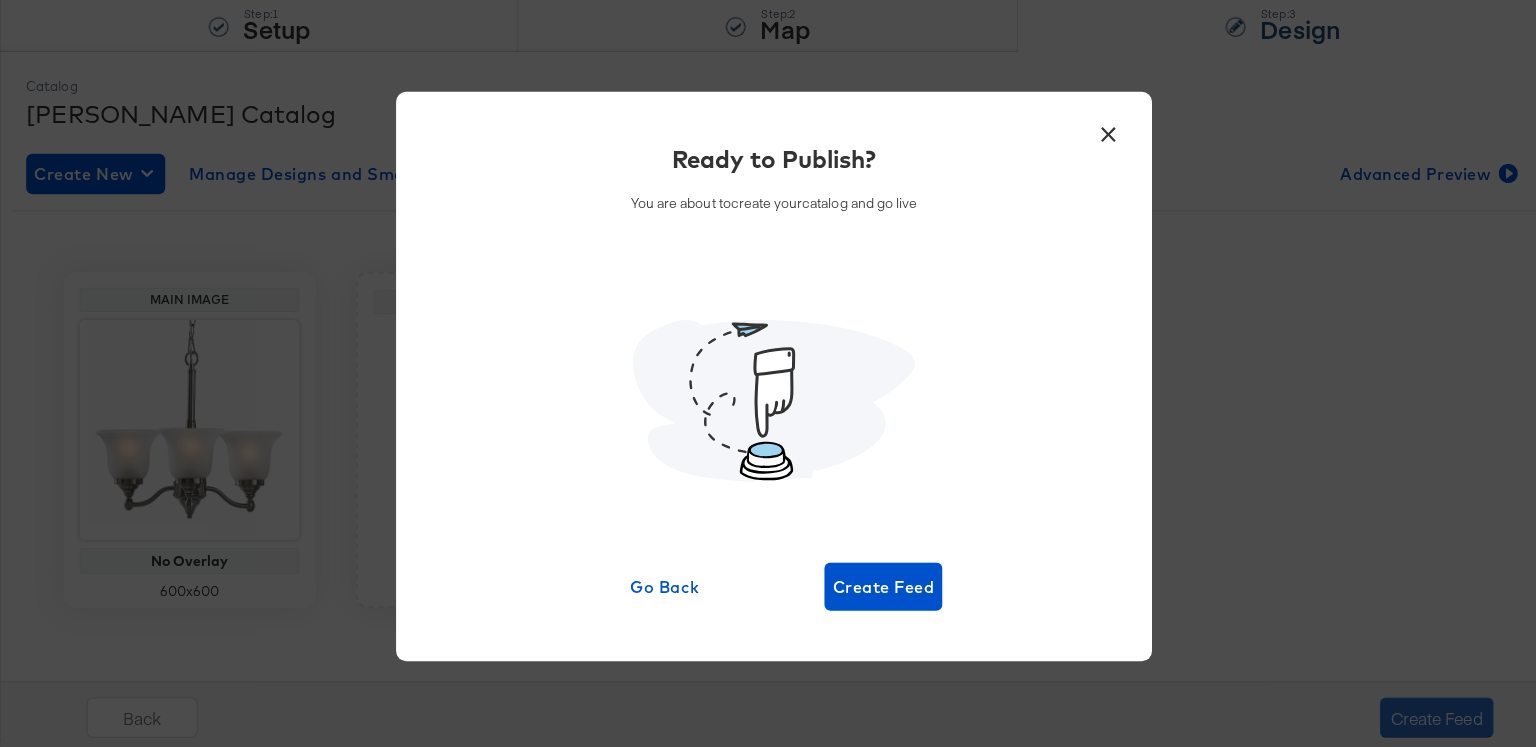 scroll, scrollTop: 0, scrollLeft: 0, axis: both 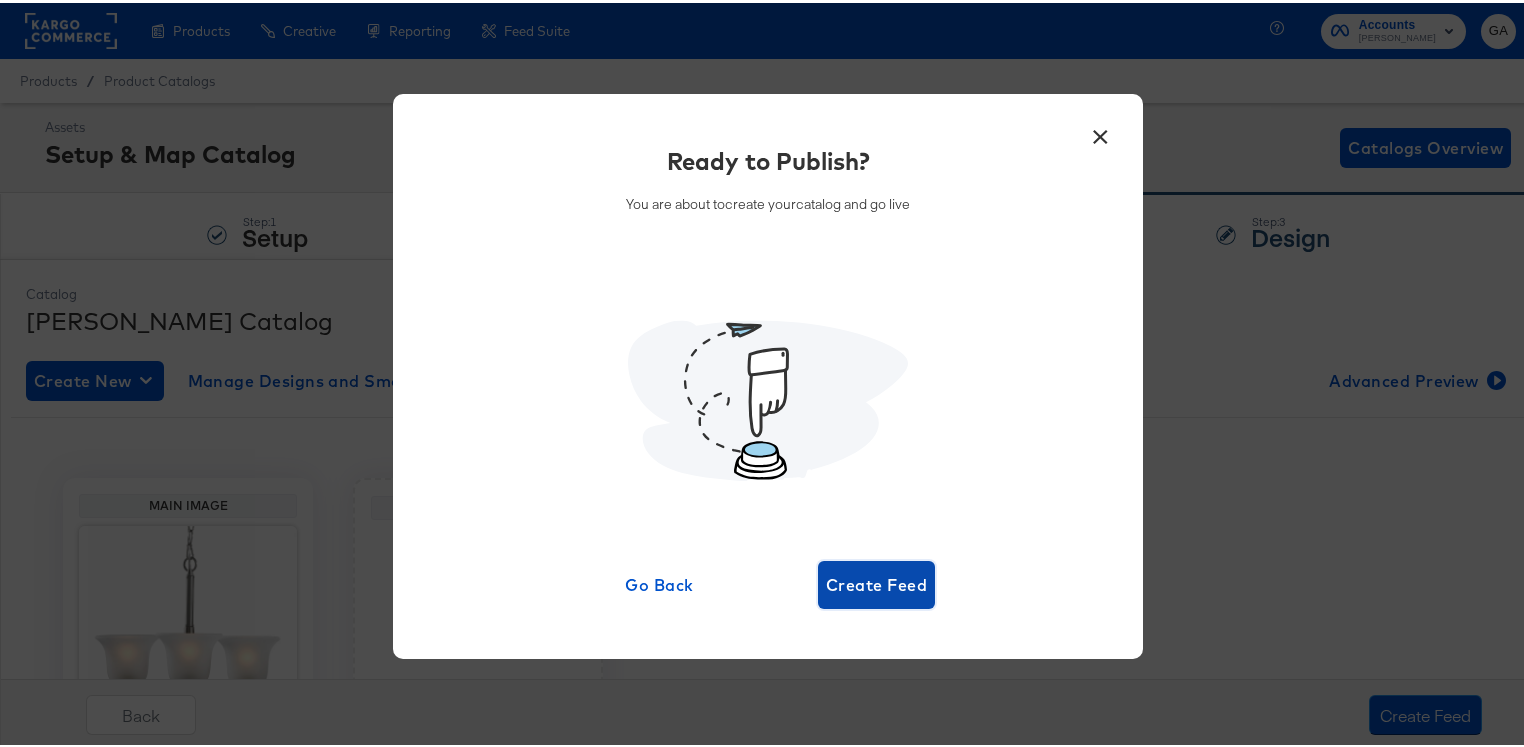 click on "Create Feed" at bounding box center (876, 582) 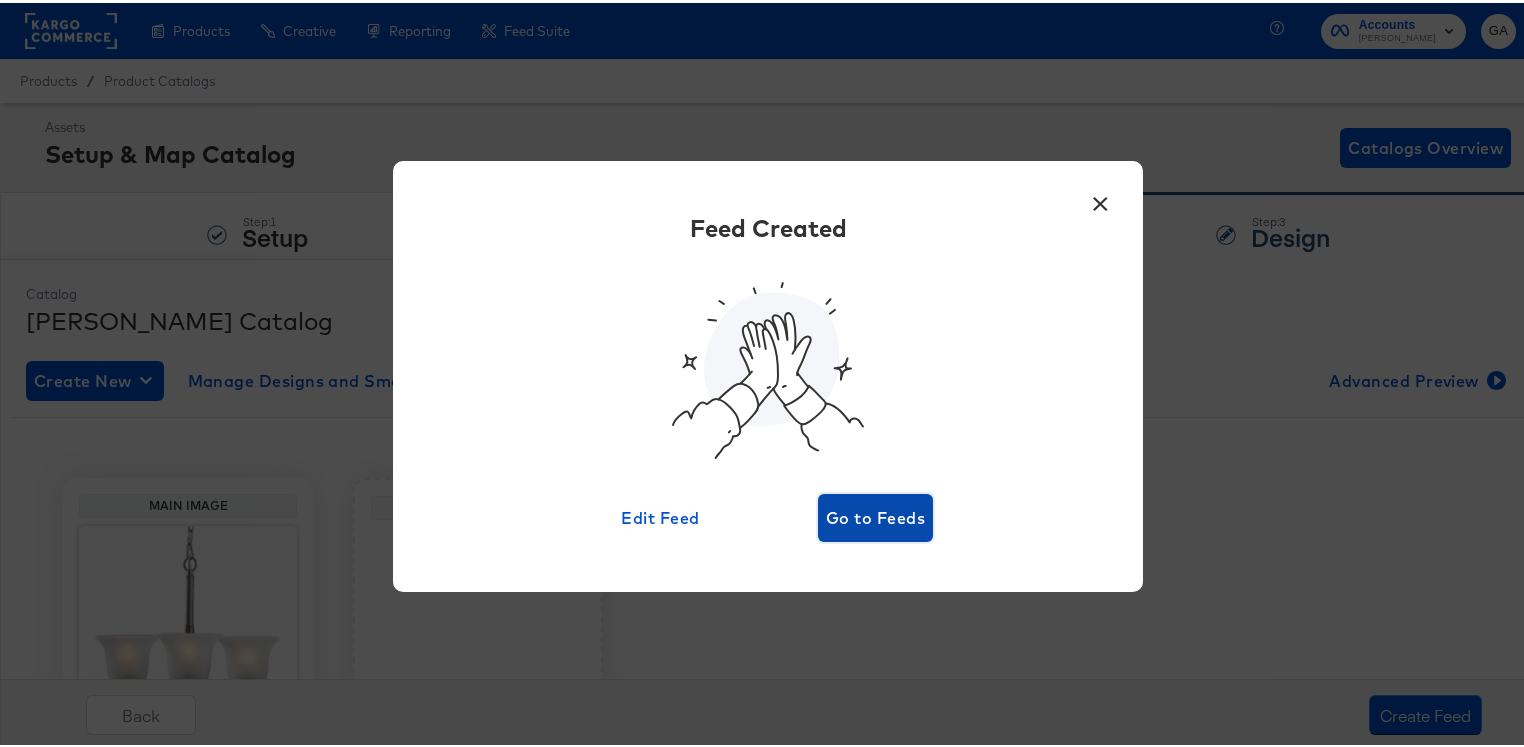 click on "Go to Feeds" at bounding box center [875, 515] 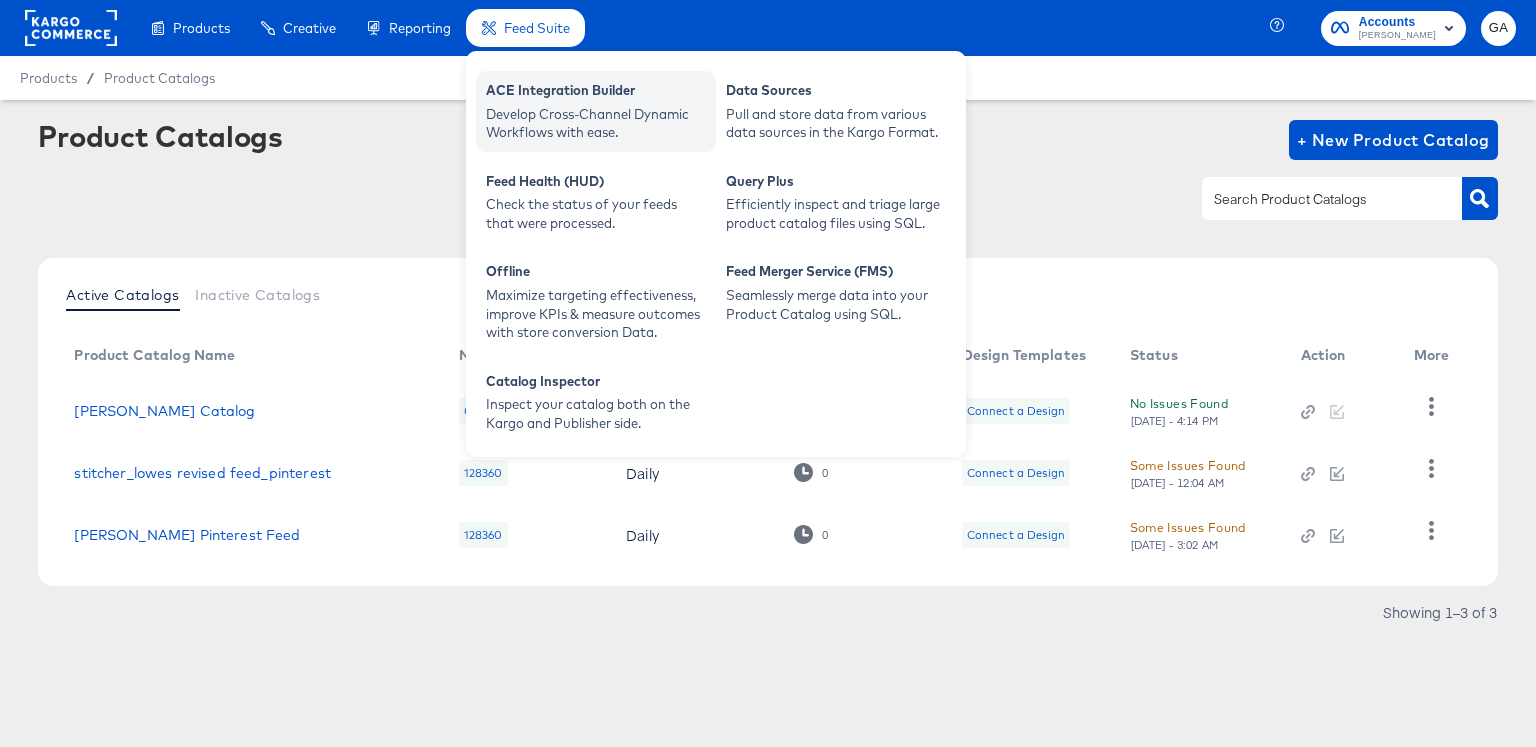 click on "ACE Integration Builder" at bounding box center [596, 93] 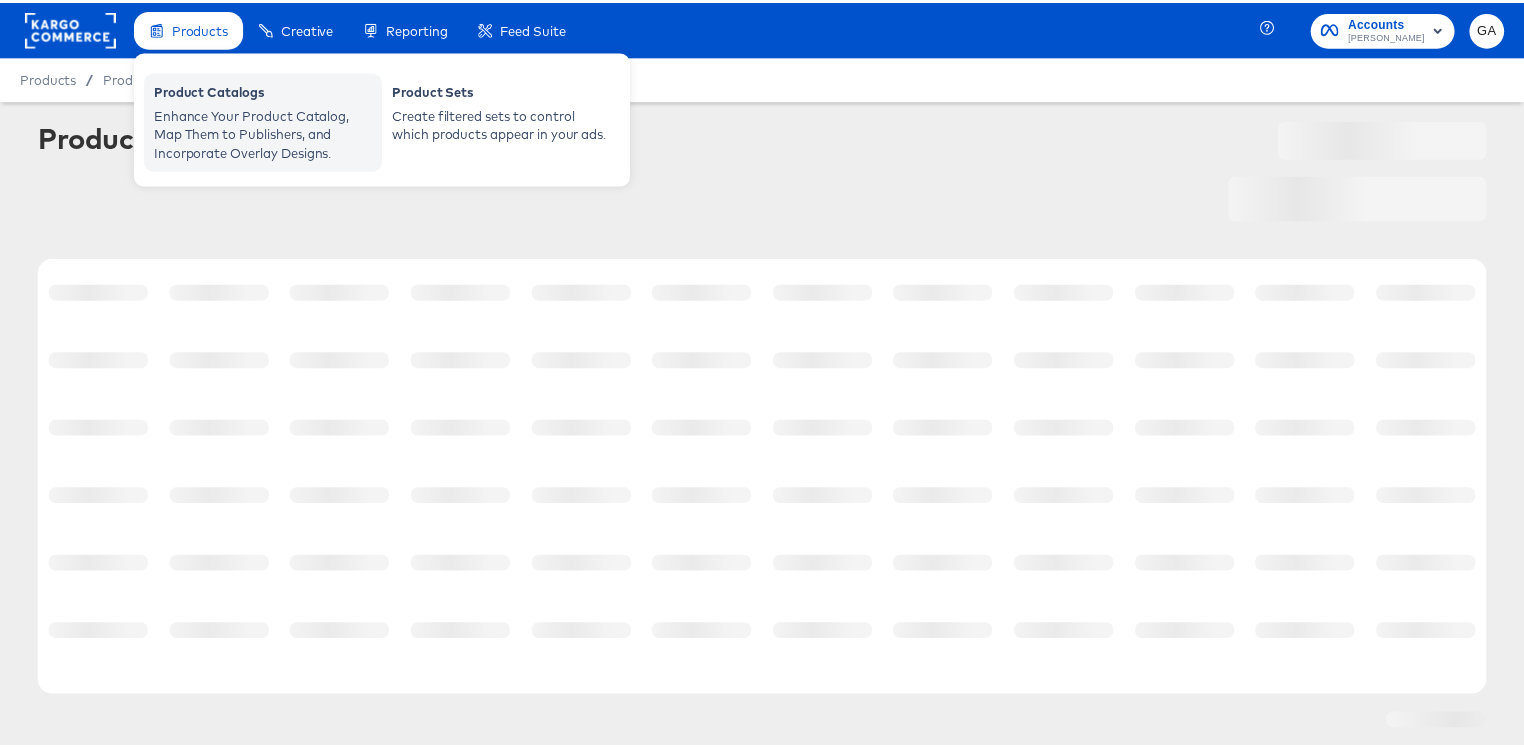 scroll, scrollTop: 0, scrollLeft: 0, axis: both 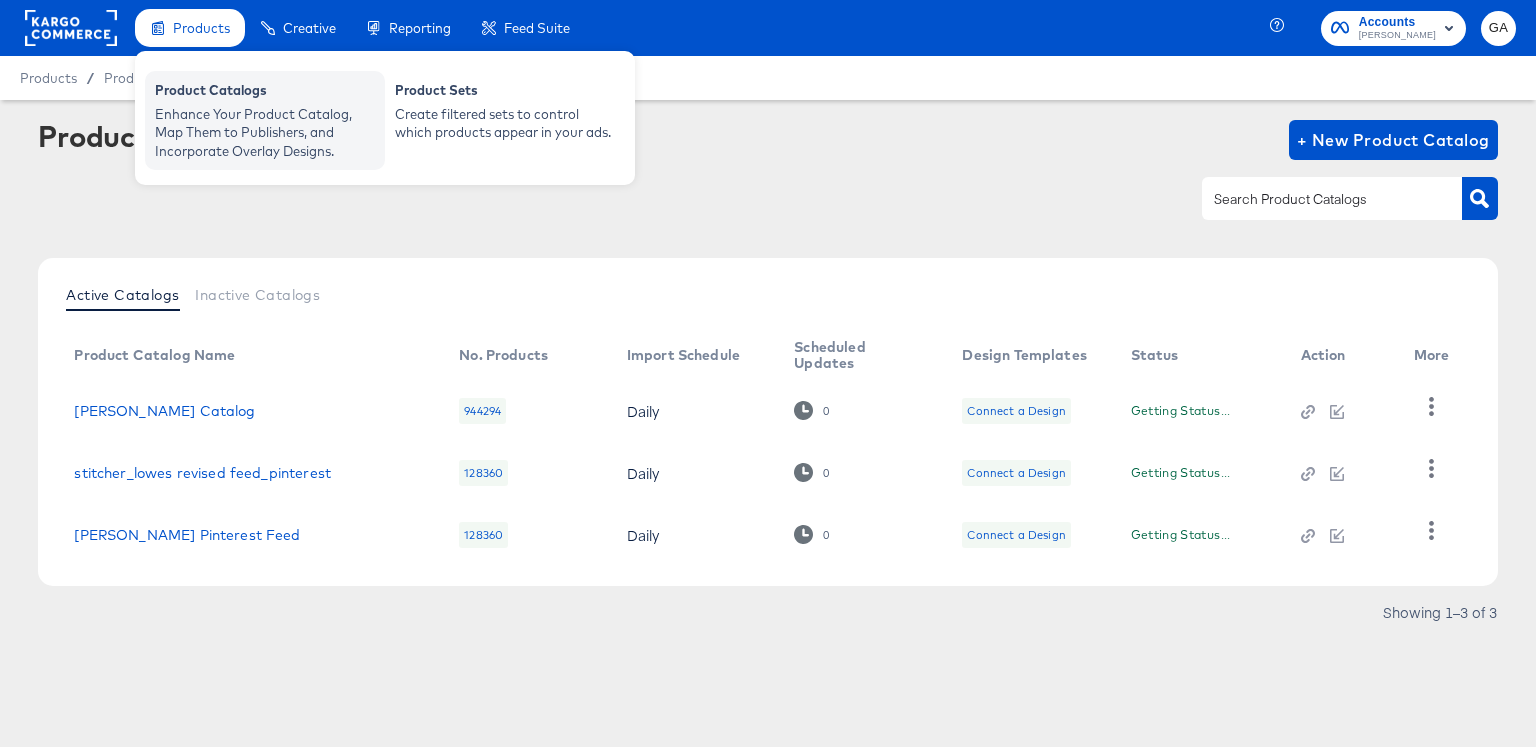 click on "Enhance Your Product Catalog, Map Them to Publishers, and Incorporate Overlay Designs." at bounding box center [265, 133] 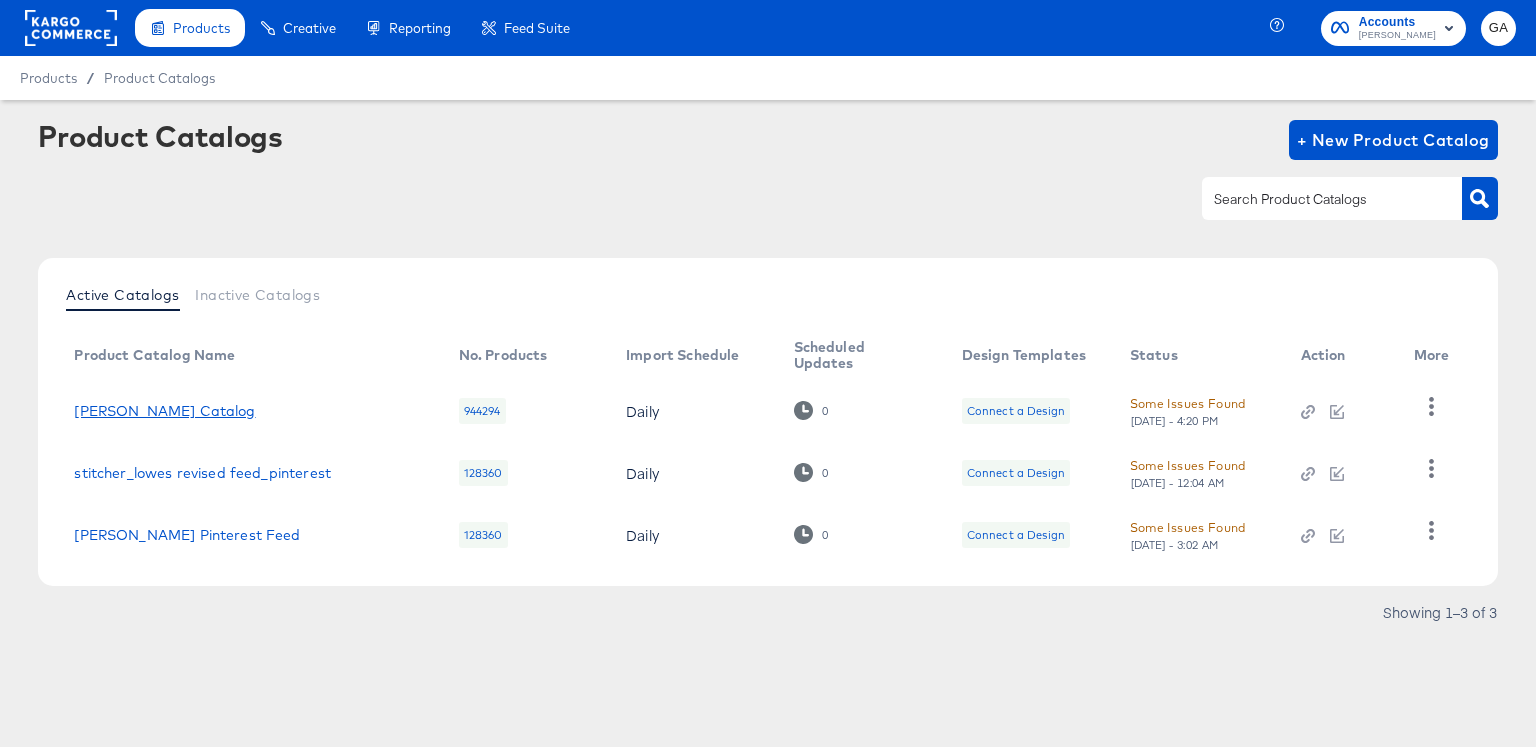 click on "Lowe's Catalog" at bounding box center [164, 411] 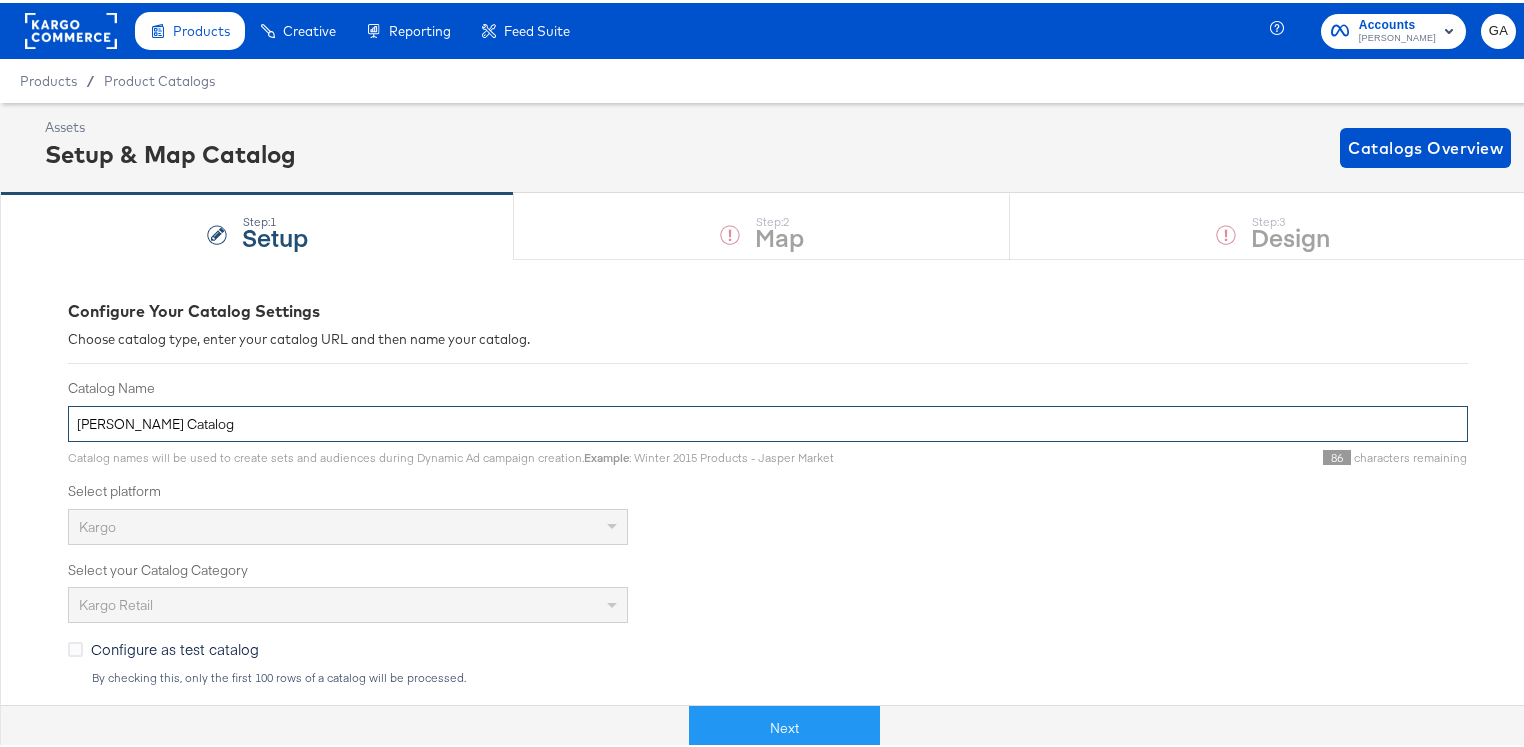 click on "Lowe's Catalog" at bounding box center [768, 421] 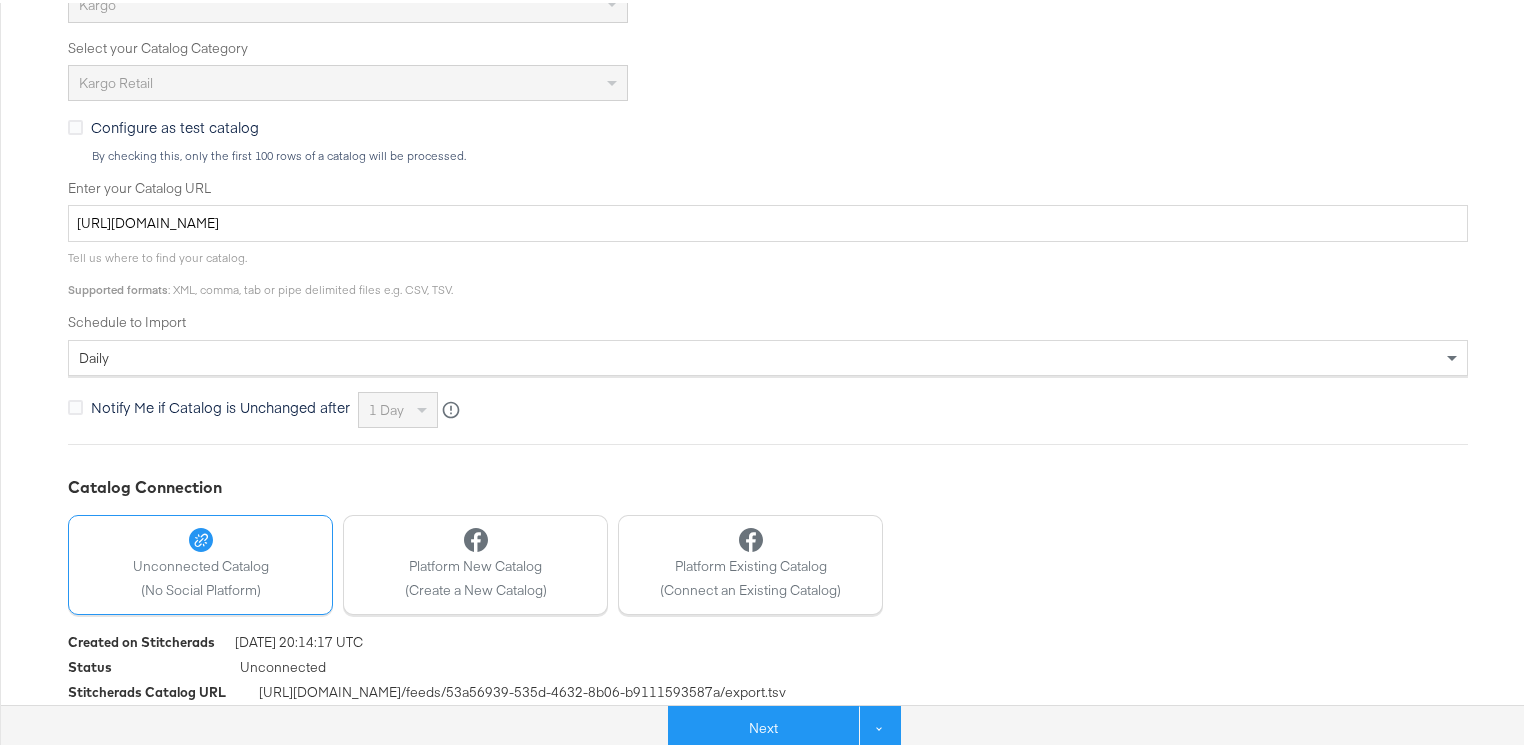 scroll, scrollTop: 552, scrollLeft: 0, axis: vertical 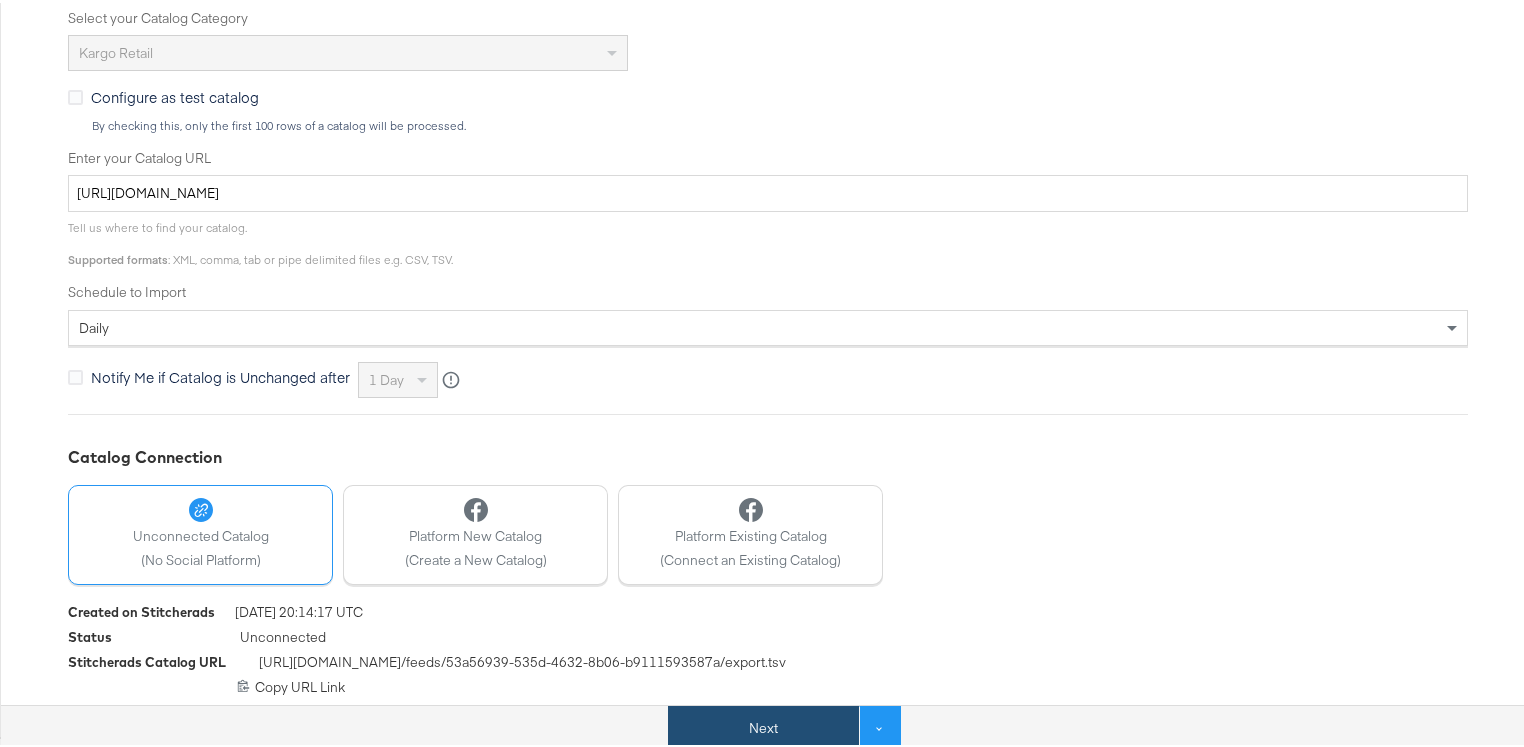 type on "Lowe's Catalog Retail API" 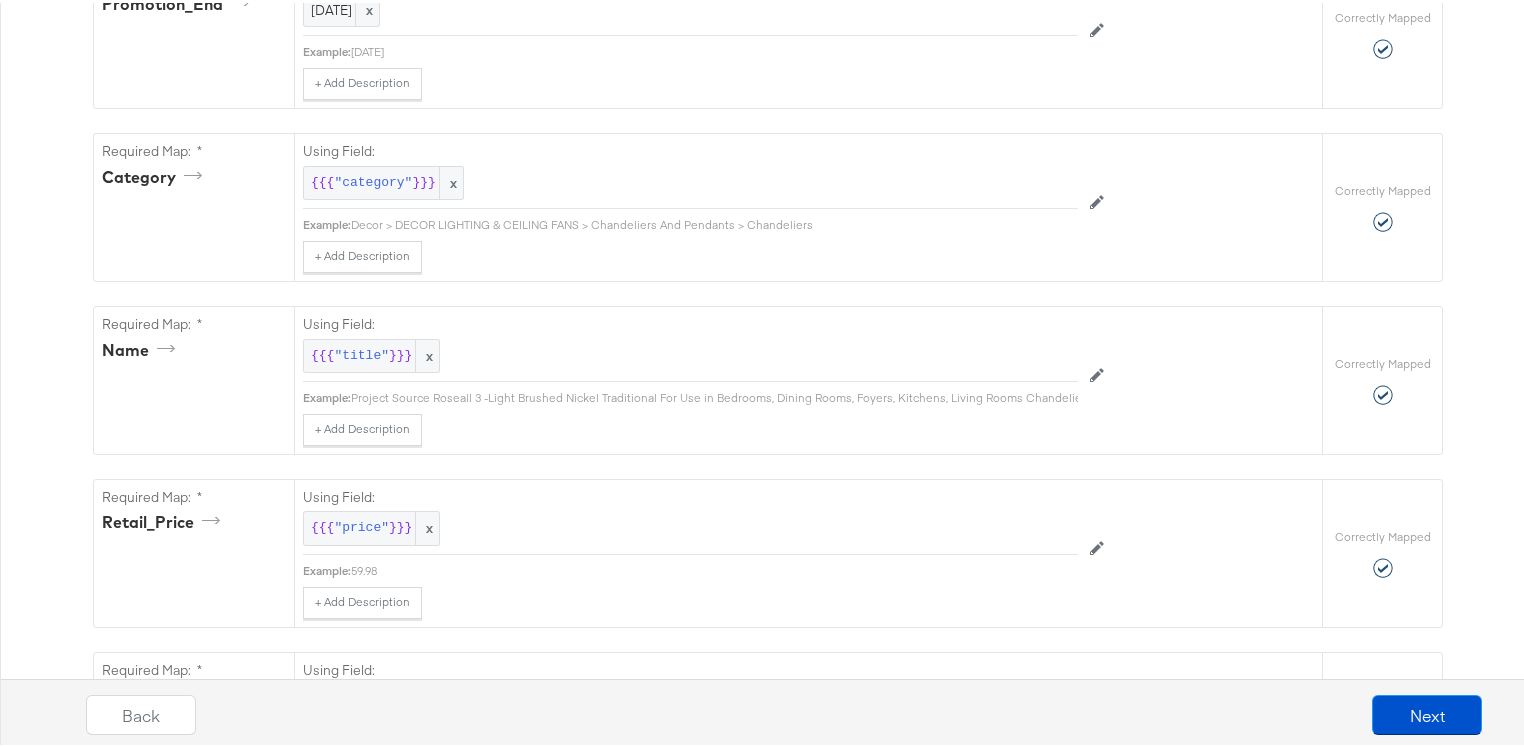 scroll, scrollTop: 1203, scrollLeft: 0, axis: vertical 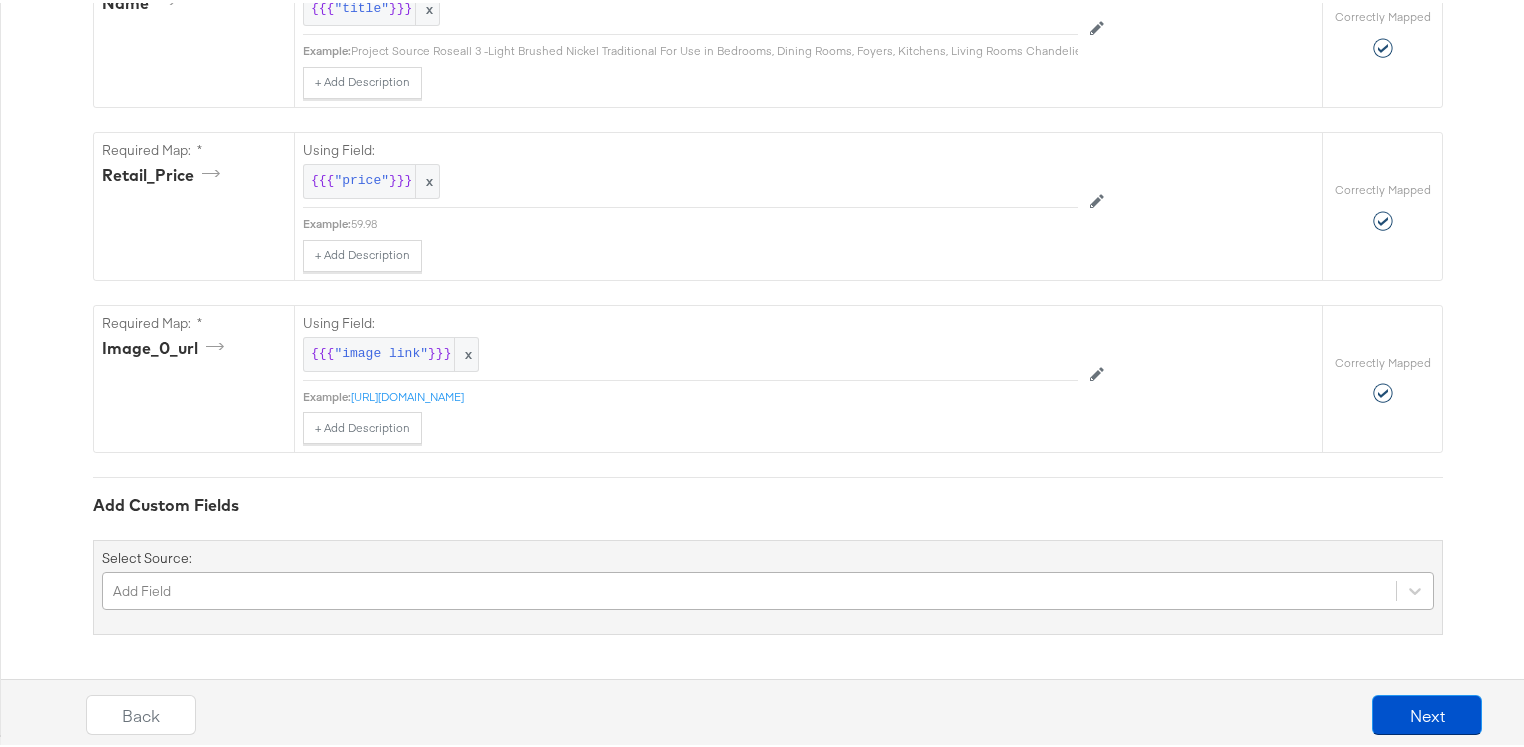 click on "Add Field" at bounding box center [768, 588] 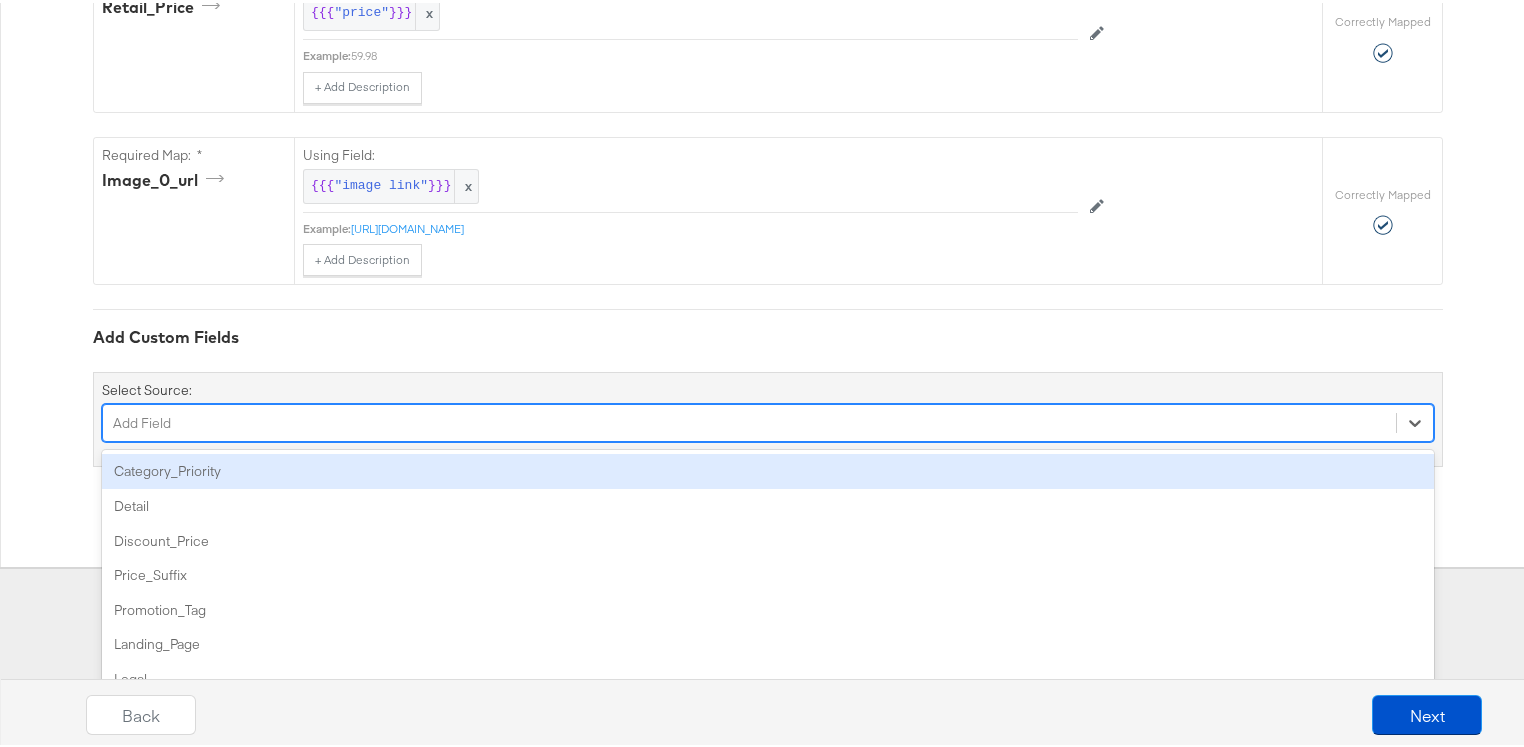 click on "Category_Priority" at bounding box center [768, 468] 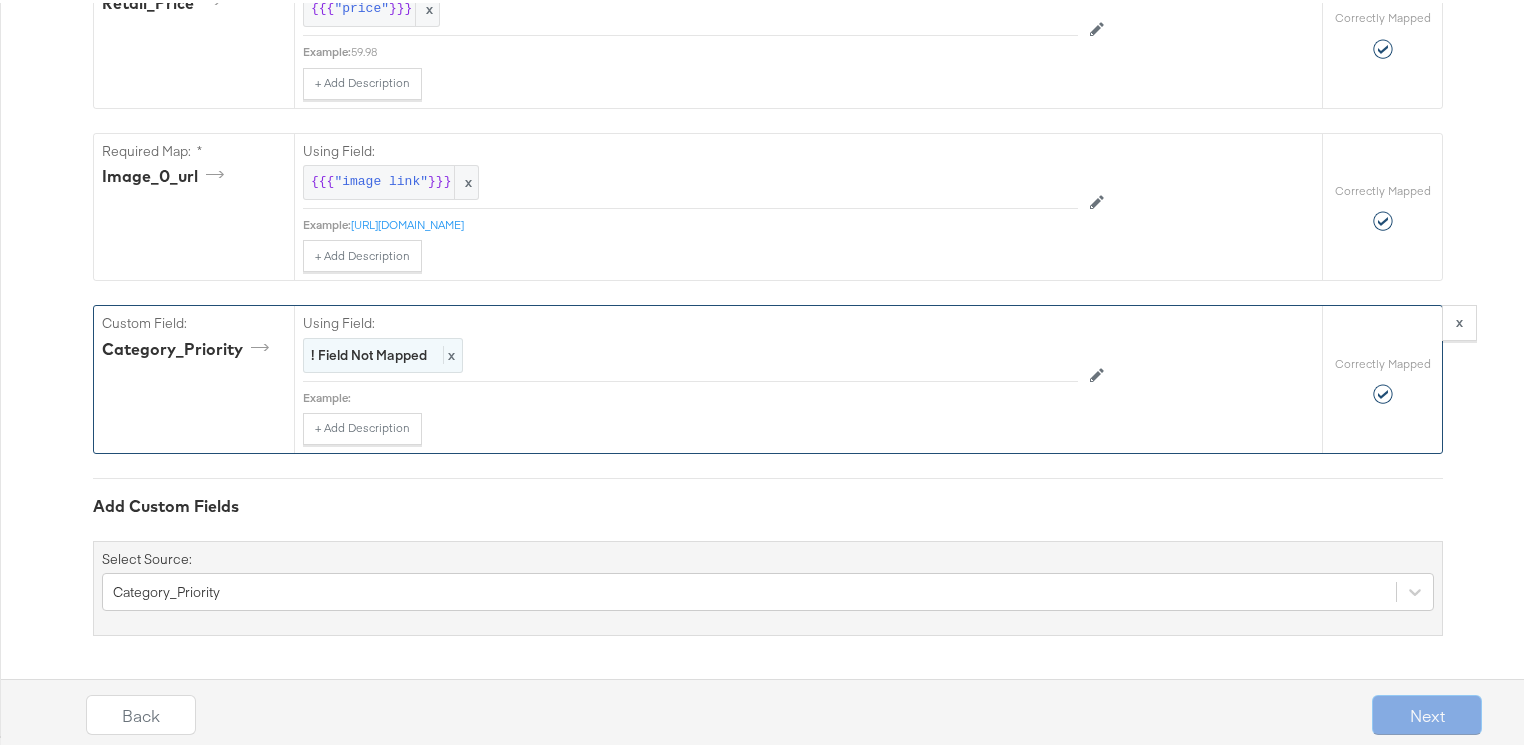click on "! Field Not Mapped" at bounding box center [369, 352] 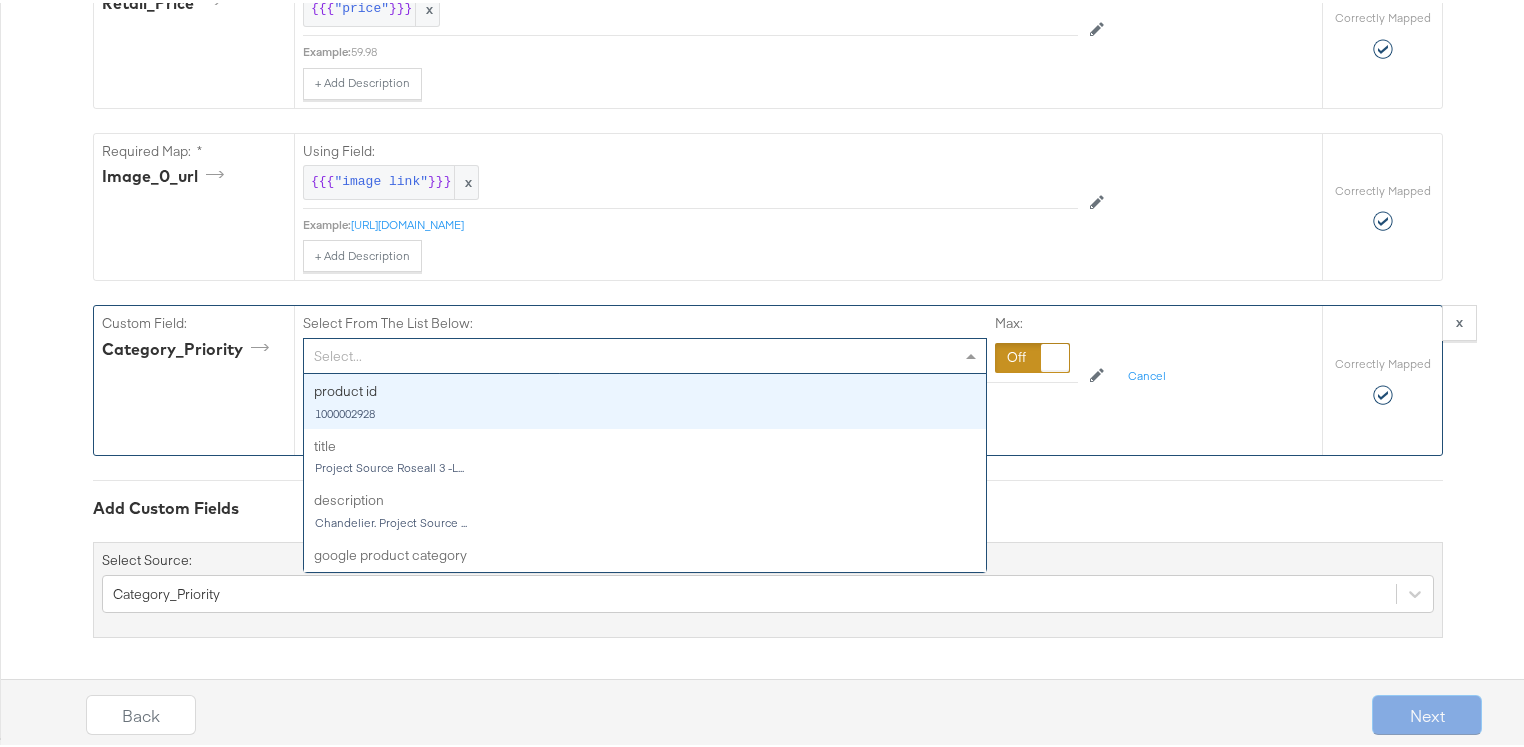 click on "Select..." at bounding box center [645, 353] 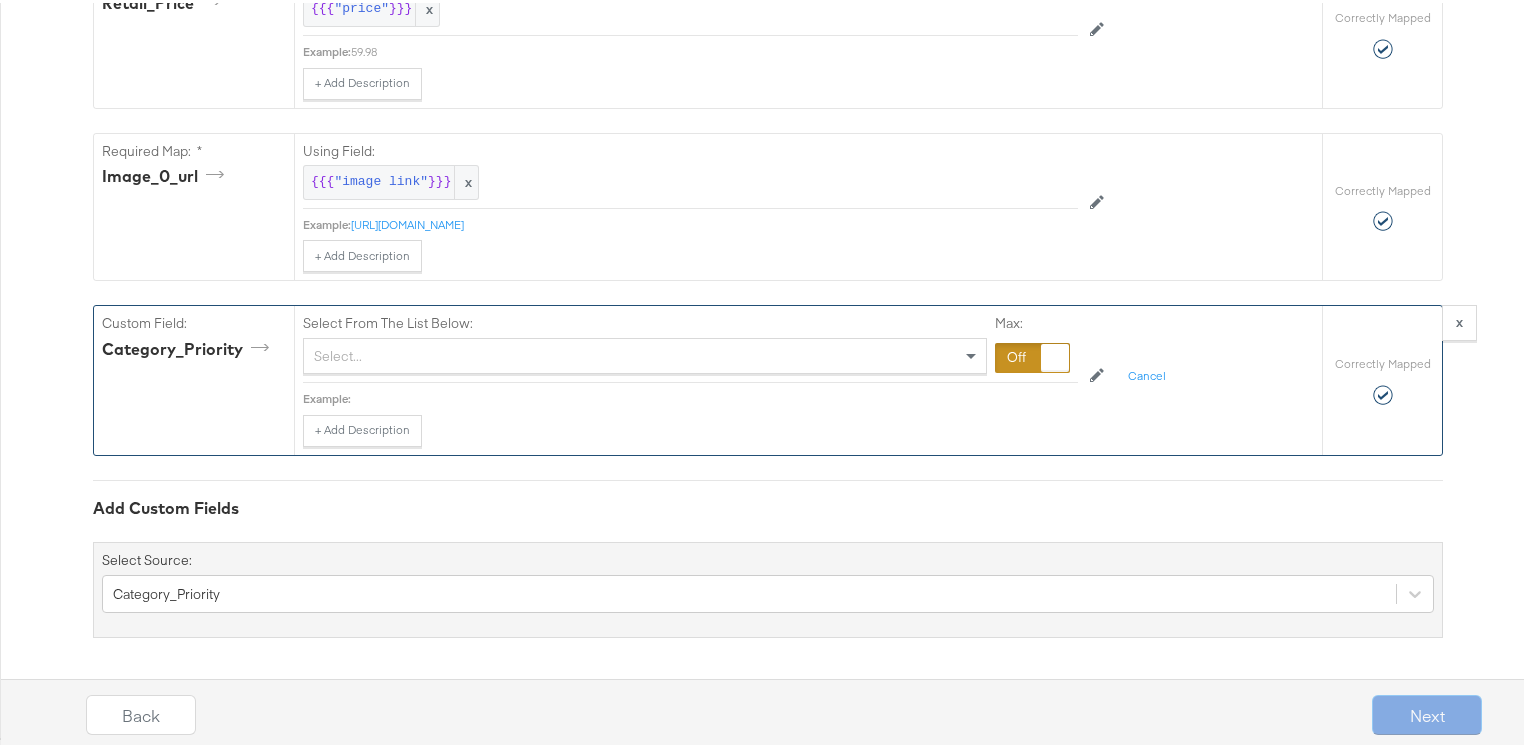 click at bounding box center [1032, 355] 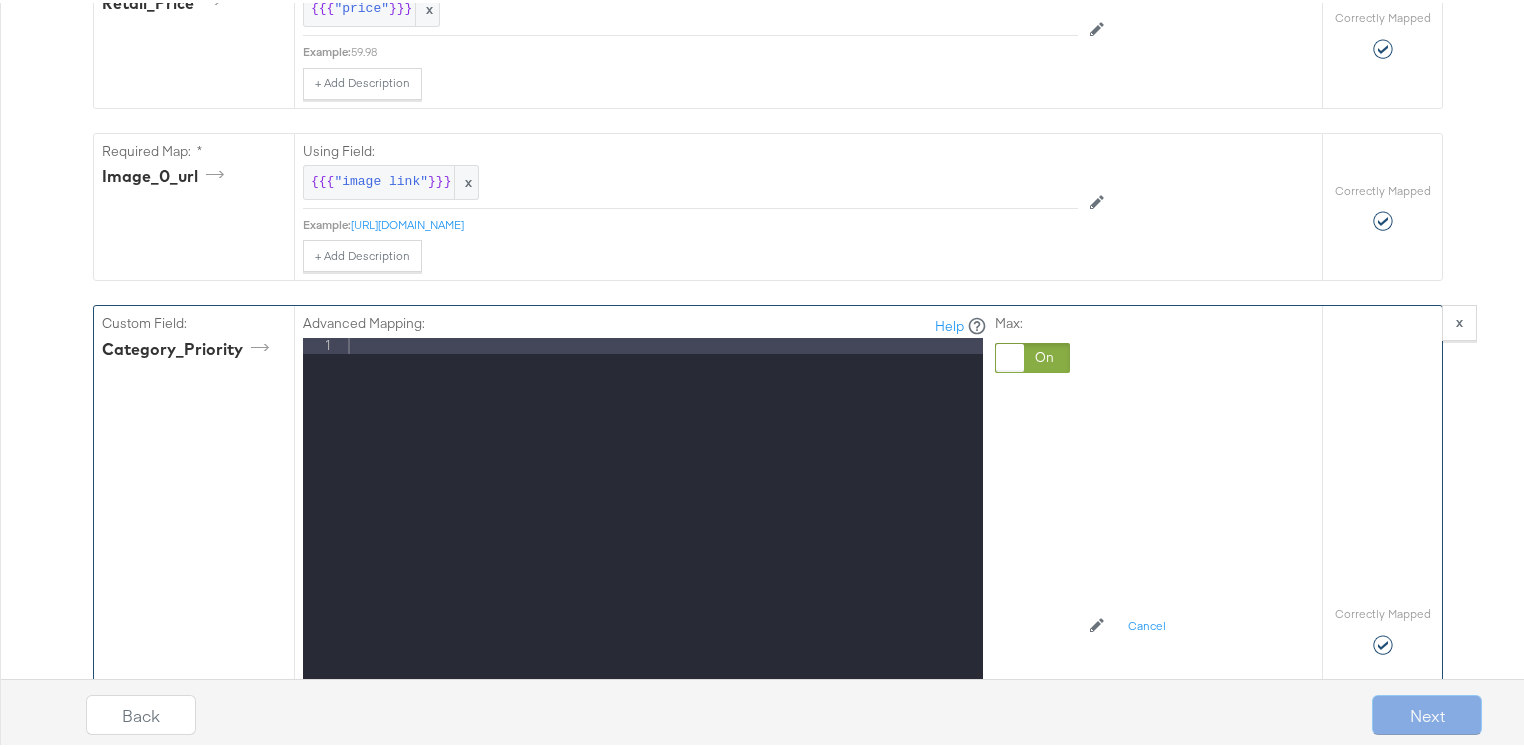 click at bounding box center (663, 601) 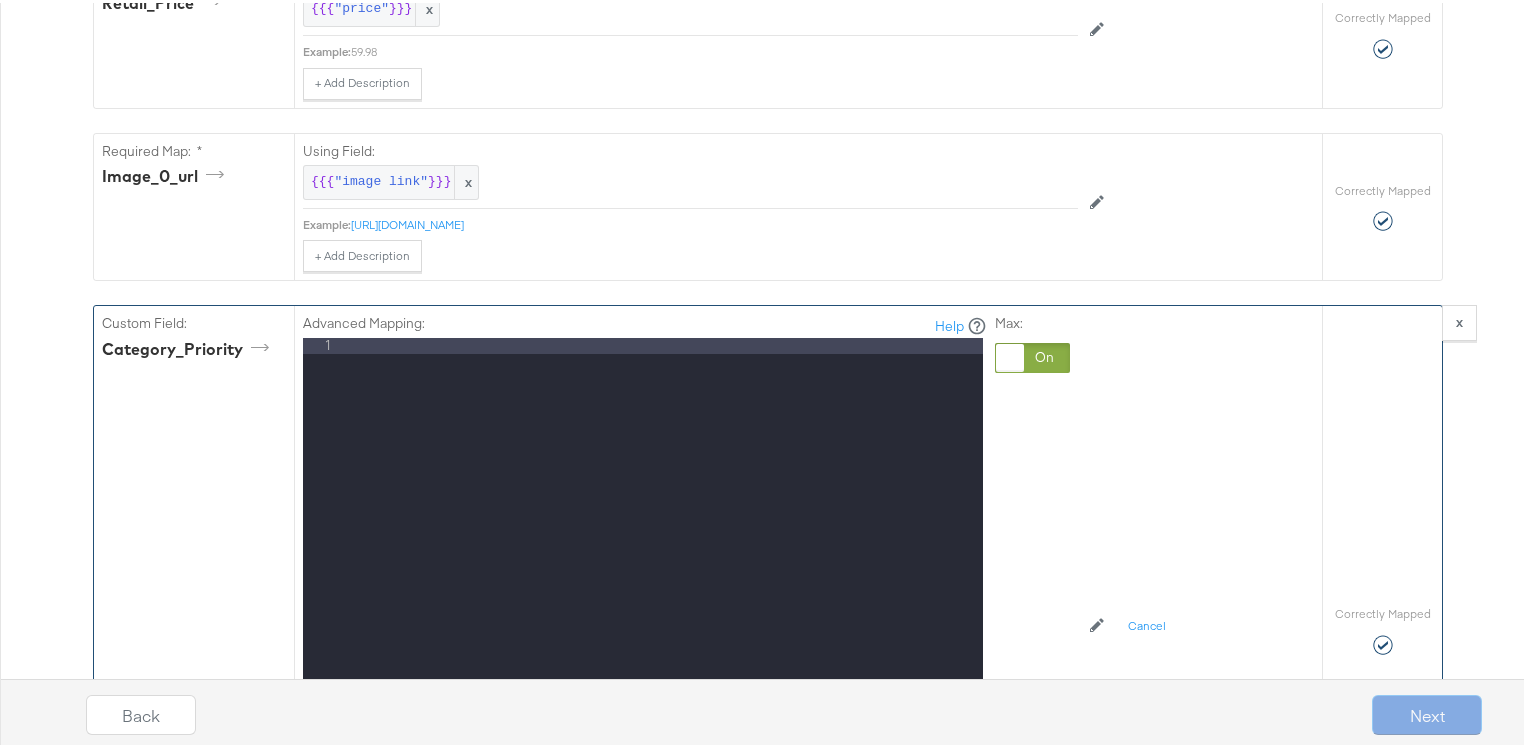 type 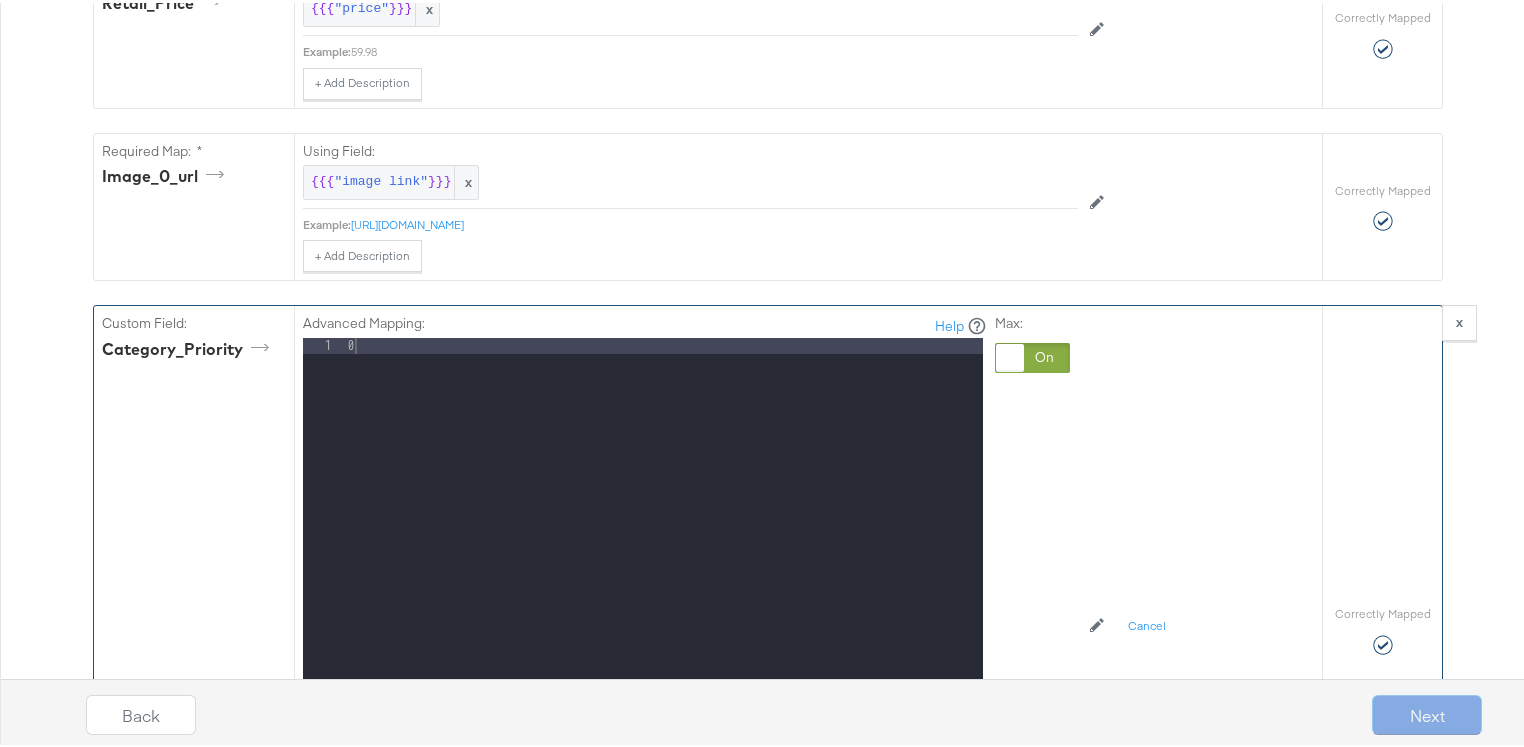 click on "Custom Field:  Category_Priority" at bounding box center [194, 627] 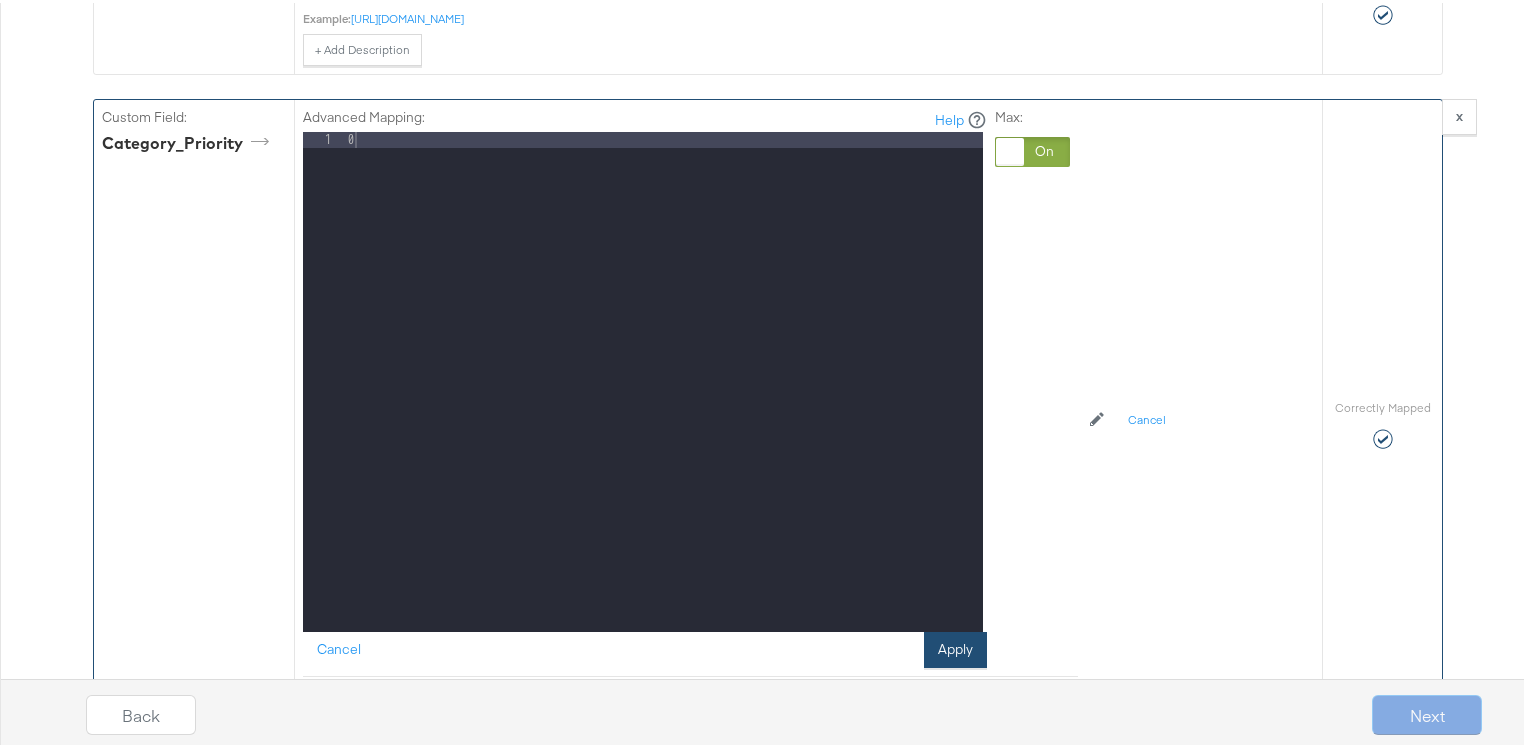 click on "Apply" at bounding box center (955, 647) 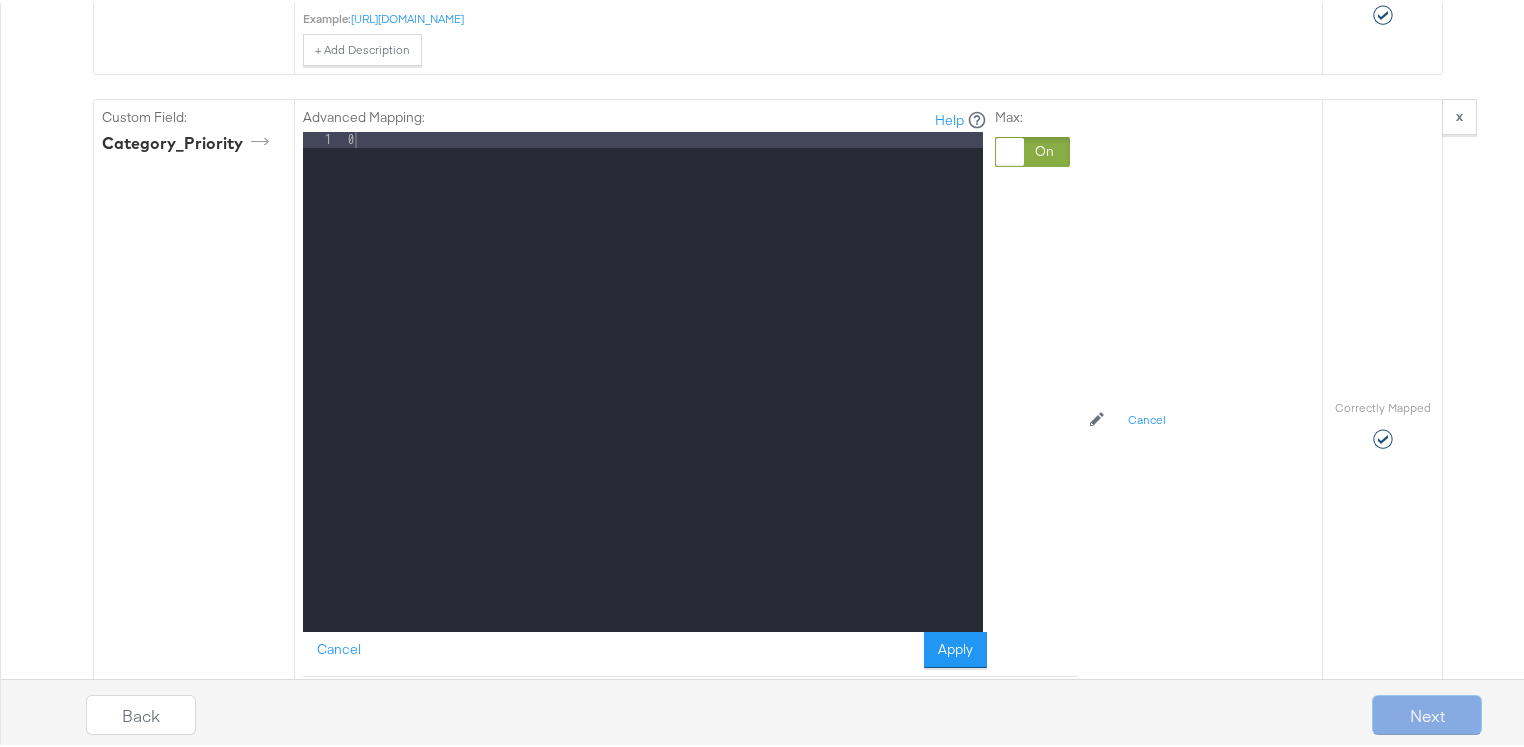 scroll, scrollTop: 1374, scrollLeft: 0, axis: vertical 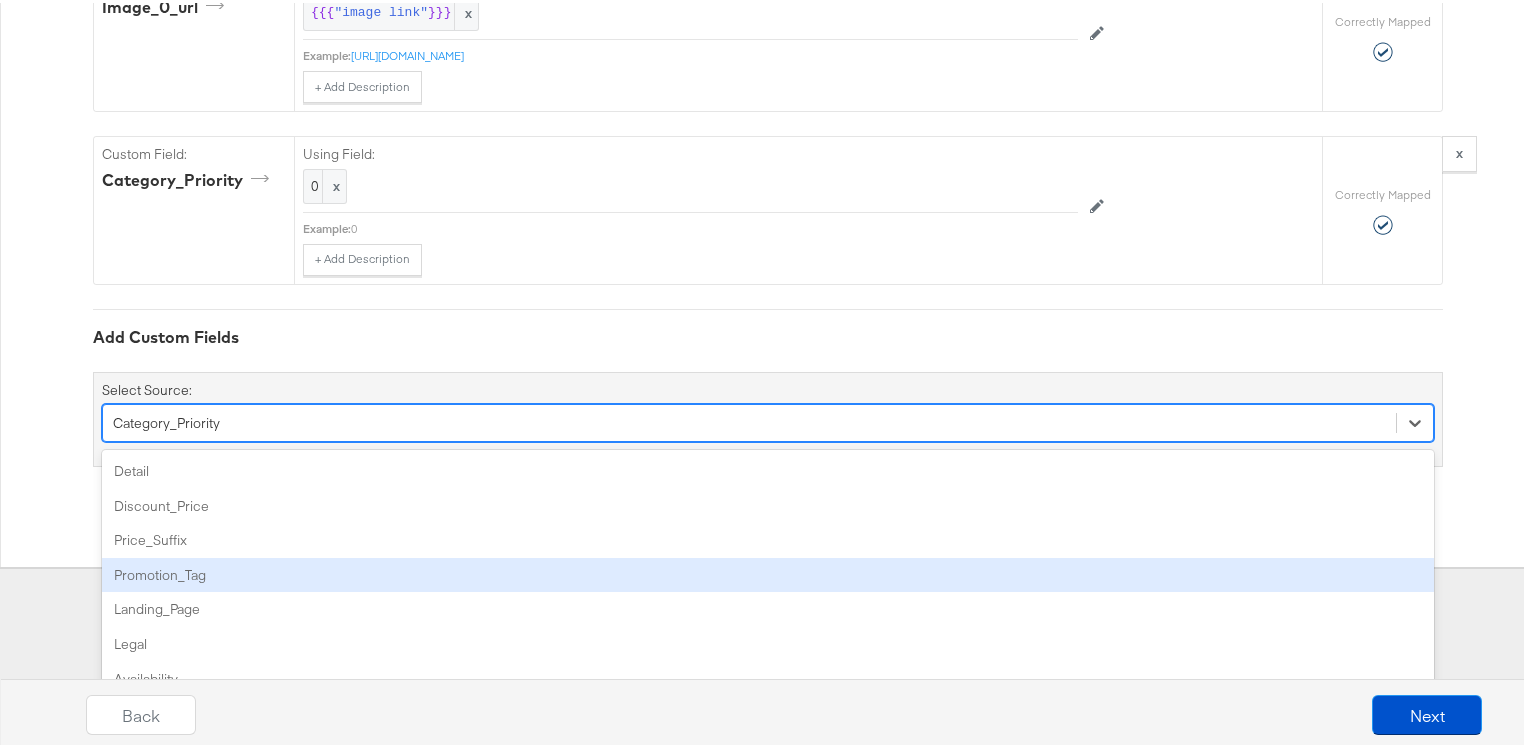 click on "option Category_Priority, selected. option Promotion_Tag focused, 4 of 94. 94 results available. Use Up and Down to choose options, press Enter to select the currently focused option, press Escape to exit the menu, press Tab to select the option and exit the menu. Category_Priority Detail Discount_Price Price_Suffix Promotion_Tag Landing_Page Legal Availability google_product_category custom_label_0 custom_label_1 custom_label_2 custom_label_3 custom_label_4 media_1_url media_1_tag media_2_url media_2_tag media_3_url media_3_tag media_4_url media_4_tag media_5_url media_5_tag media_6_url media_6_tag media_7_url media_7_tag media_8_url media_8_tag media_9_url media_9_tag media_10_url media_10_tag media_11_url media_11_tag media_12_url media_12_tag media_13_url media_13_tag media_14_url media_14_tag media_15_url media_15_tag media_16_url media_16_tag media_17_url media_17_tag media_18_url media_18_tag media_19_url media_19_tag media_20_url media_20_tag click_1_url click_2_url click_3_url click_4_url click_5_url" at bounding box center [768, 420] 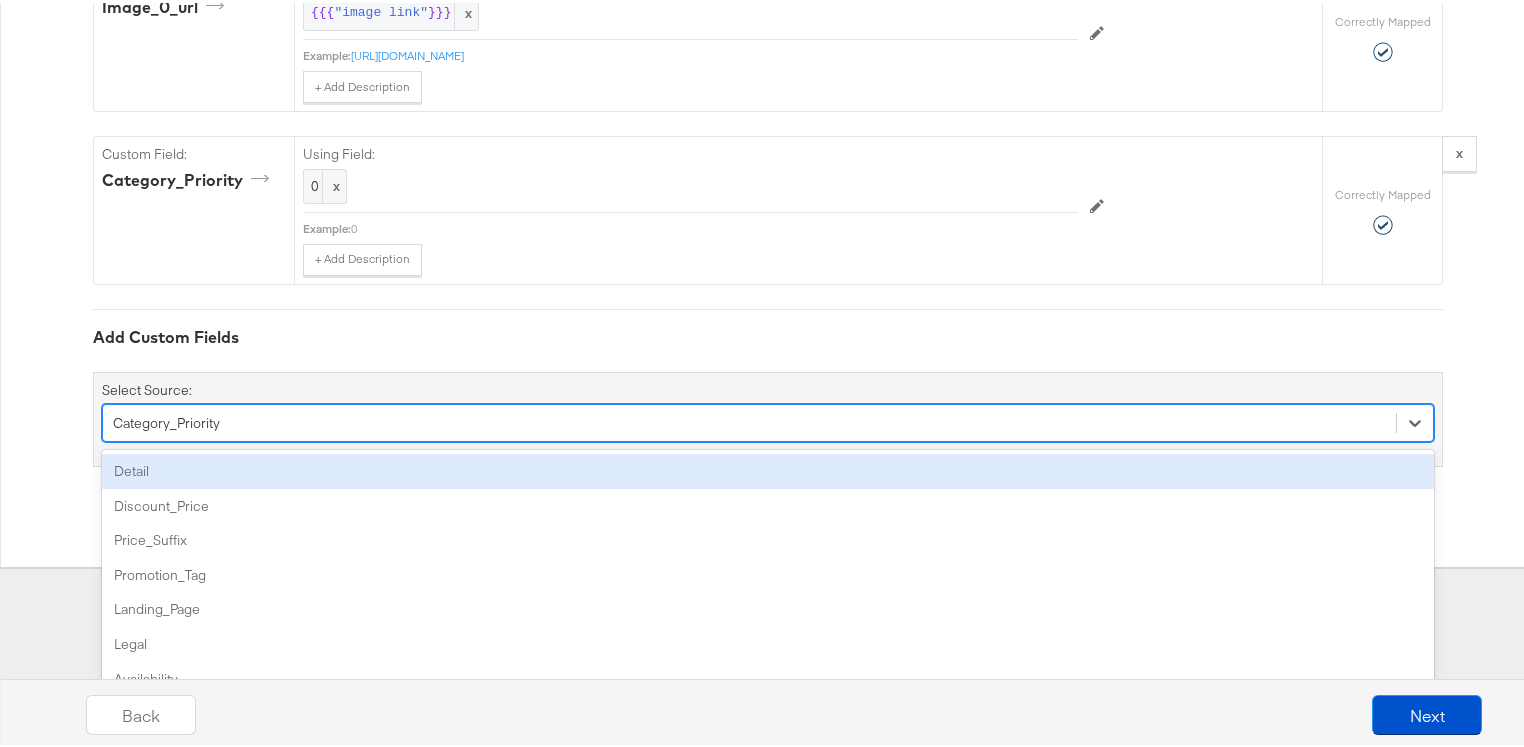 click on "Detail" at bounding box center (768, 468) 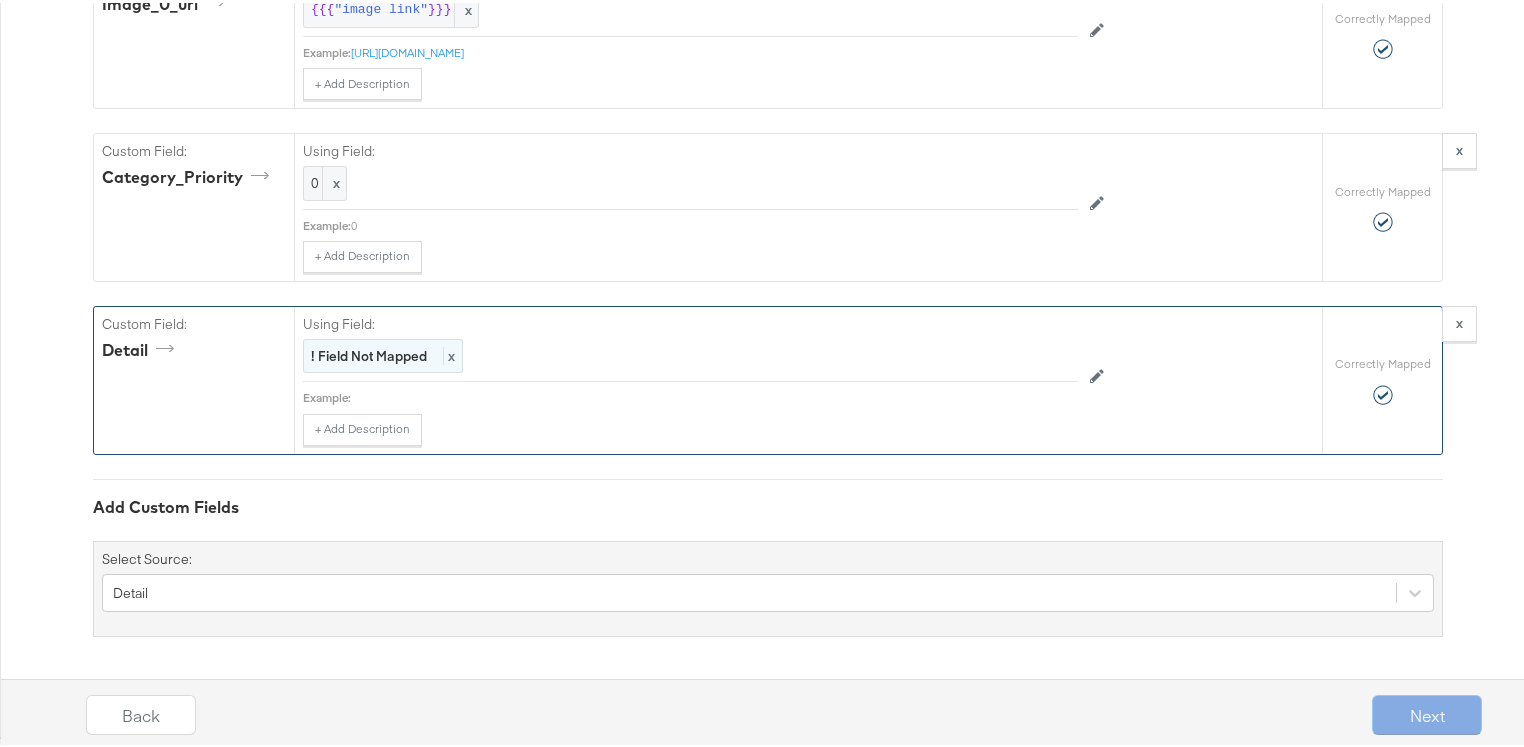 click on "! Field Not Mapped" at bounding box center [369, 353] 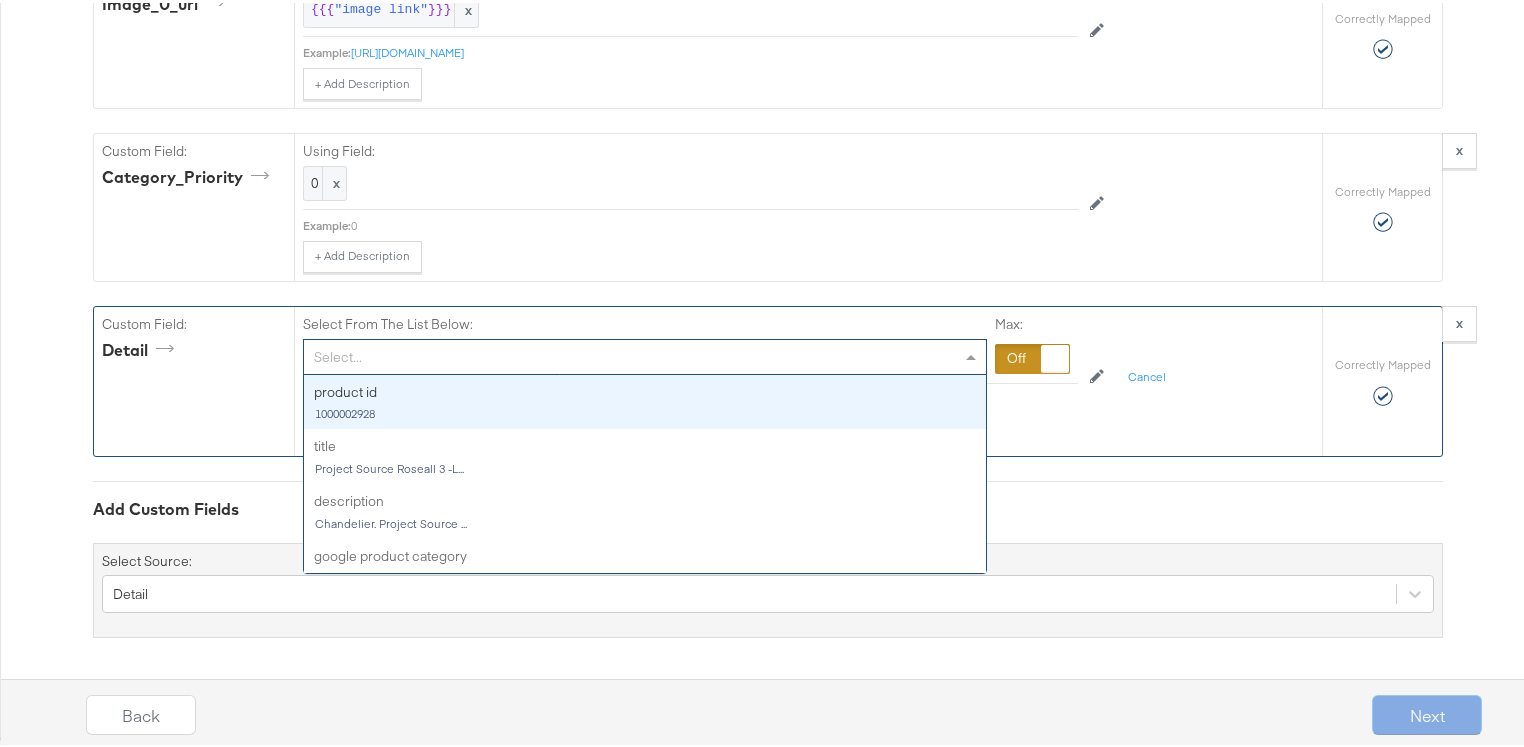 click on "Select..." at bounding box center [645, 354] 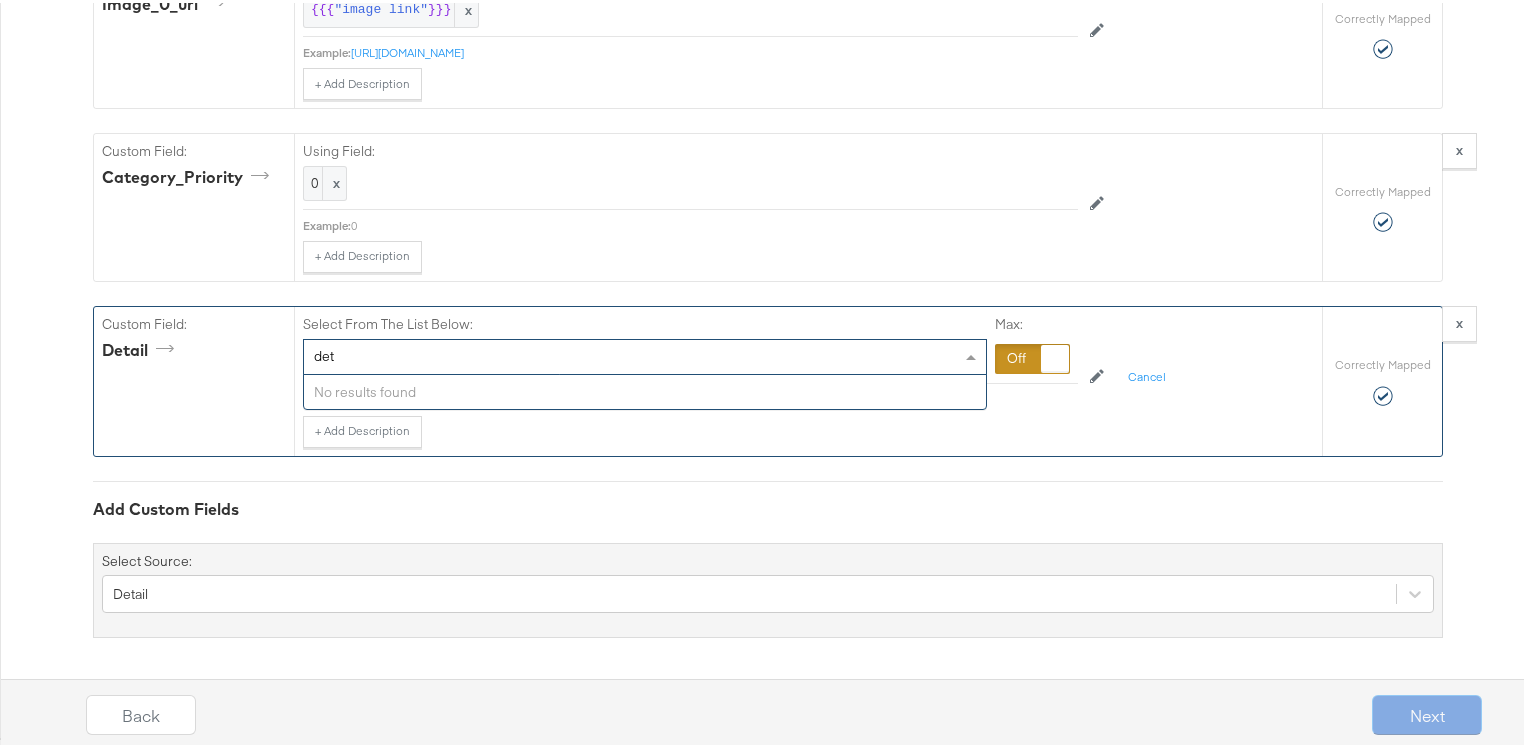 type on "de" 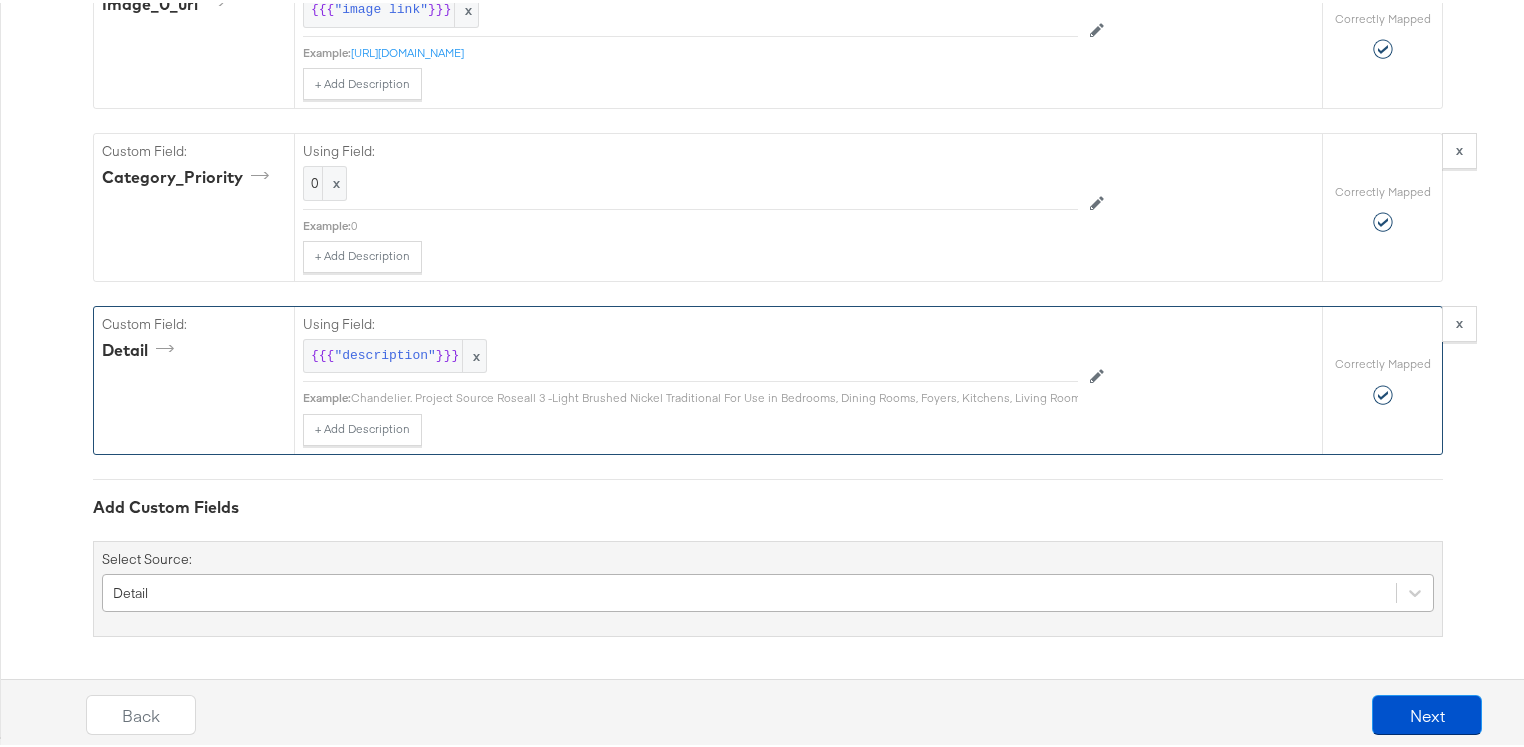 scroll, scrollTop: 1726, scrollLeft: 0, axis: vertical 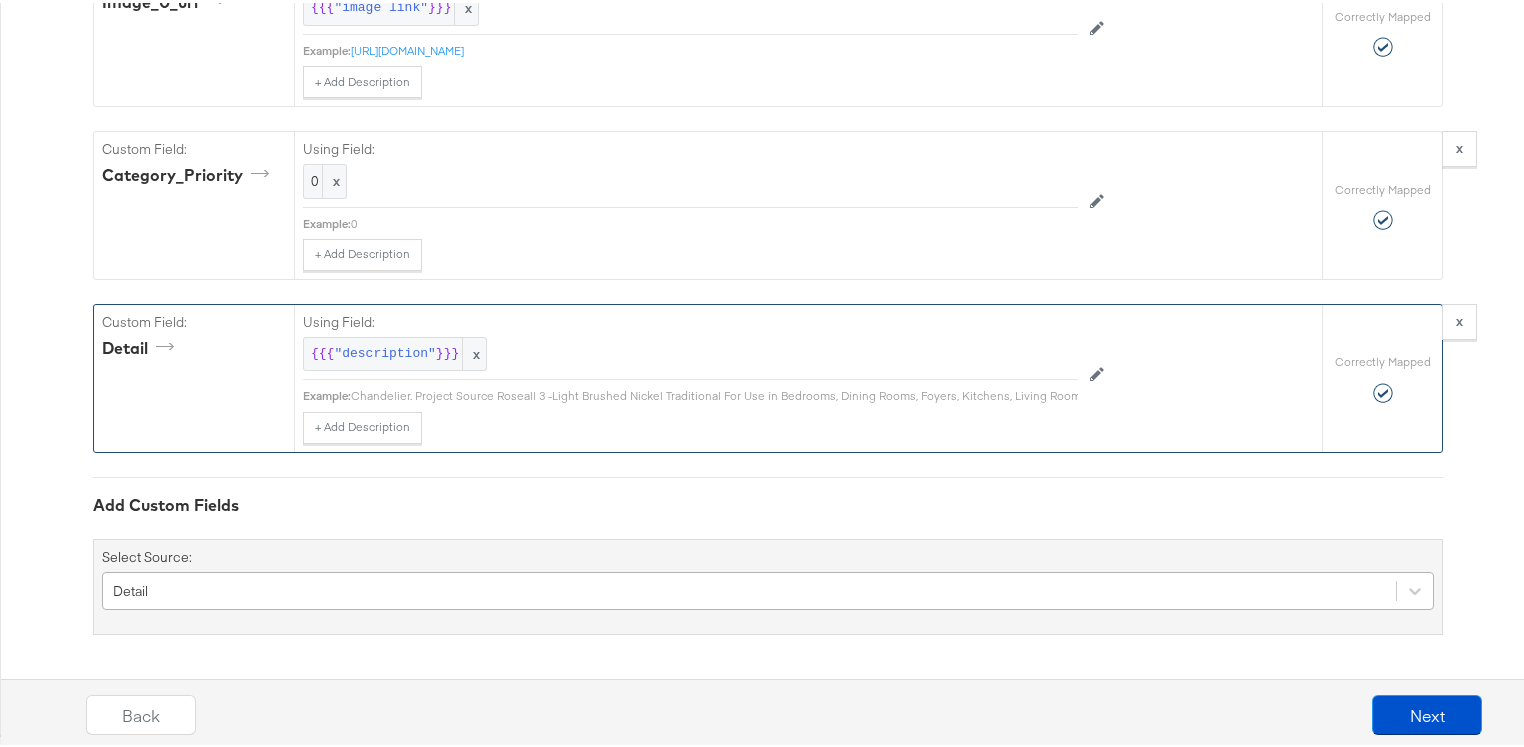 click on "Detail" at bounding box center [768, 588] 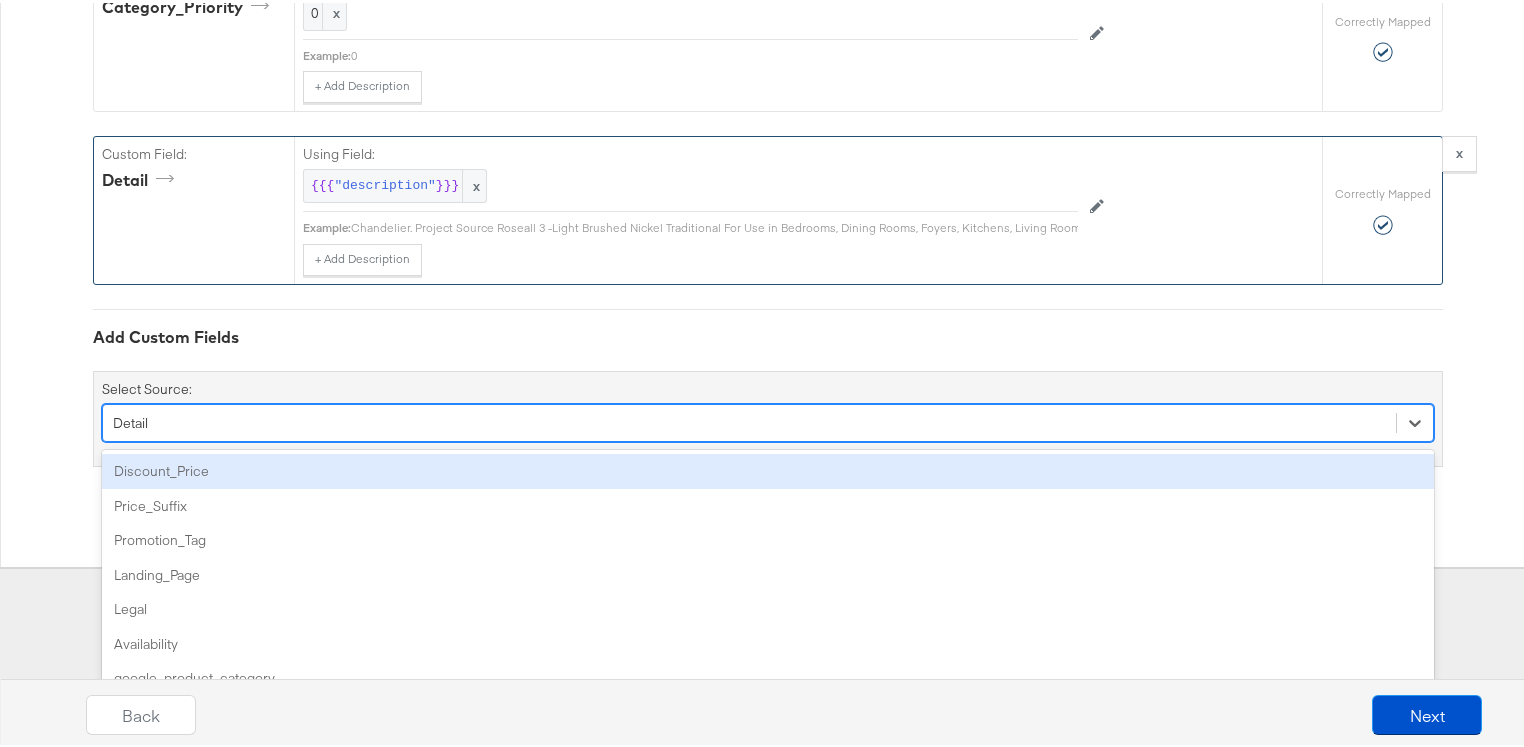 click on "Discount_Price" at bounding box center (768, 468) 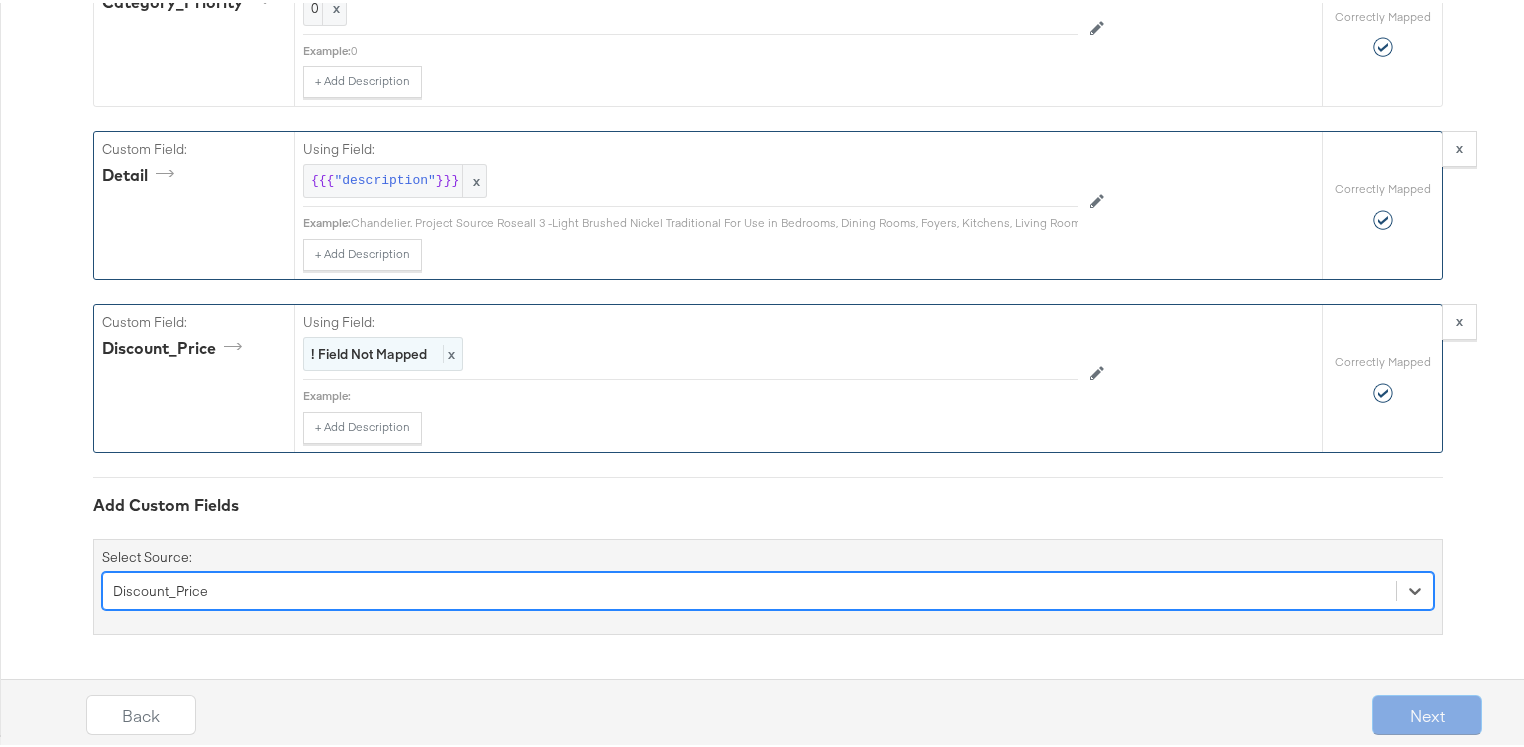 click on "! Field Not Mapped" at bounding box center [369, 351] 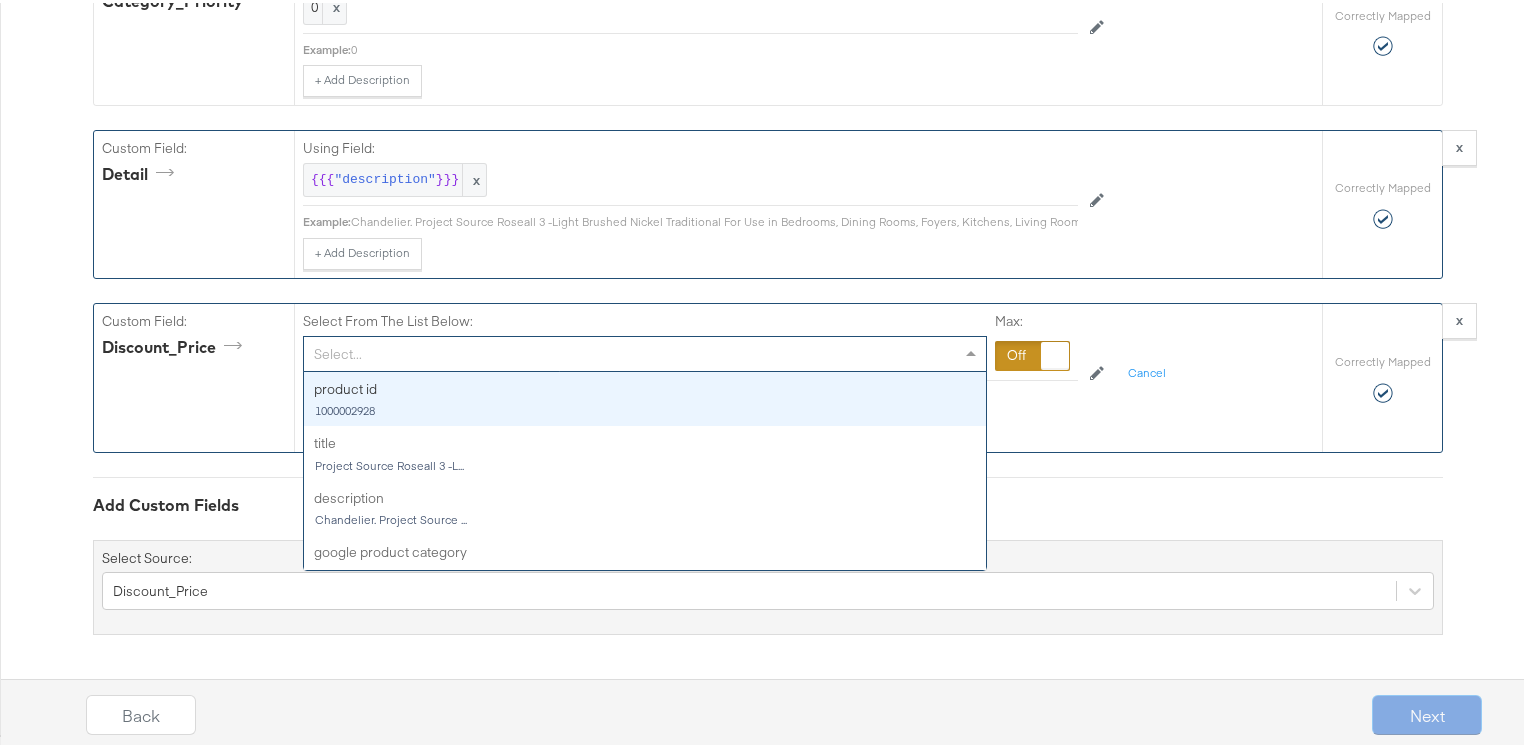 click on "Select..." at bounding box center [645, 351] 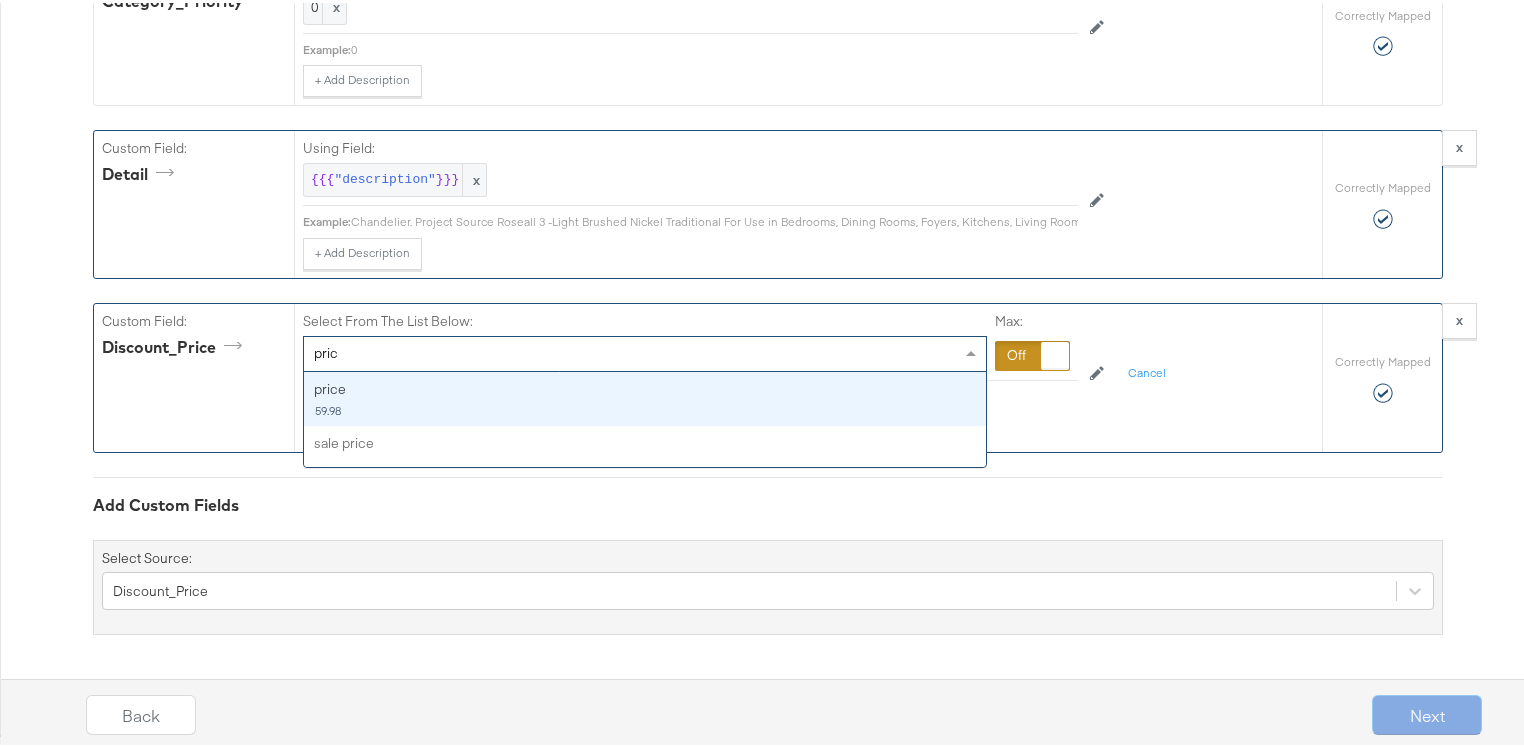 type on "price" 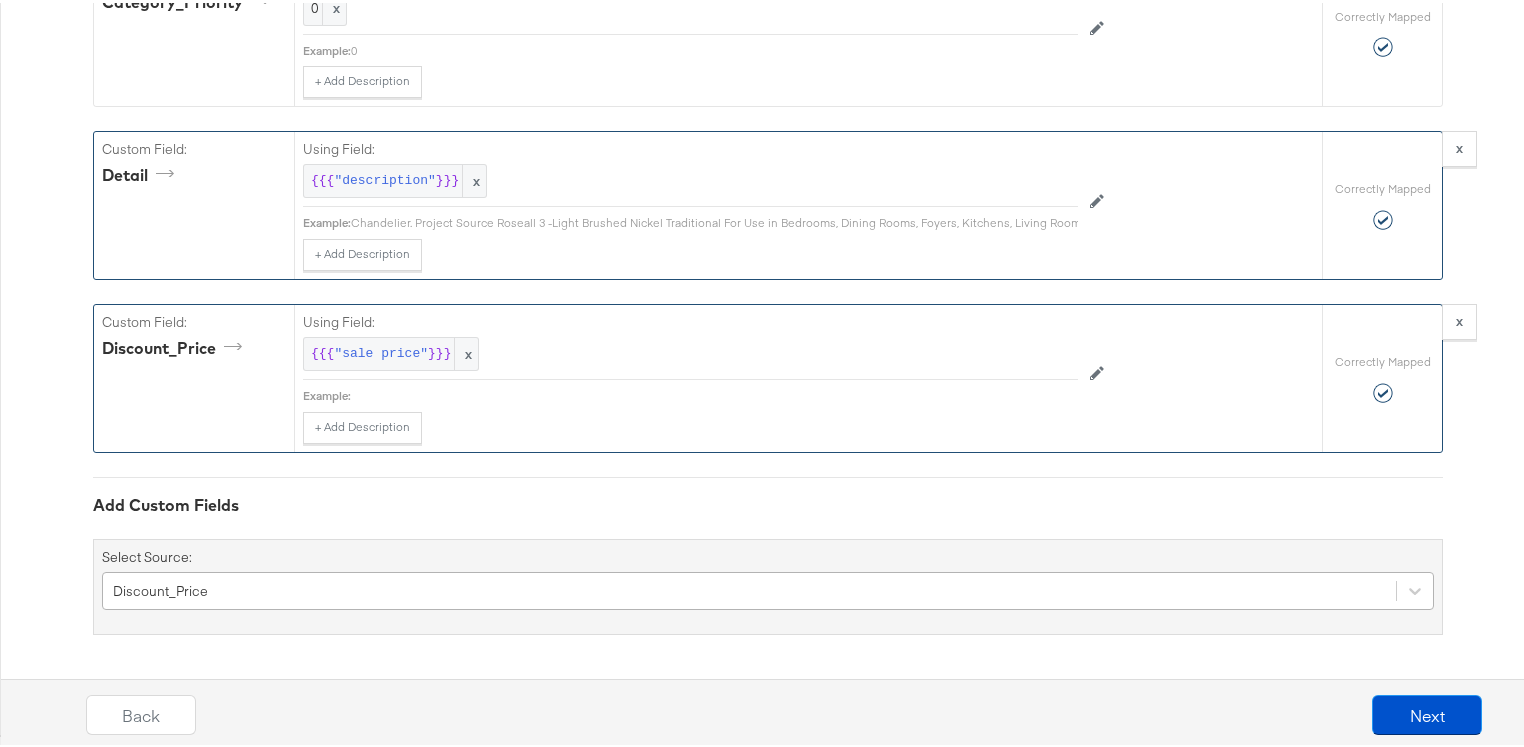 click on "Discount_Price" at bounding box center [768, 588] 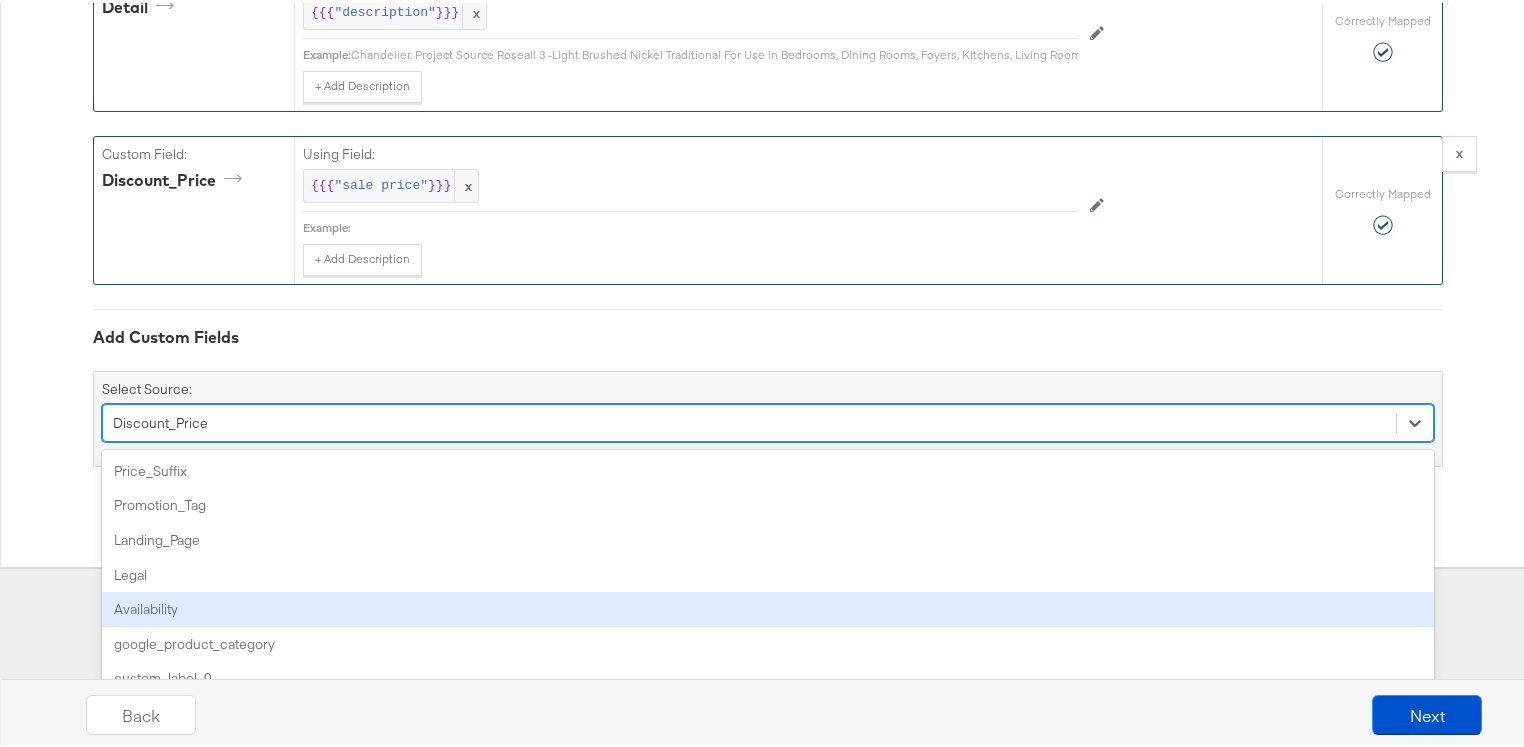 click on "Availability" at bounding box center [768, 606] 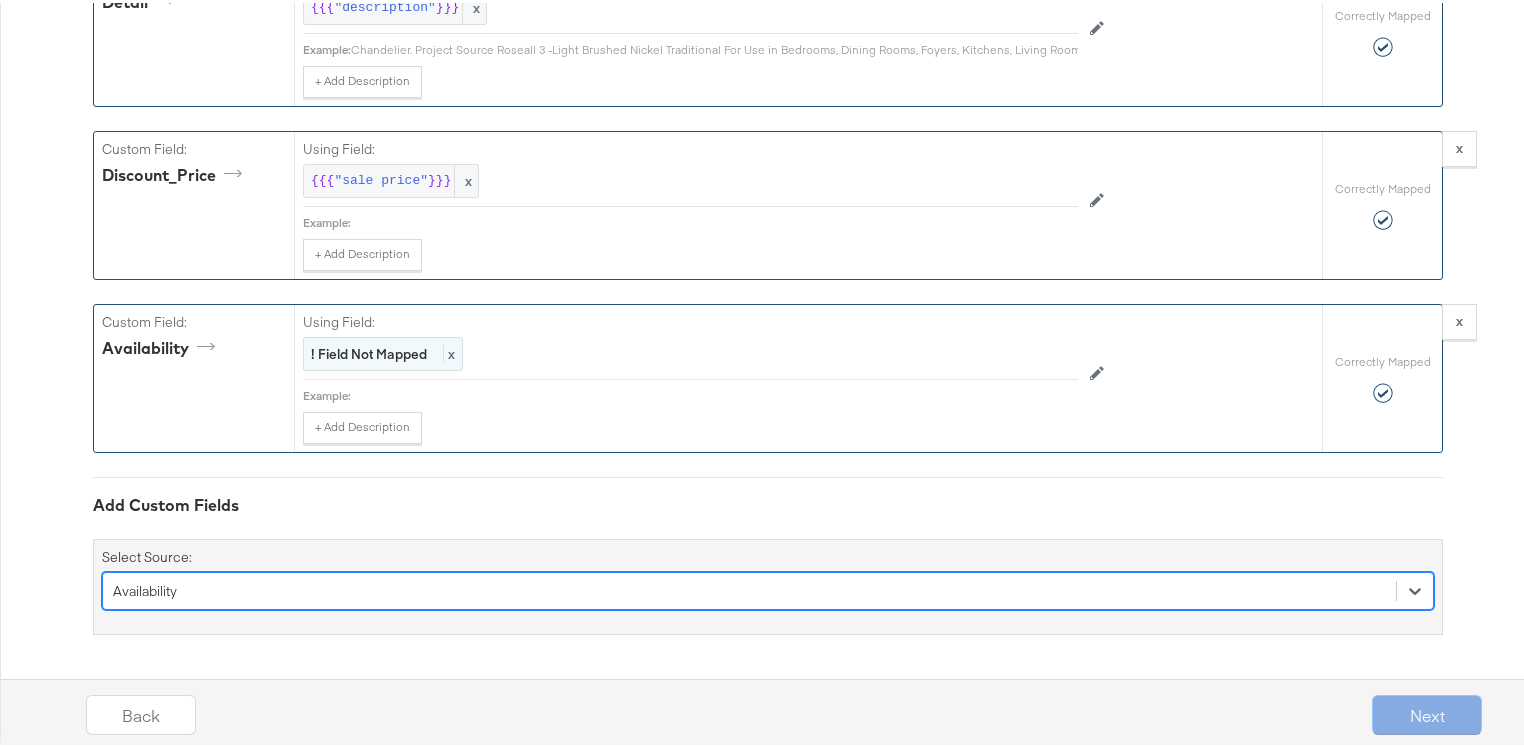 click on "! Field Not Mapped x" at bounding box center (383, 351) 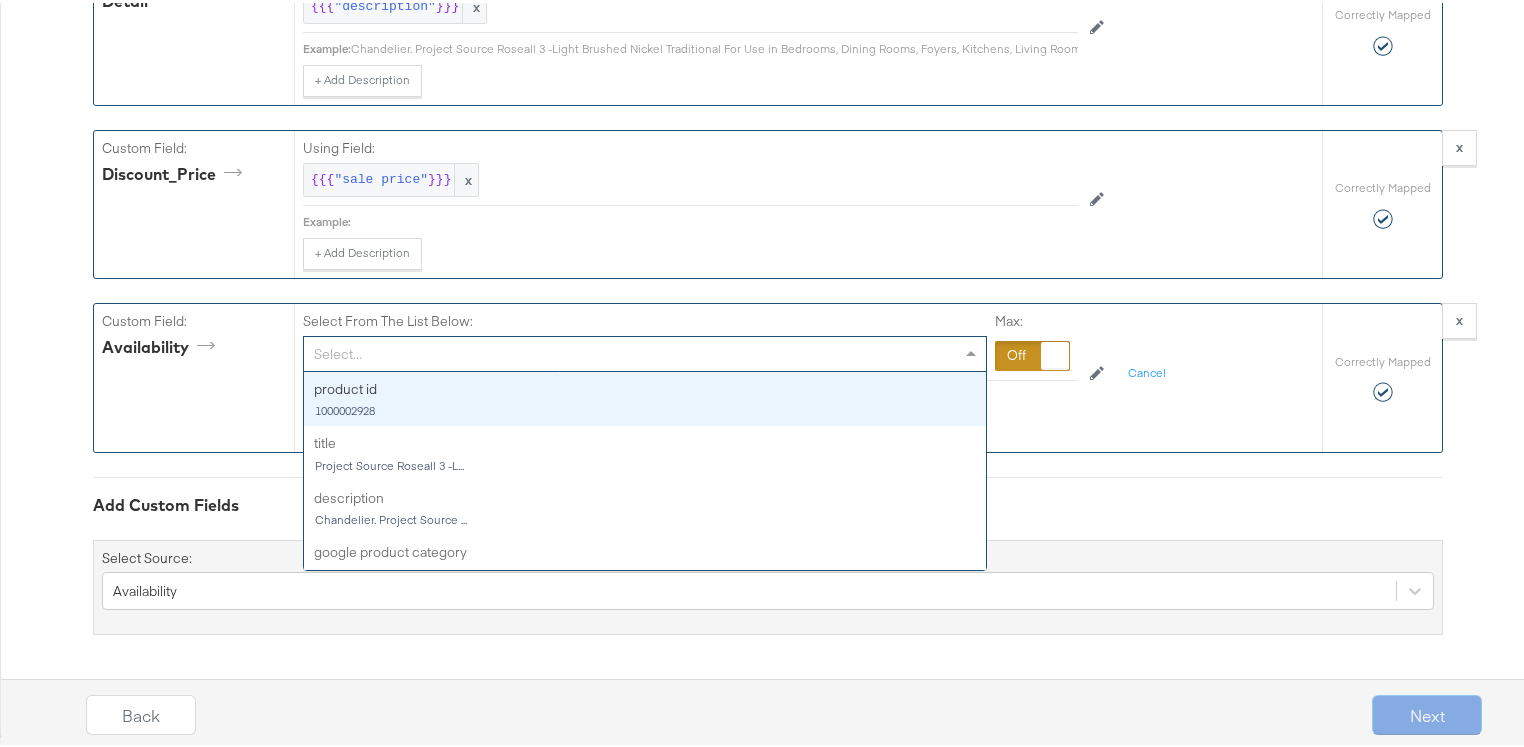 click on "Select..." at bounding box center (645, 351) 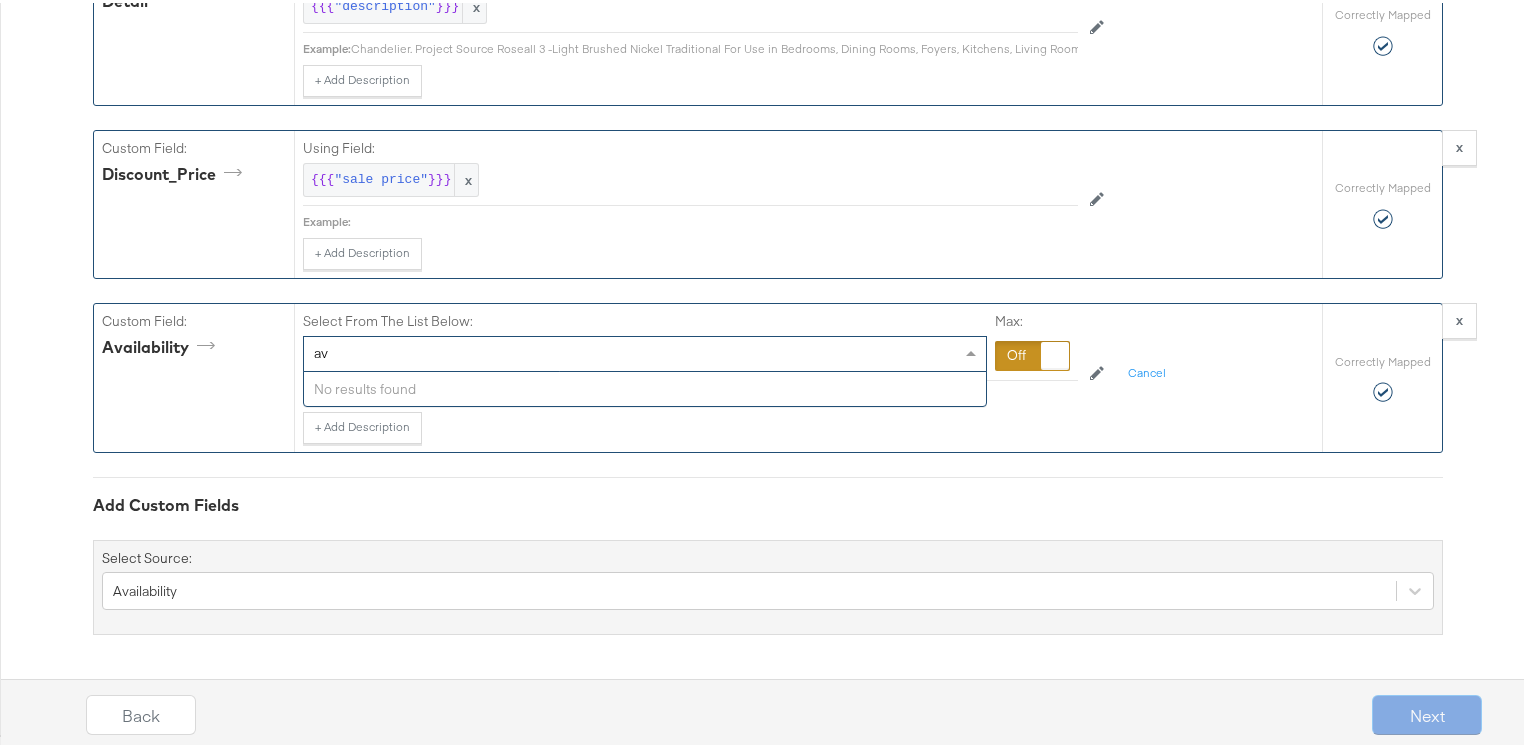 type on "a" 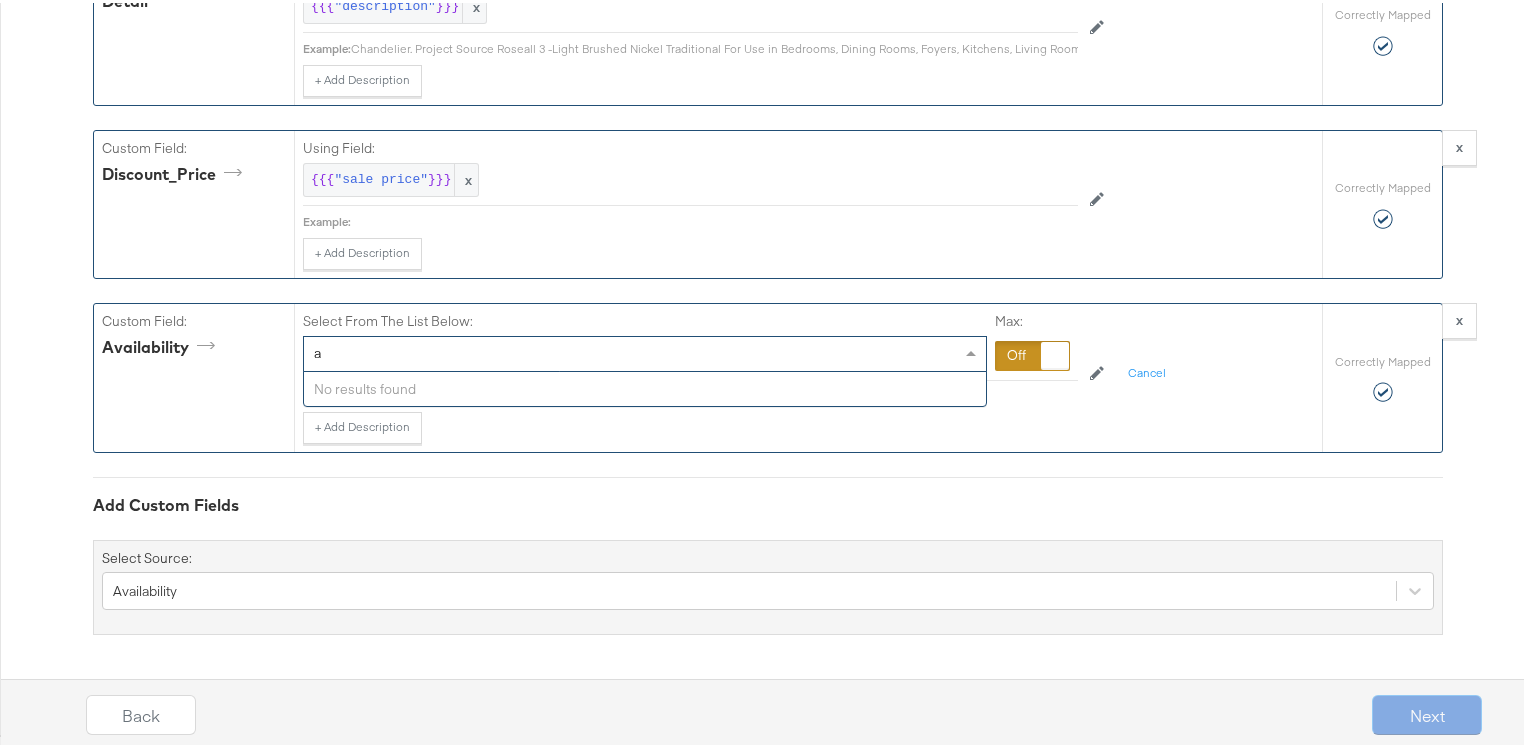 type 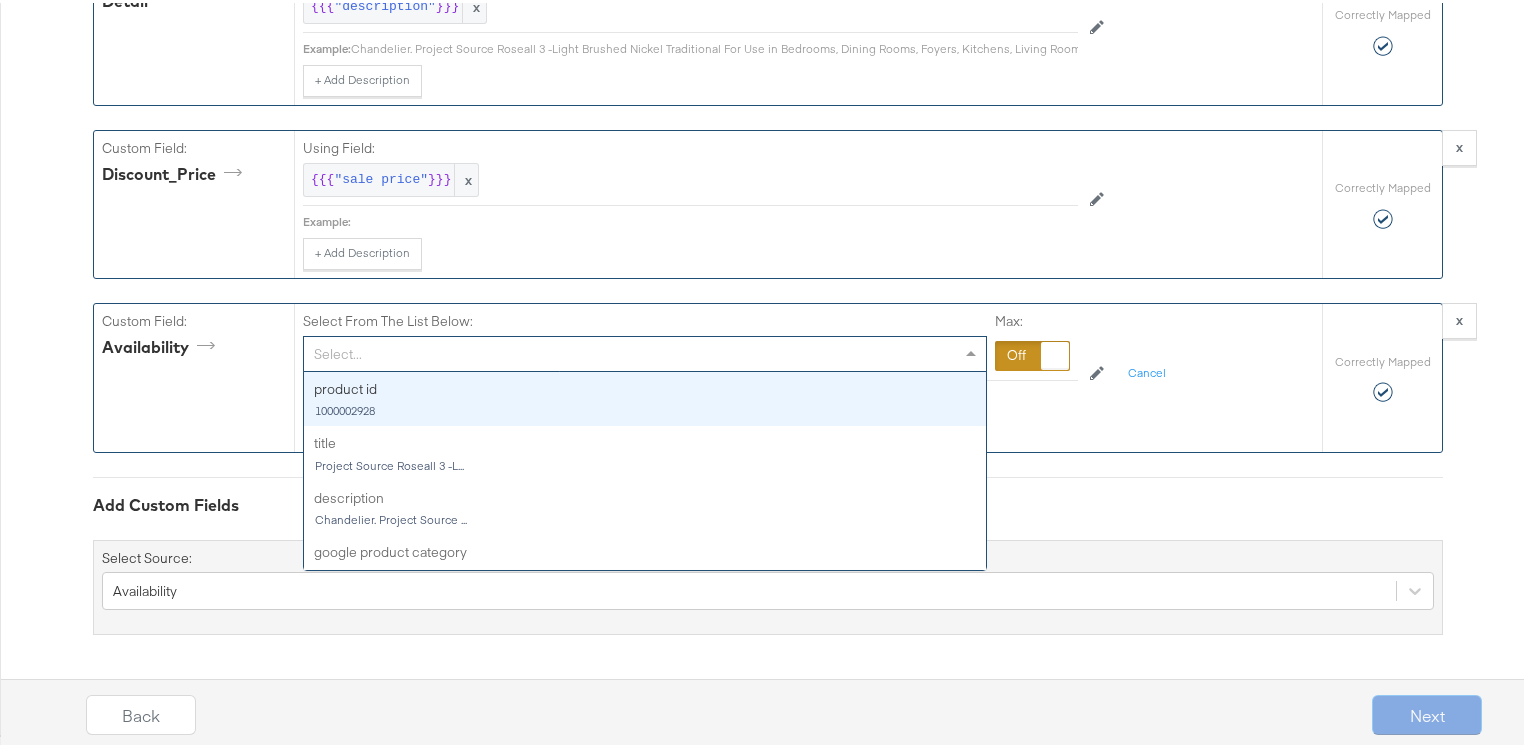 click at bounding box center (1032, 353) 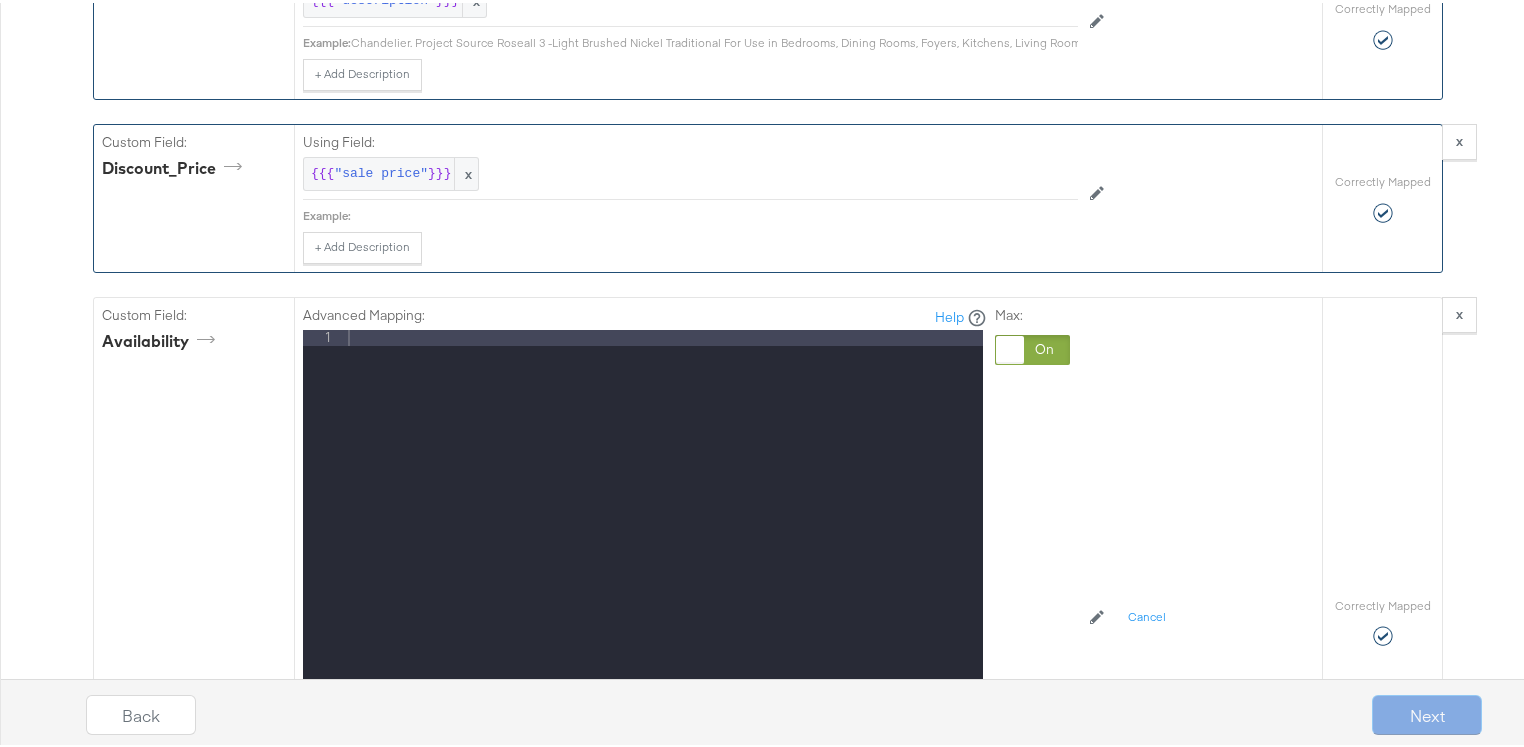 click at bounding box center (663, 593) 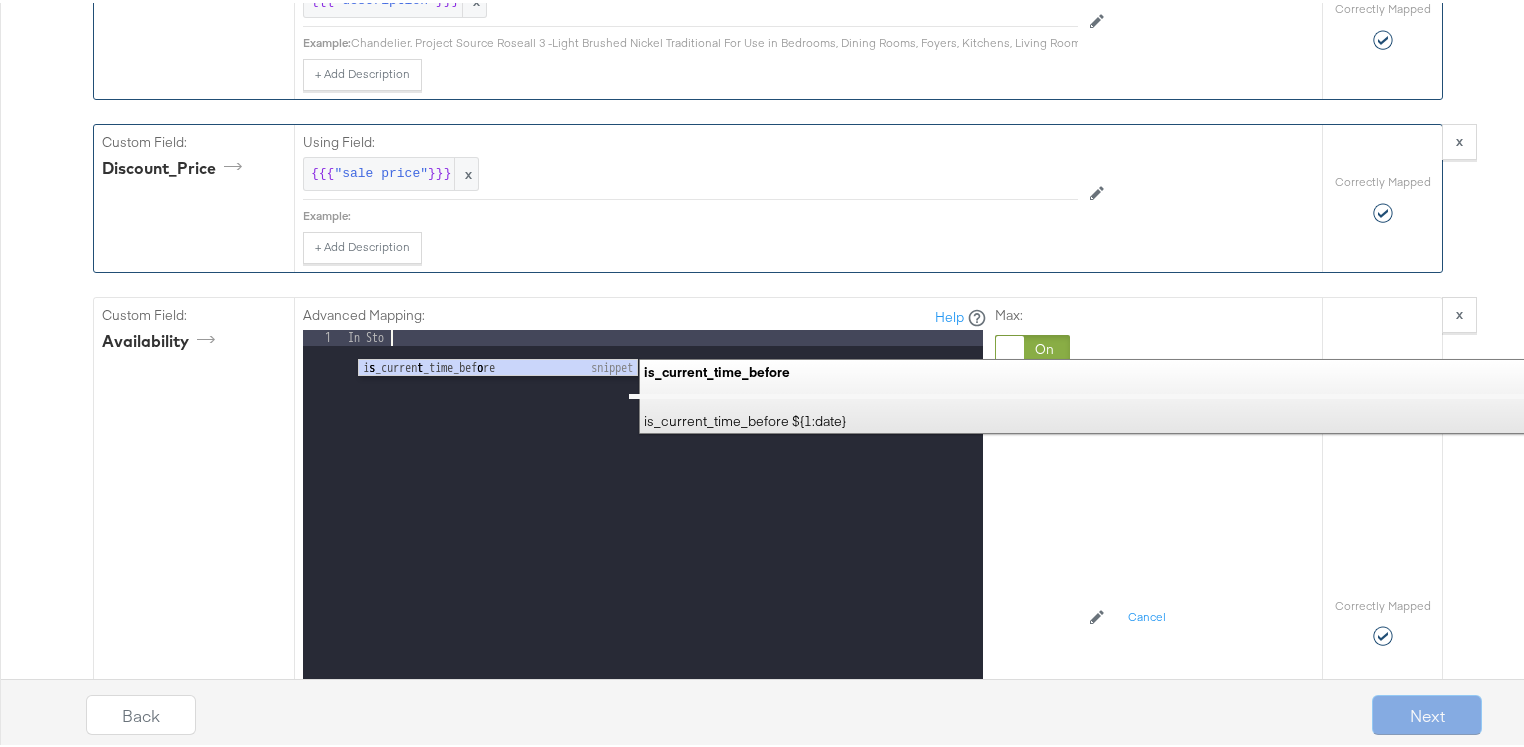 type 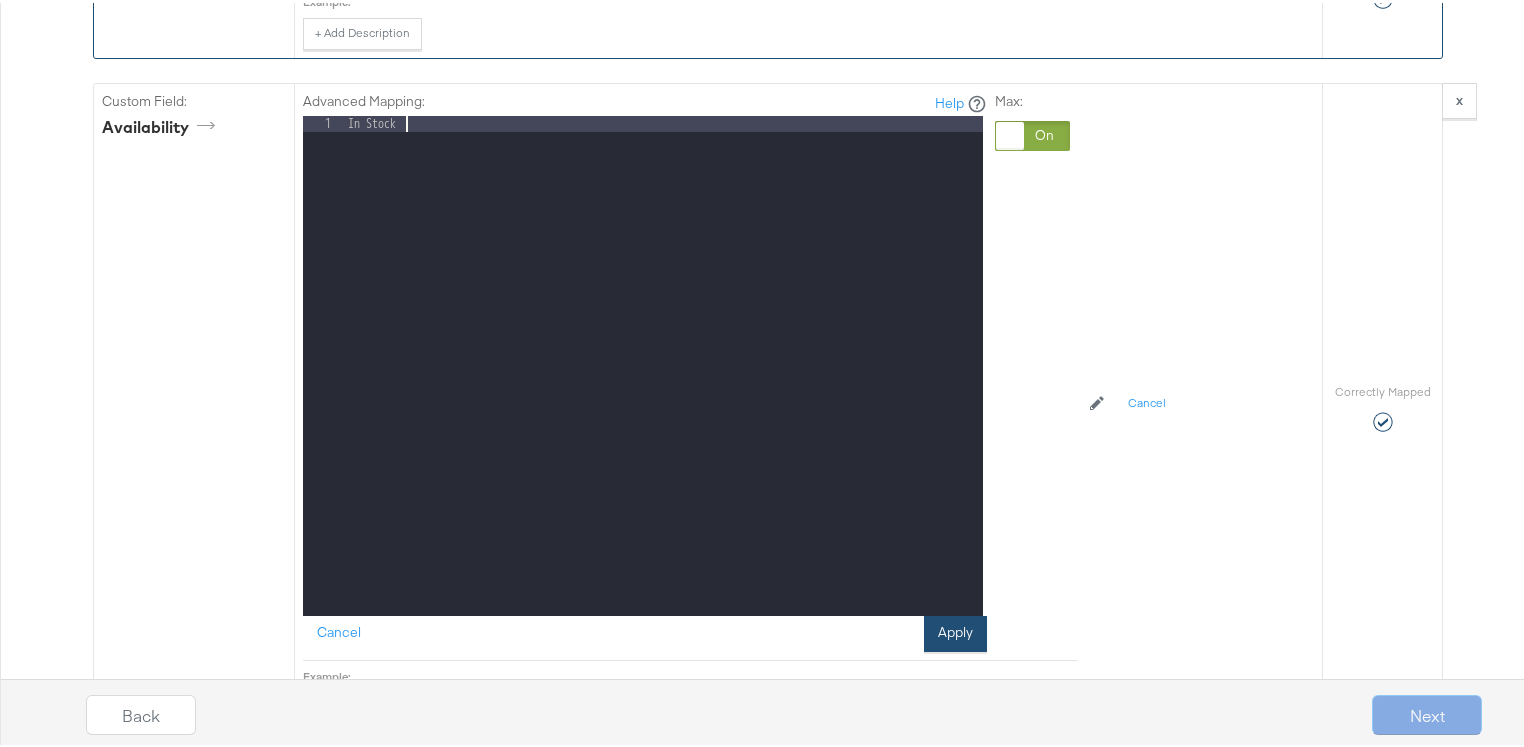 click on "Apply" at bounding box center (955, 631) 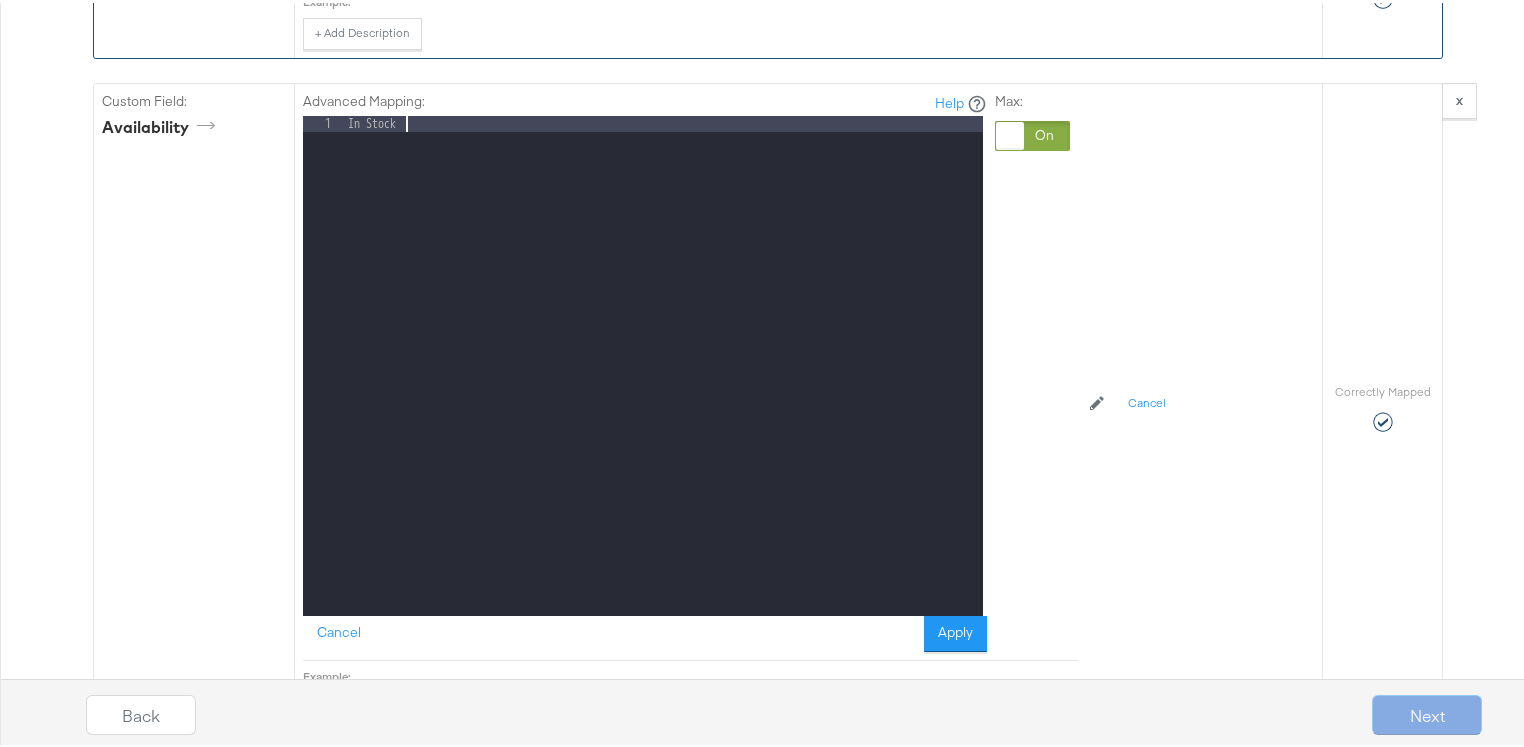 scroll, scrollTop: 1902, scrollLeft: 0, axis: vertical 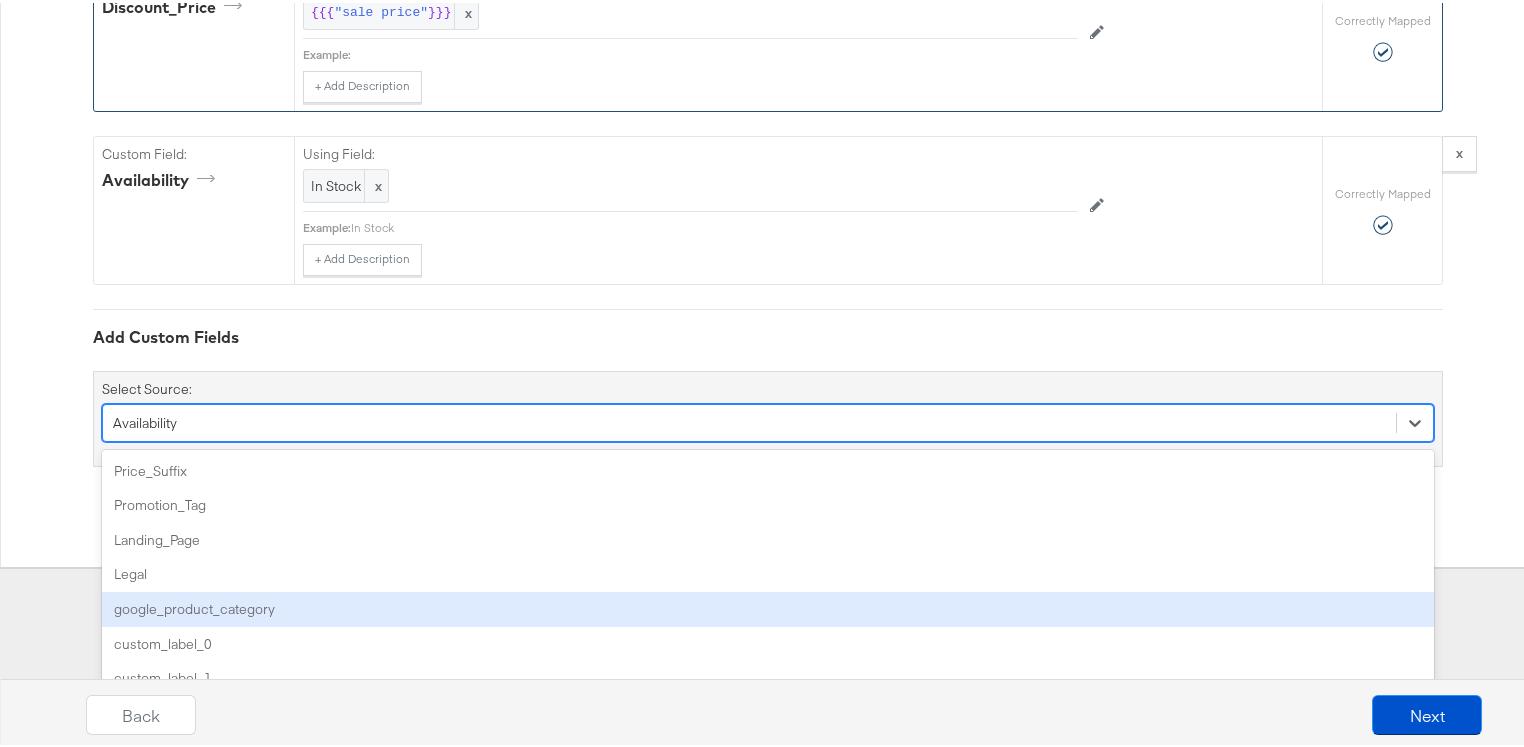 click on "option Availability, selected. option google_product_category focused, 5 of 91. 91 results available. Use Up and Down to choose options, press Enter to select the currently focused option, press Escape to exit the menu, press Tab to select the option and exit the menu. Availability Price_Suffix Promotion_Tag Landing_Page Legal google_product_category custom_label_0 custom_label_1 custom_label_2 custom_label_3 custom_label_4 media_1_url media_1_tag media_2_url media_2_tag media_3_url media_3_tag media_4_url media_4_tag media_5_url media_5_tag media_6_url media_6_tag media_7_url media_7_tag media_8_url media_8_tag media_9_url media_9_tag media_10_url media_10_tag media_11_url media_11_tag media_12_url media_12_tag media_13_url media_13_tag media_14_url media_14_tag media_15_url media_15_tag media_16_url media_16_tag media_17_url media_17_tag media_18_url media_18_tag media_19_url media_19_tag media_20_url media_20_tag click_1_url click_2_url click_3_url click_4_url click_5_url click_6_url click_7_url" at bounding box center (768, 420) 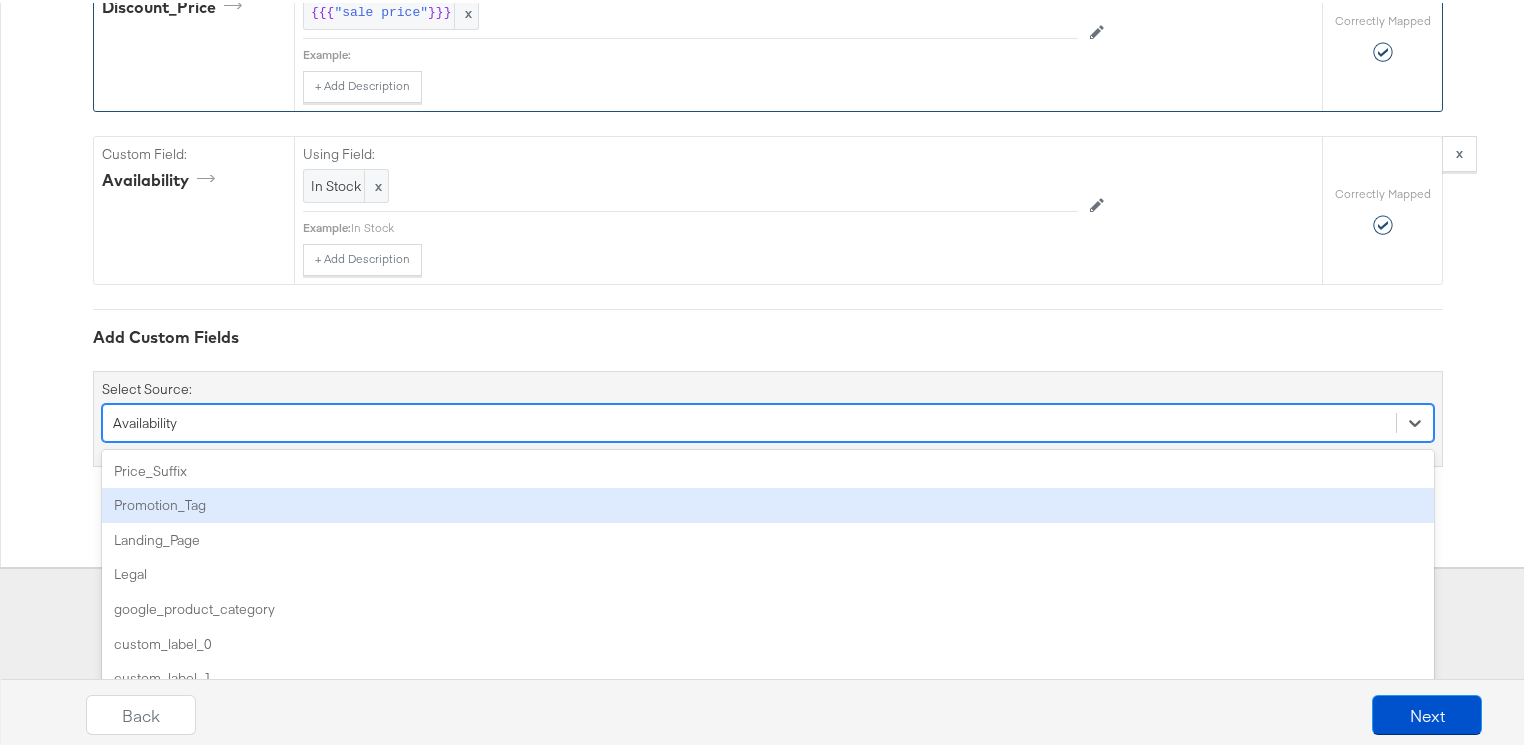 click on "Promotion_Tag" at bounding box center (768, 502) 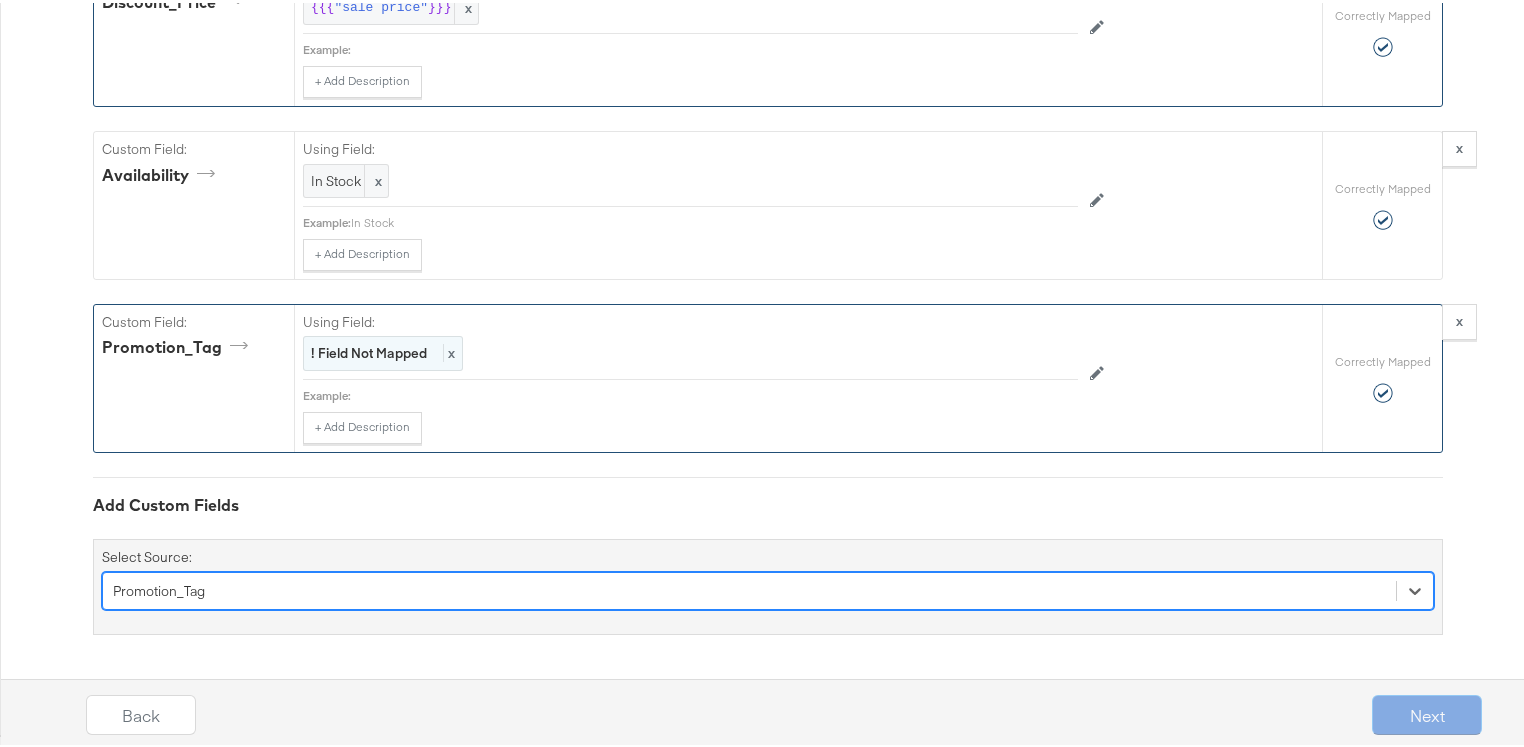 click on "! Field Not Mapped" at bounding box center [369, 350] 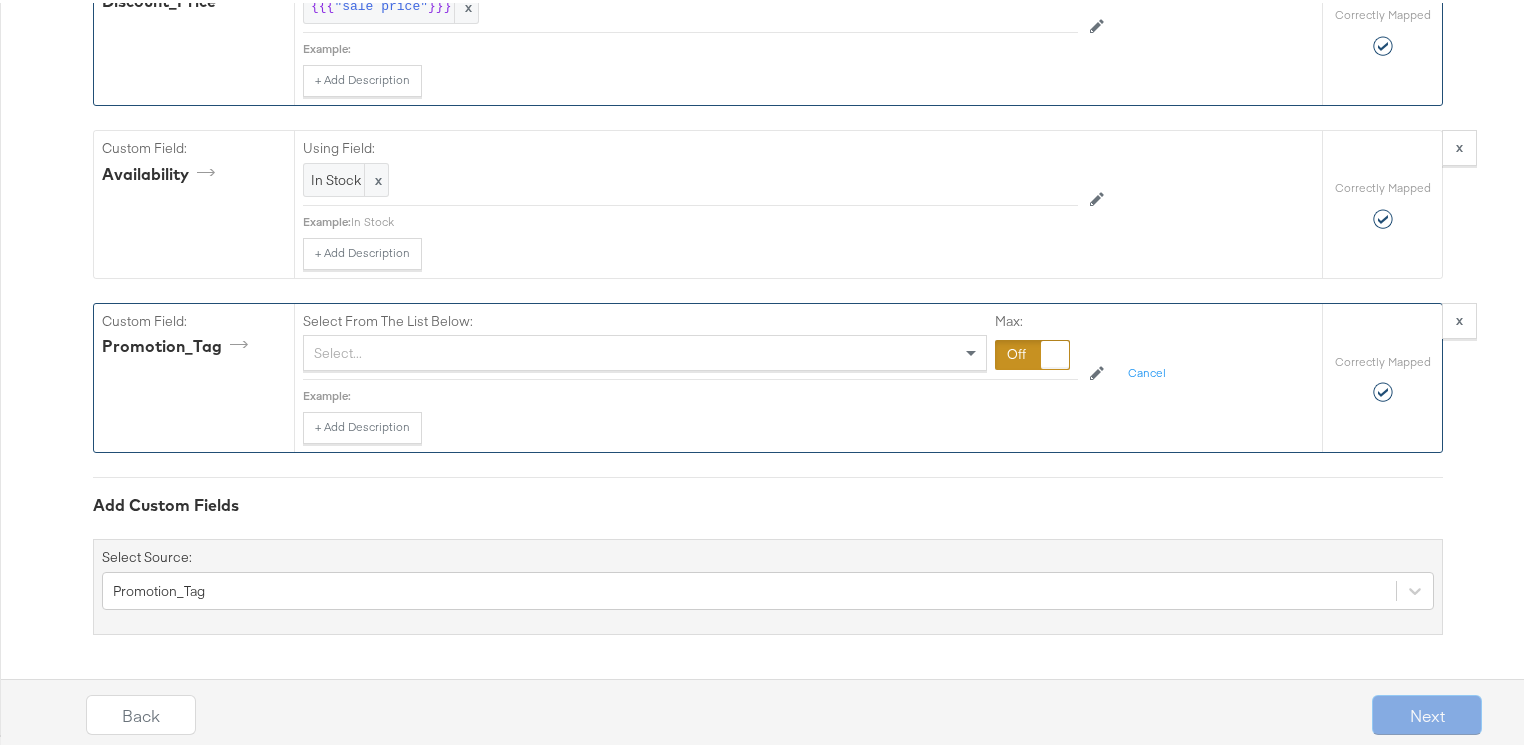 click at bounding box center (1032, 352) 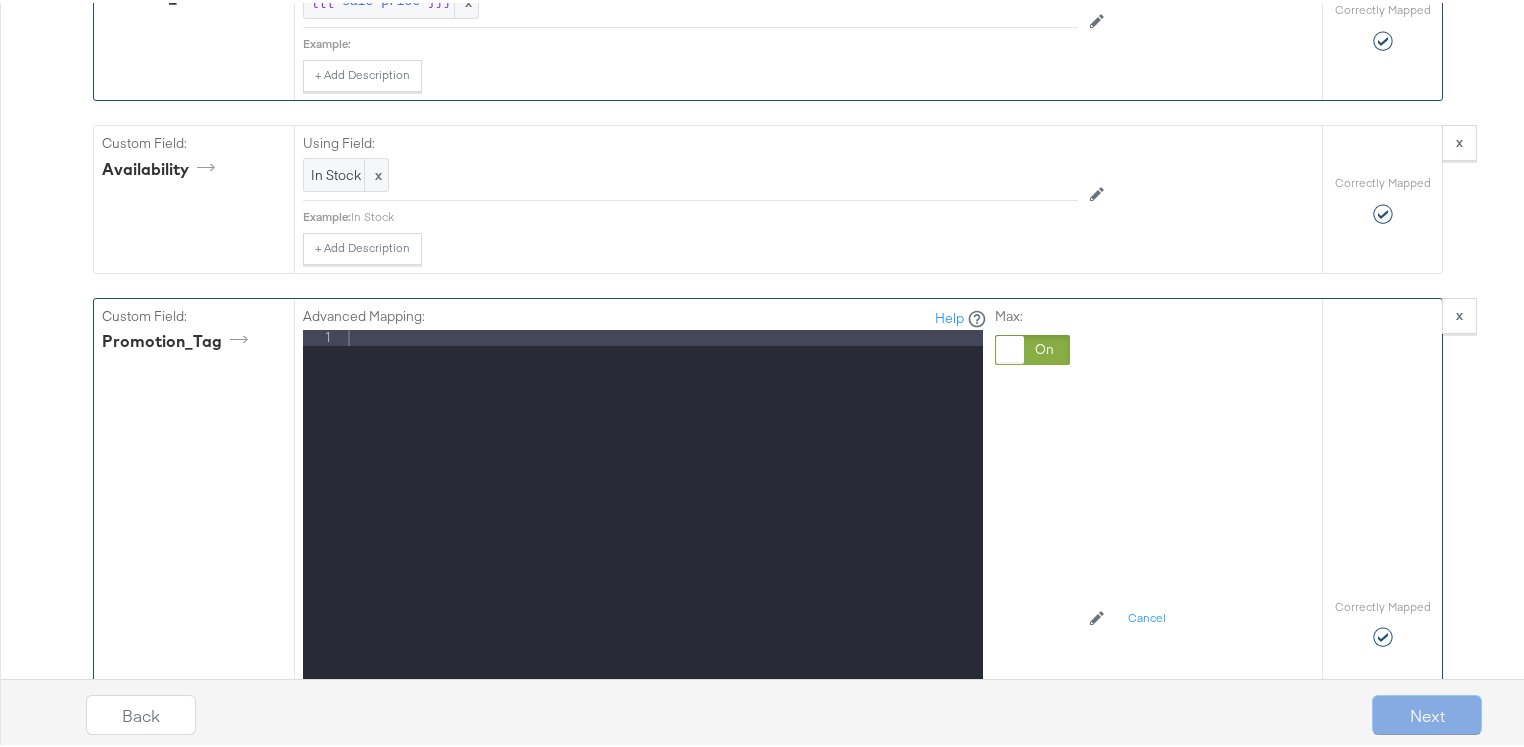 click at bounding box center [663, 593] 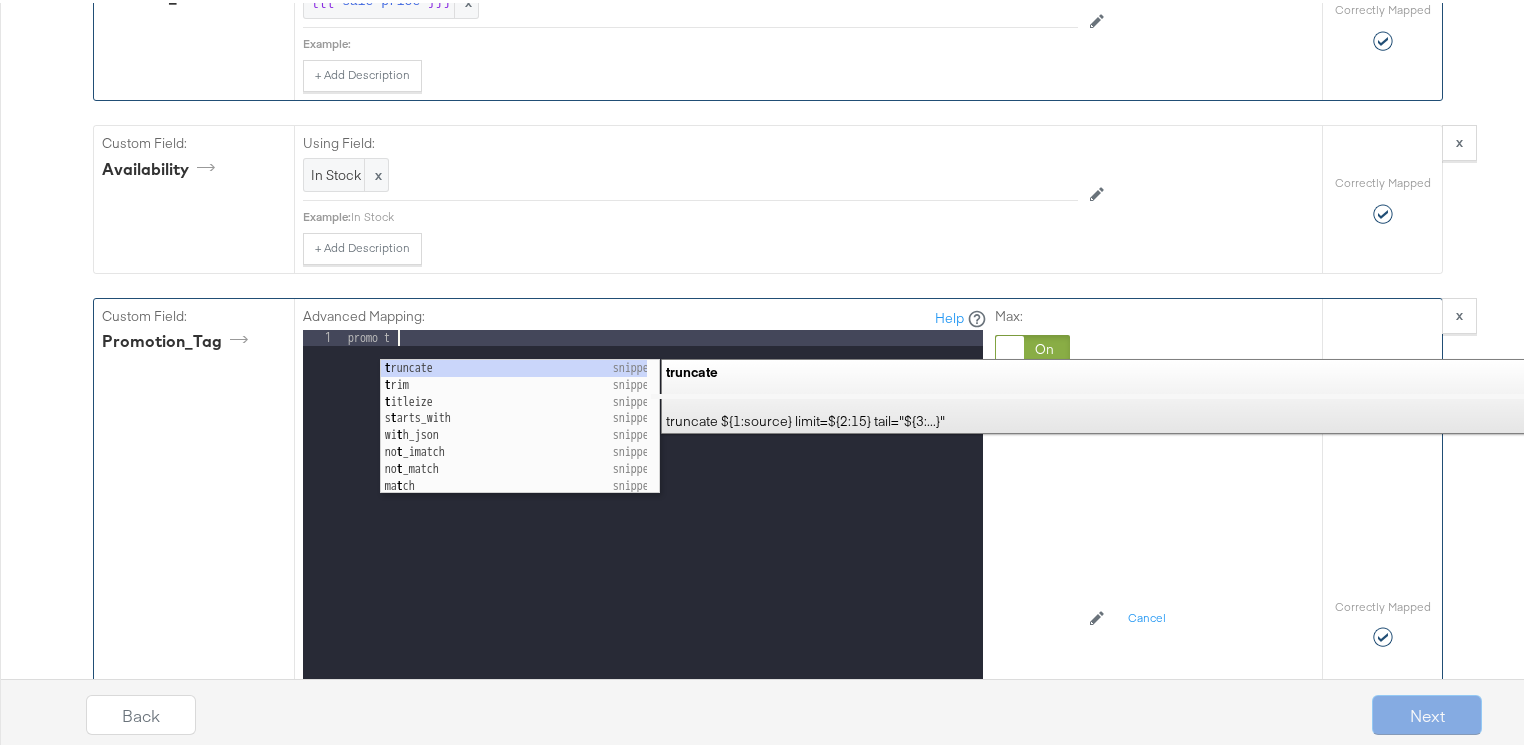 type 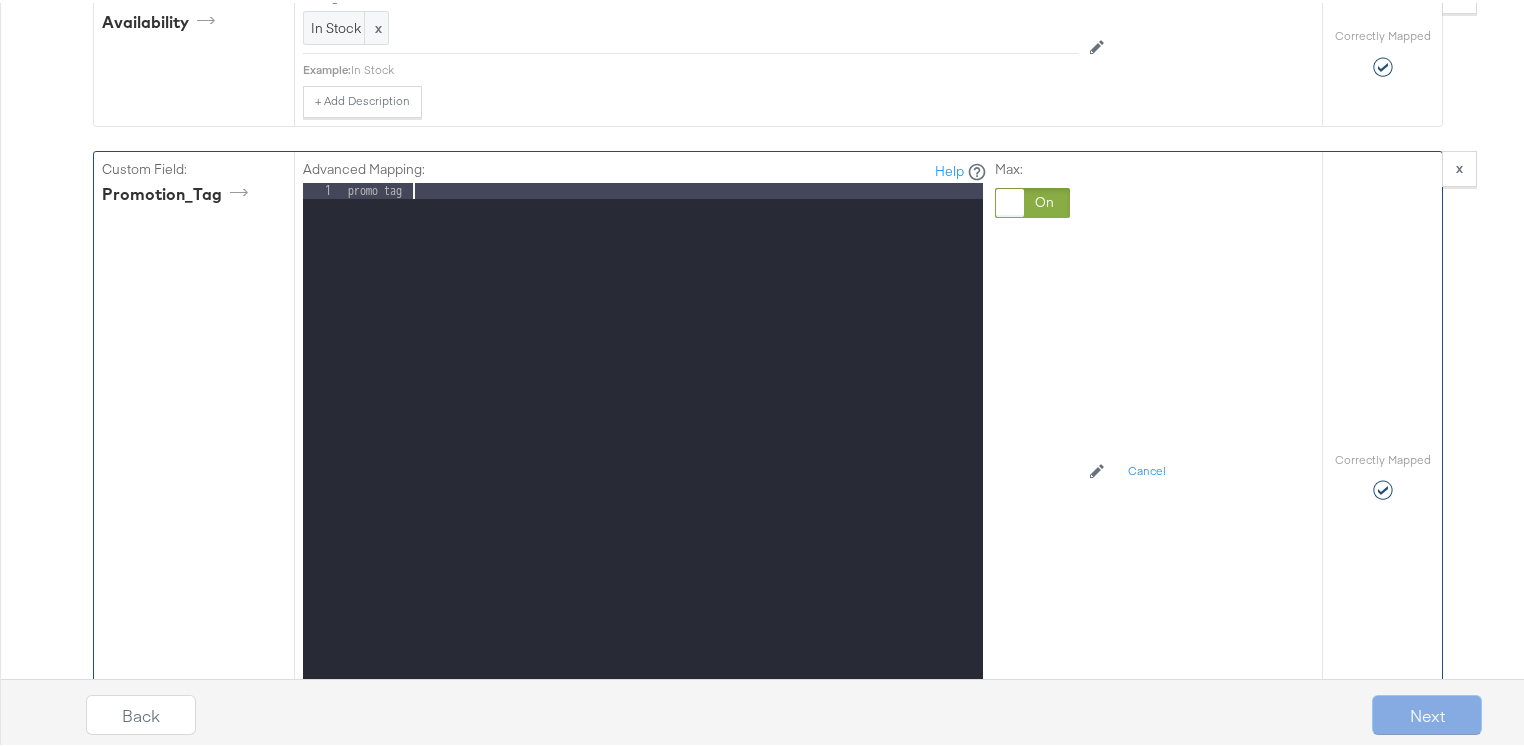 scroll, scrollTop: 2416, scrollLeft: 0, axis: vertical 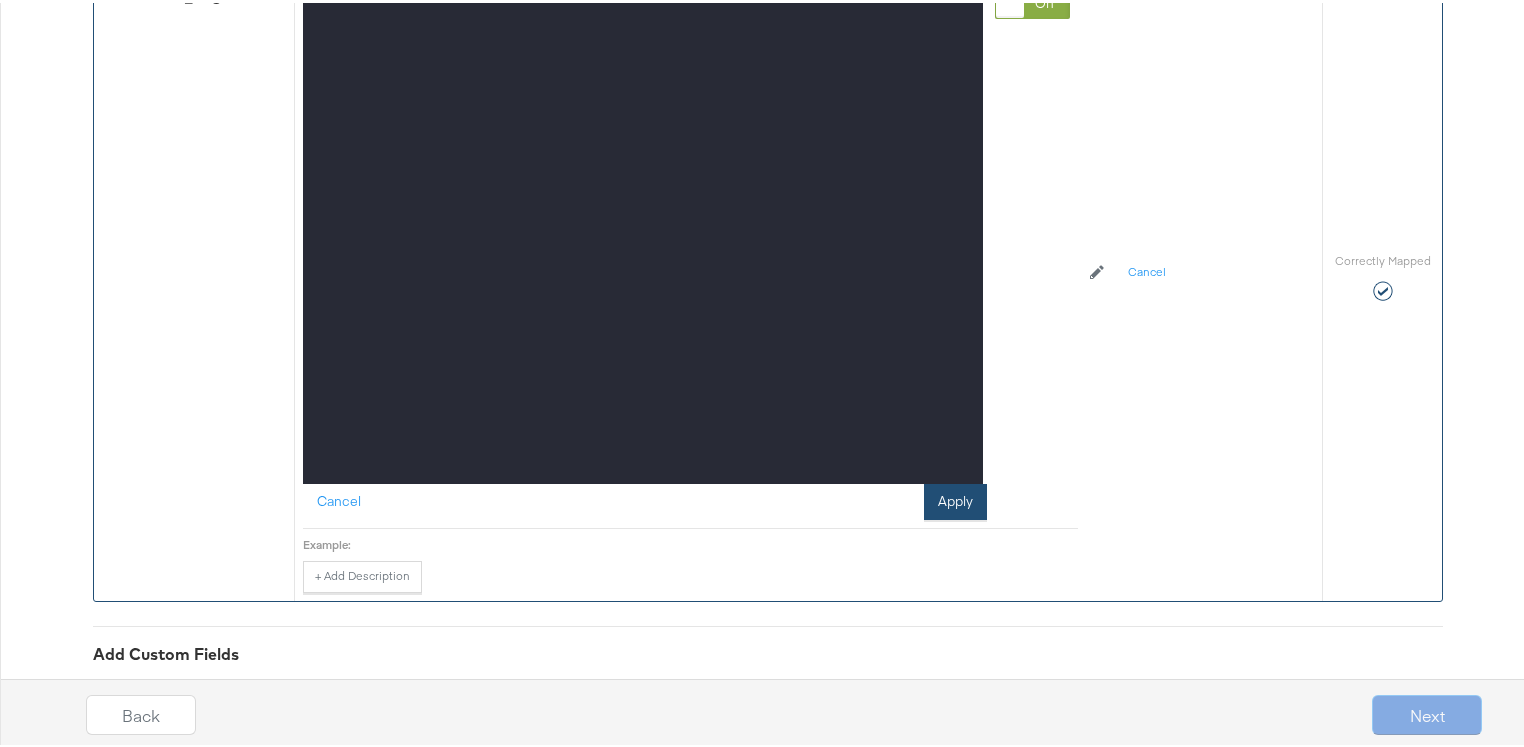 click on "Apply" at bounding box center (955, 499) 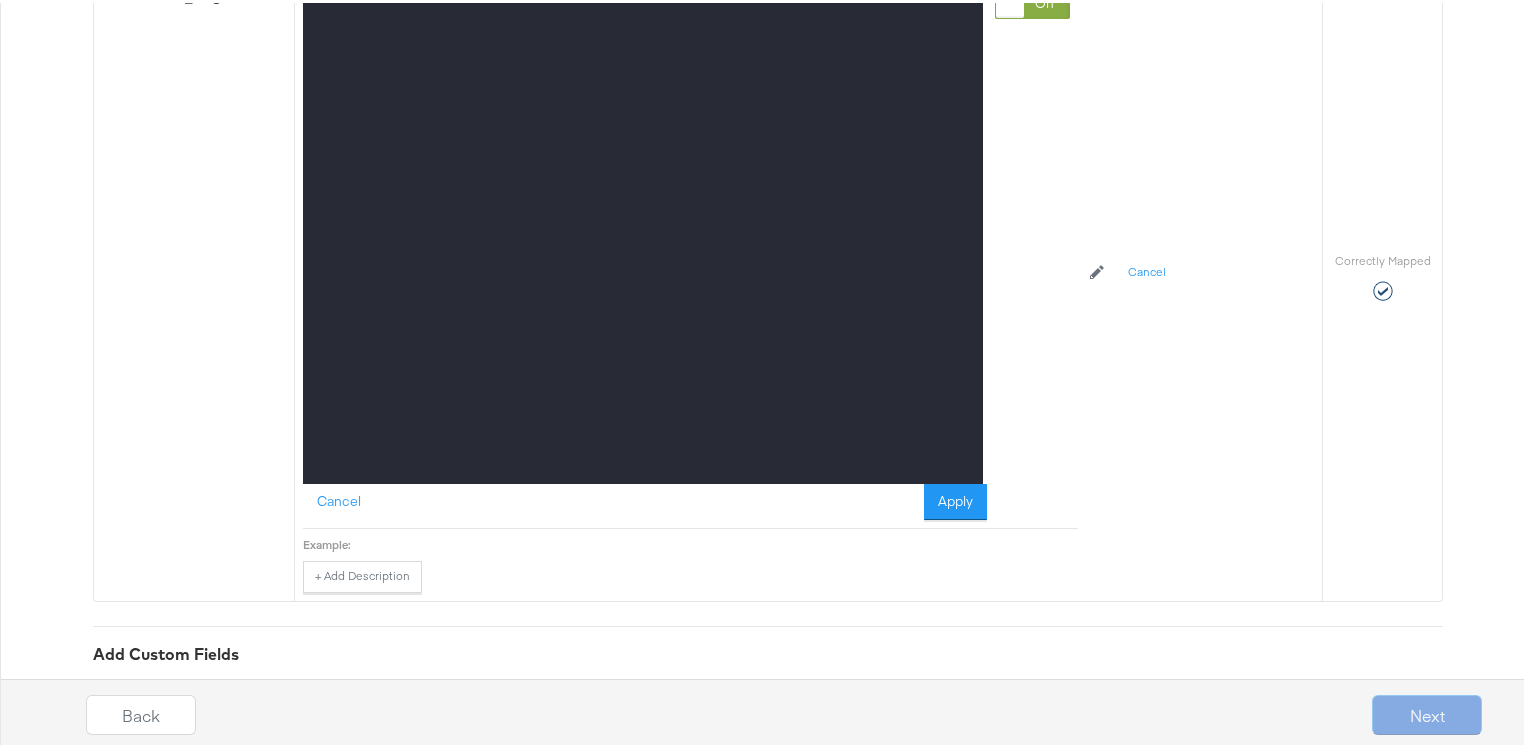 scroll, scrollTop: 2074, scrollLeft: 0, axis: vertical 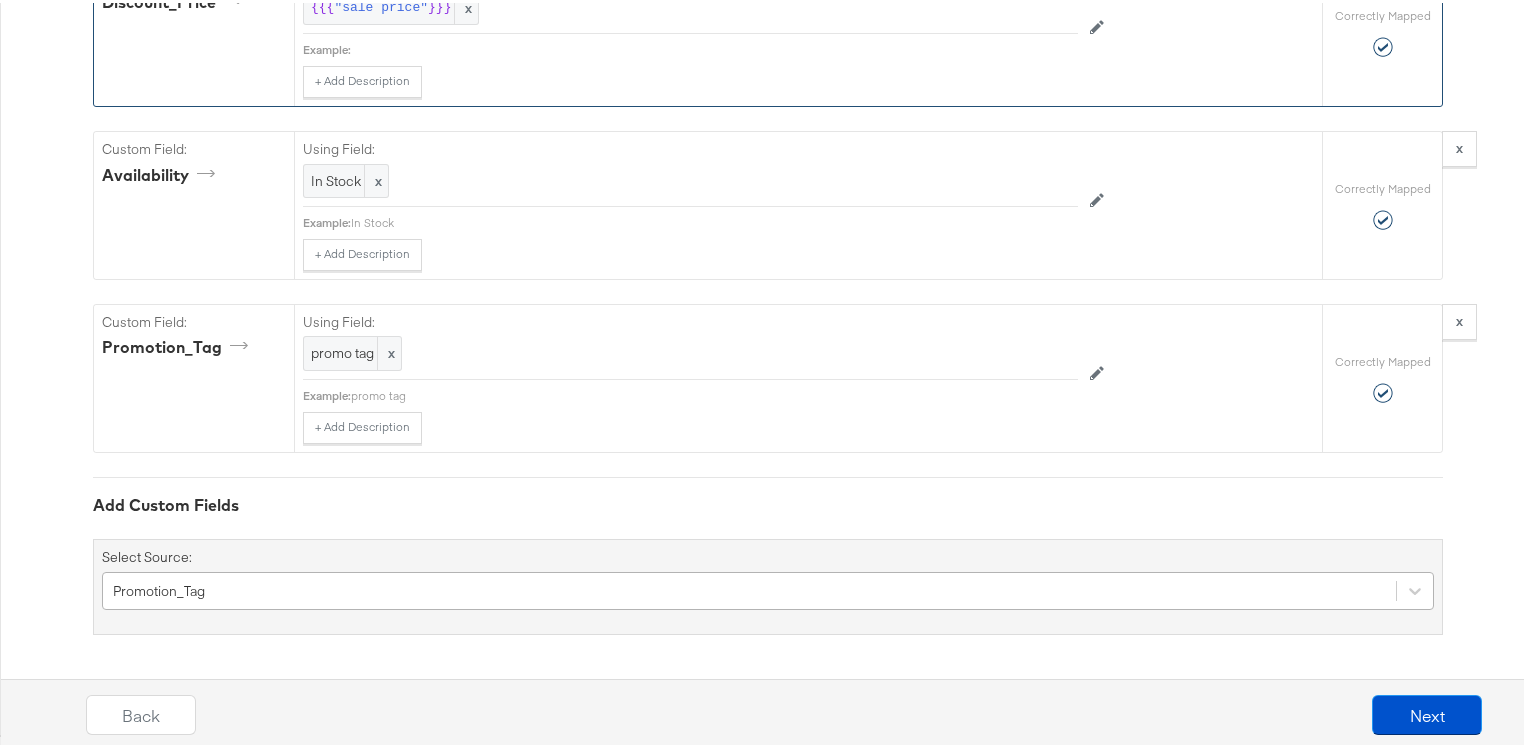 click on "Promotion_Tag" at bounding box center [768, 588] 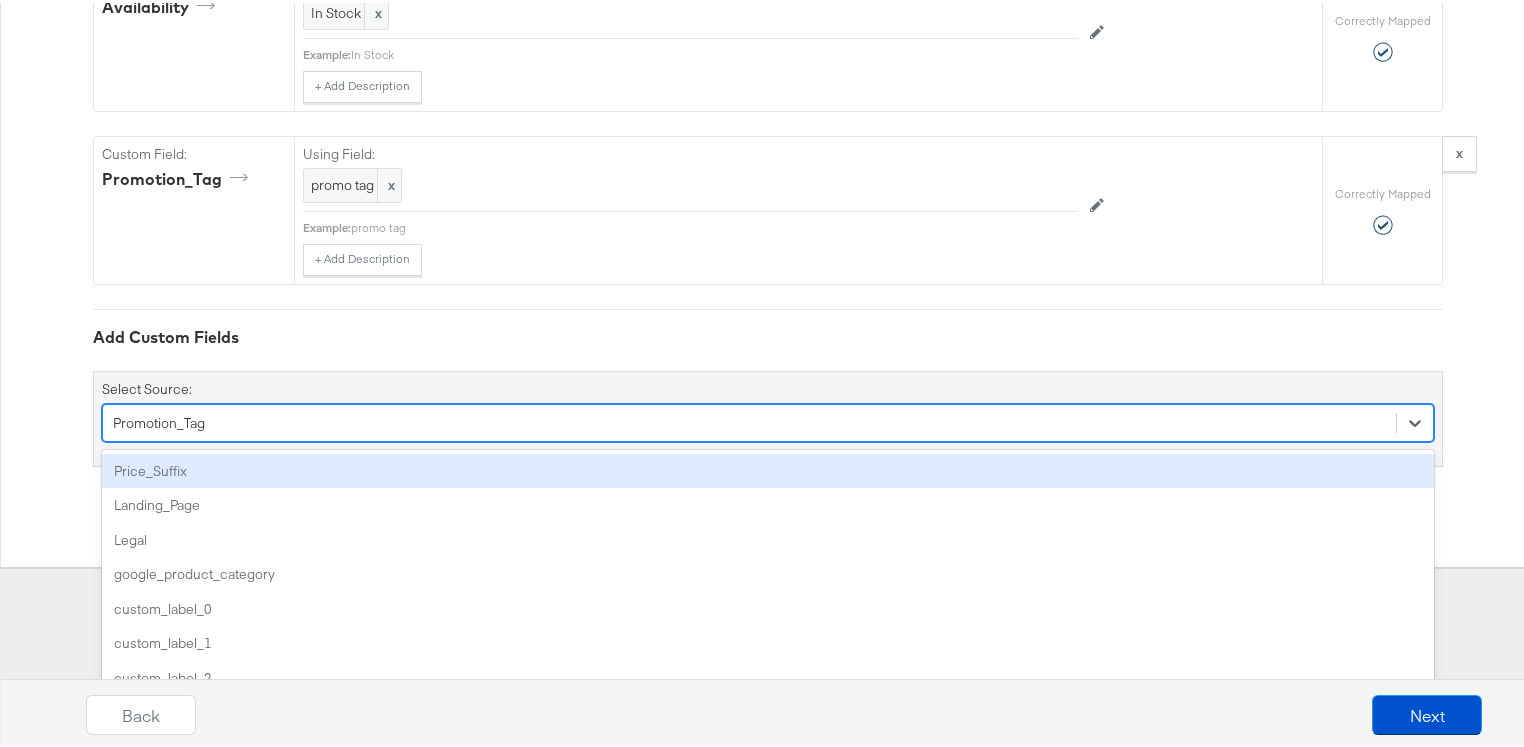 click on "Price_Suffix" at bounding box center (768, 468) 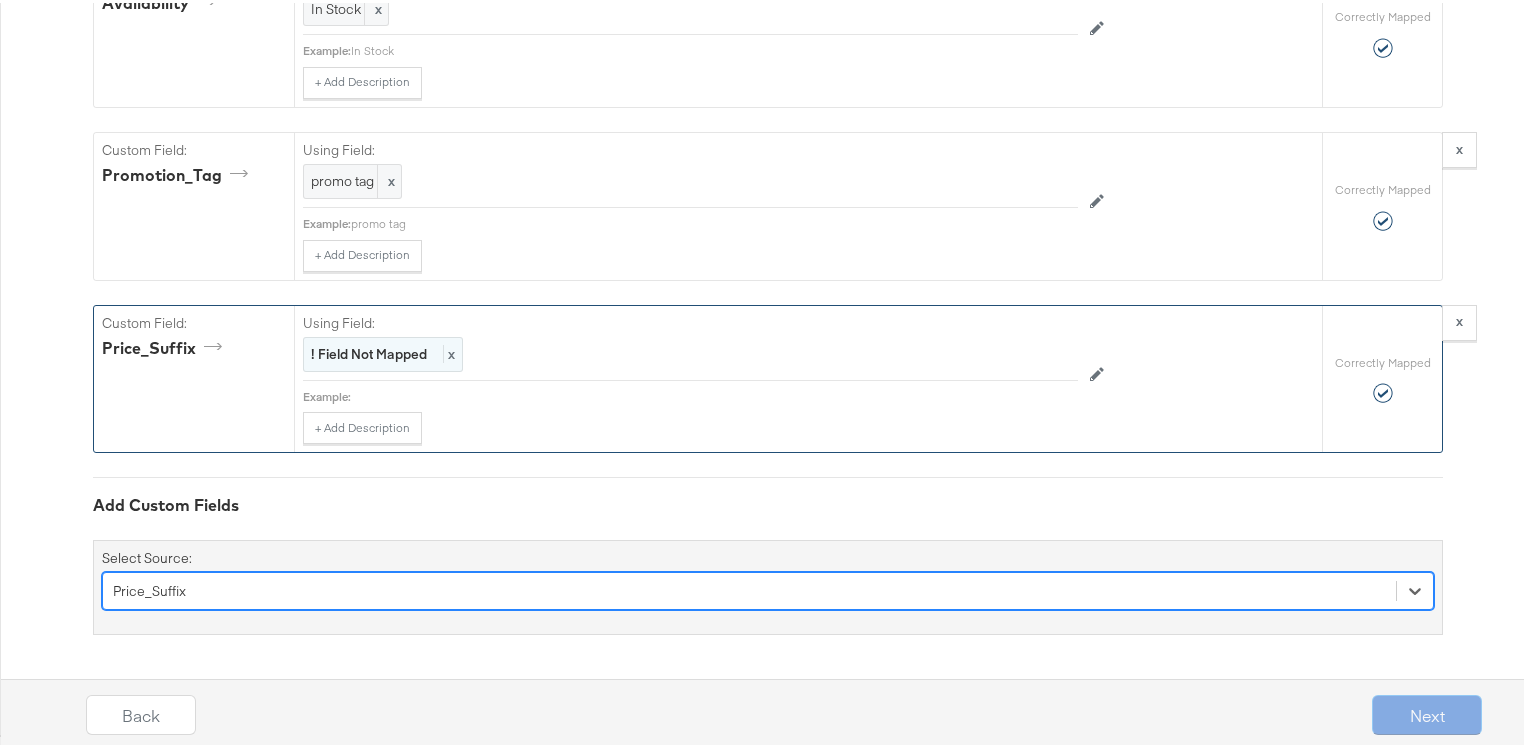 click on "! Field Not Mapped x" at bounding box center (383, 351) 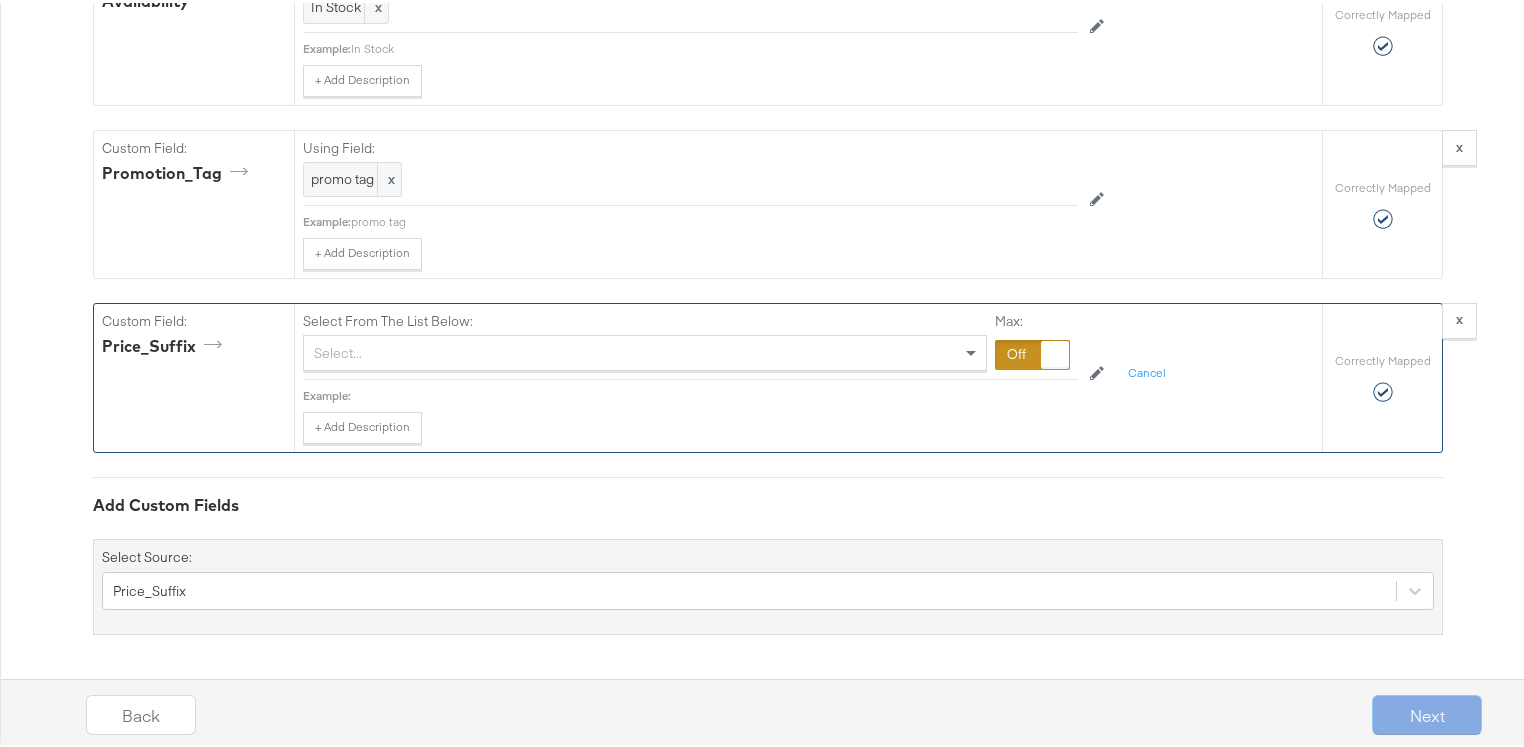 click at bounding box center [1032, 352] 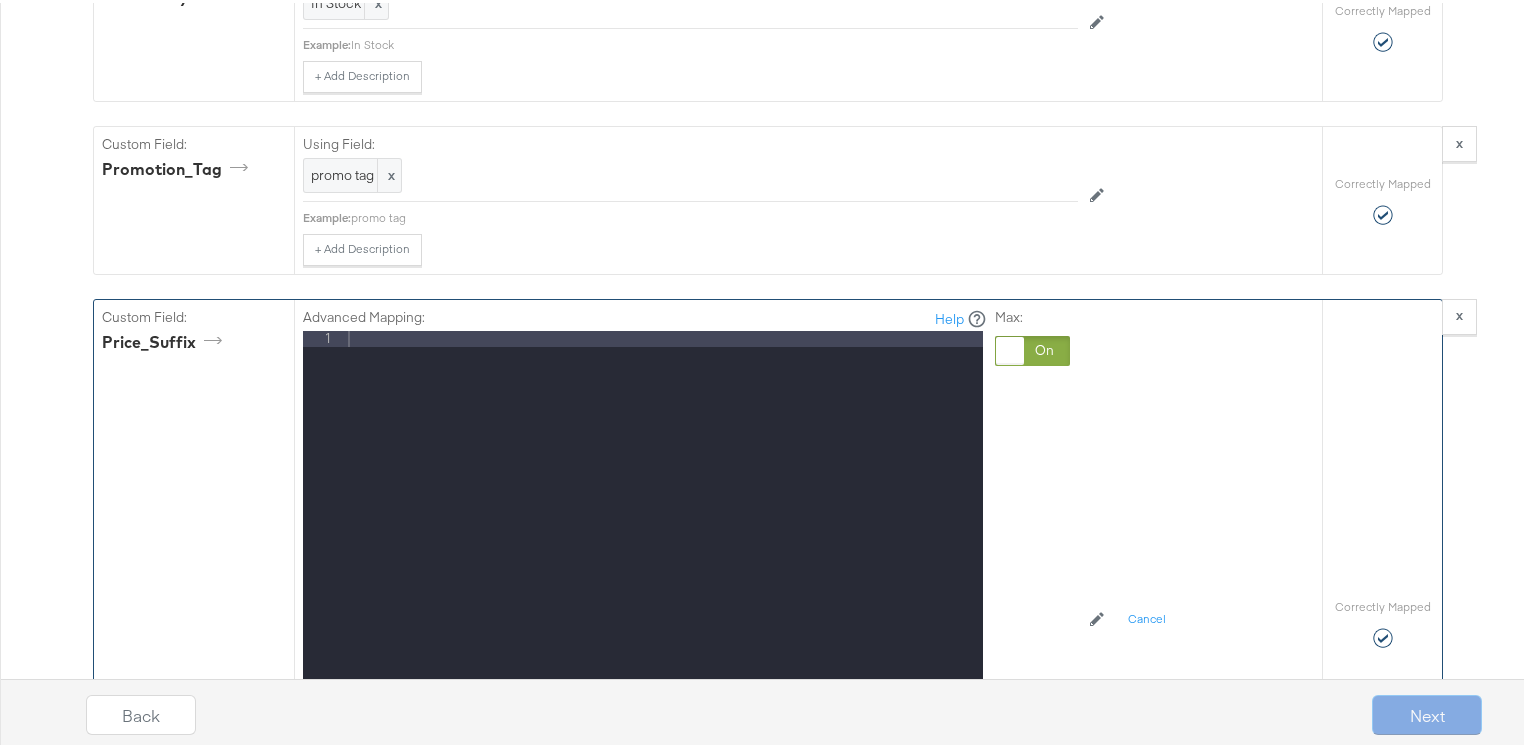 click at bounding box center (663, 594) 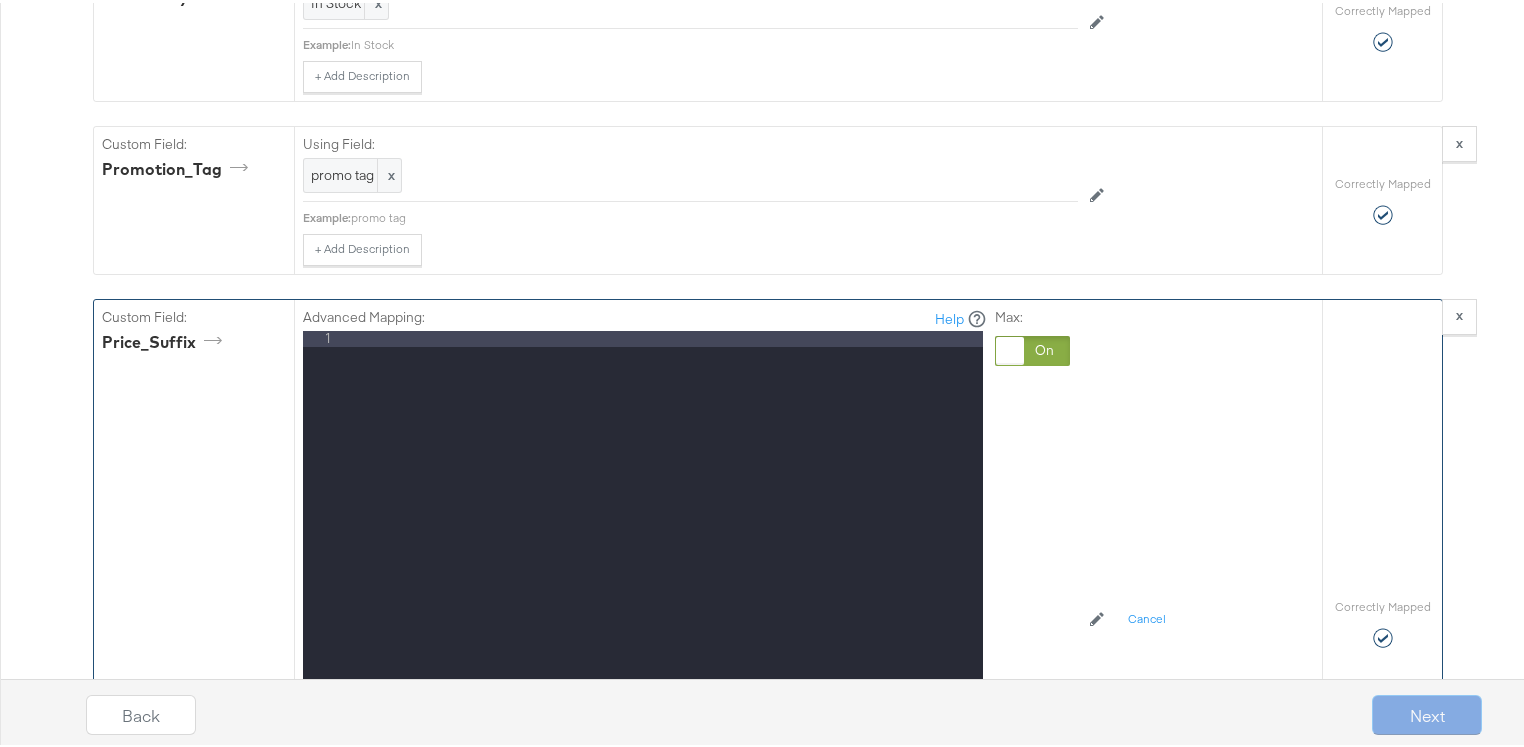 type 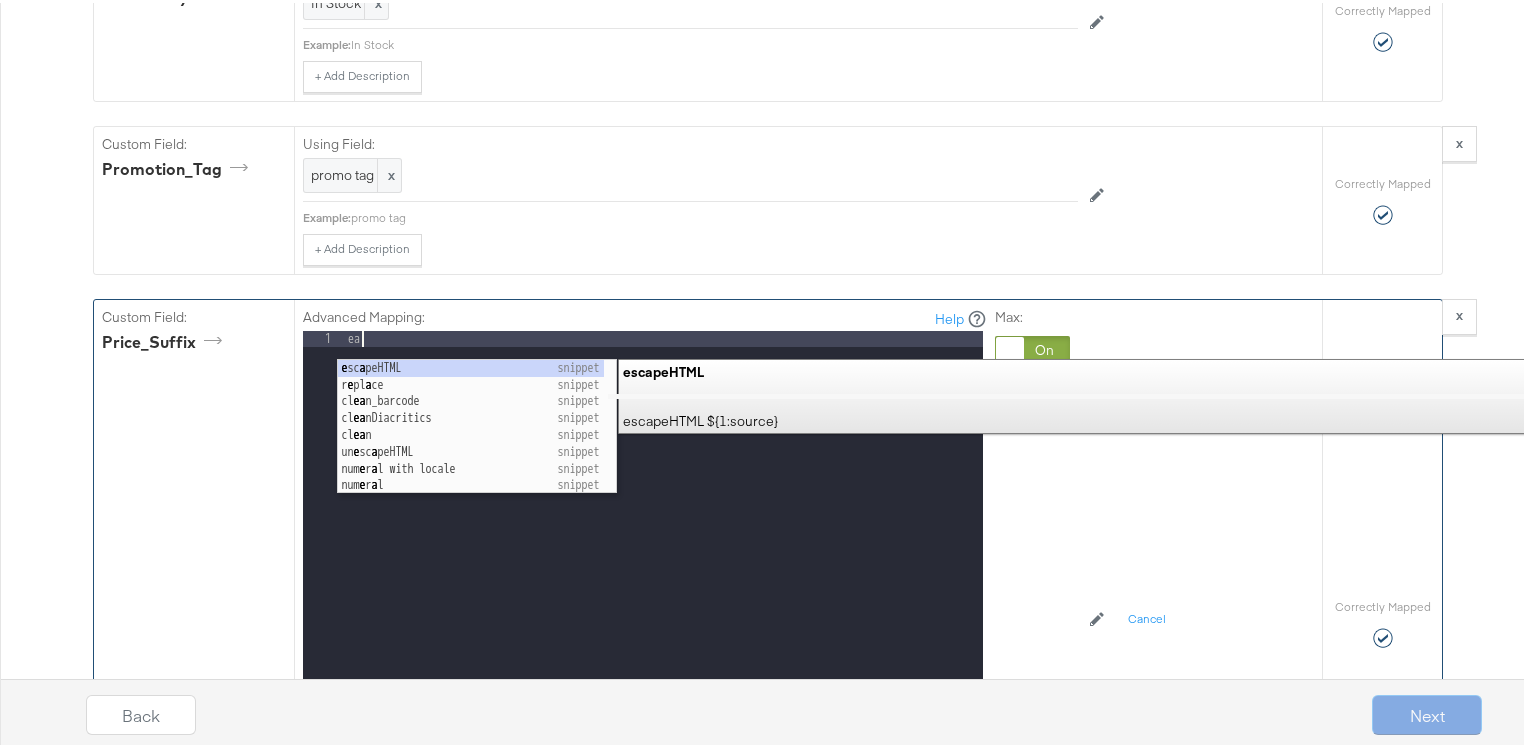 click on "Max:" at bounding box center [1032, 585] 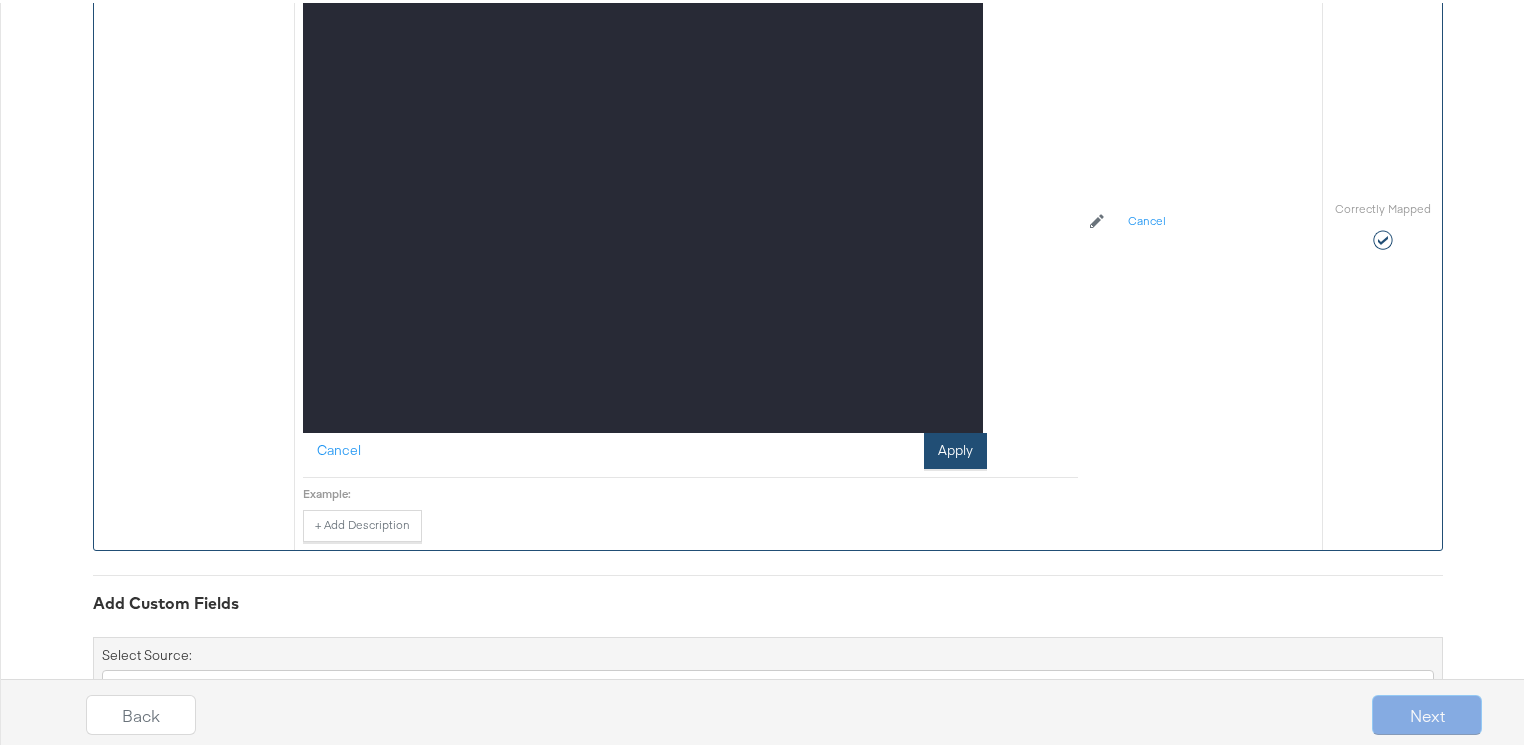 click on "Apply" at bounding box center [955, 448] 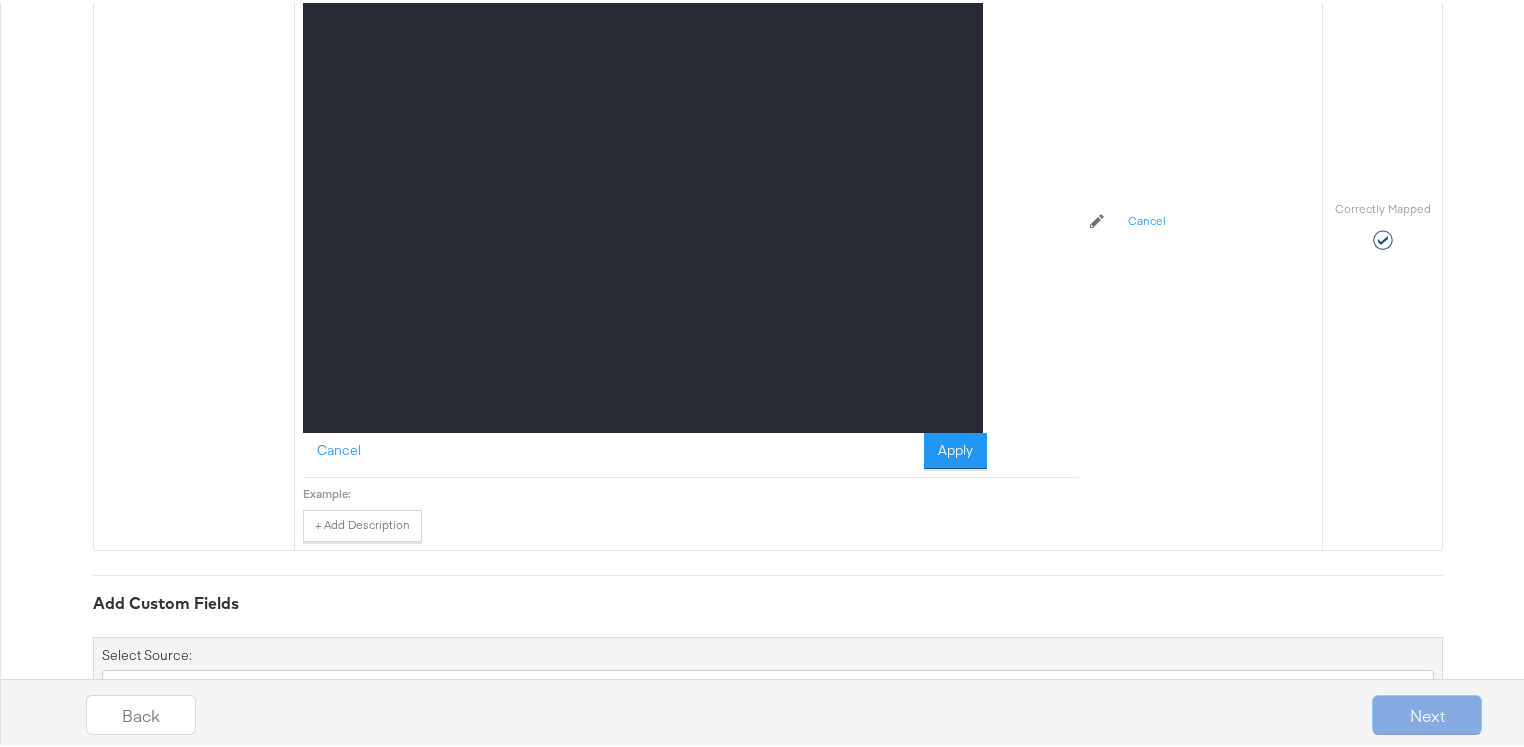 scroll, scrollTop: 2245, scrollLeft: 0, axis: vertical 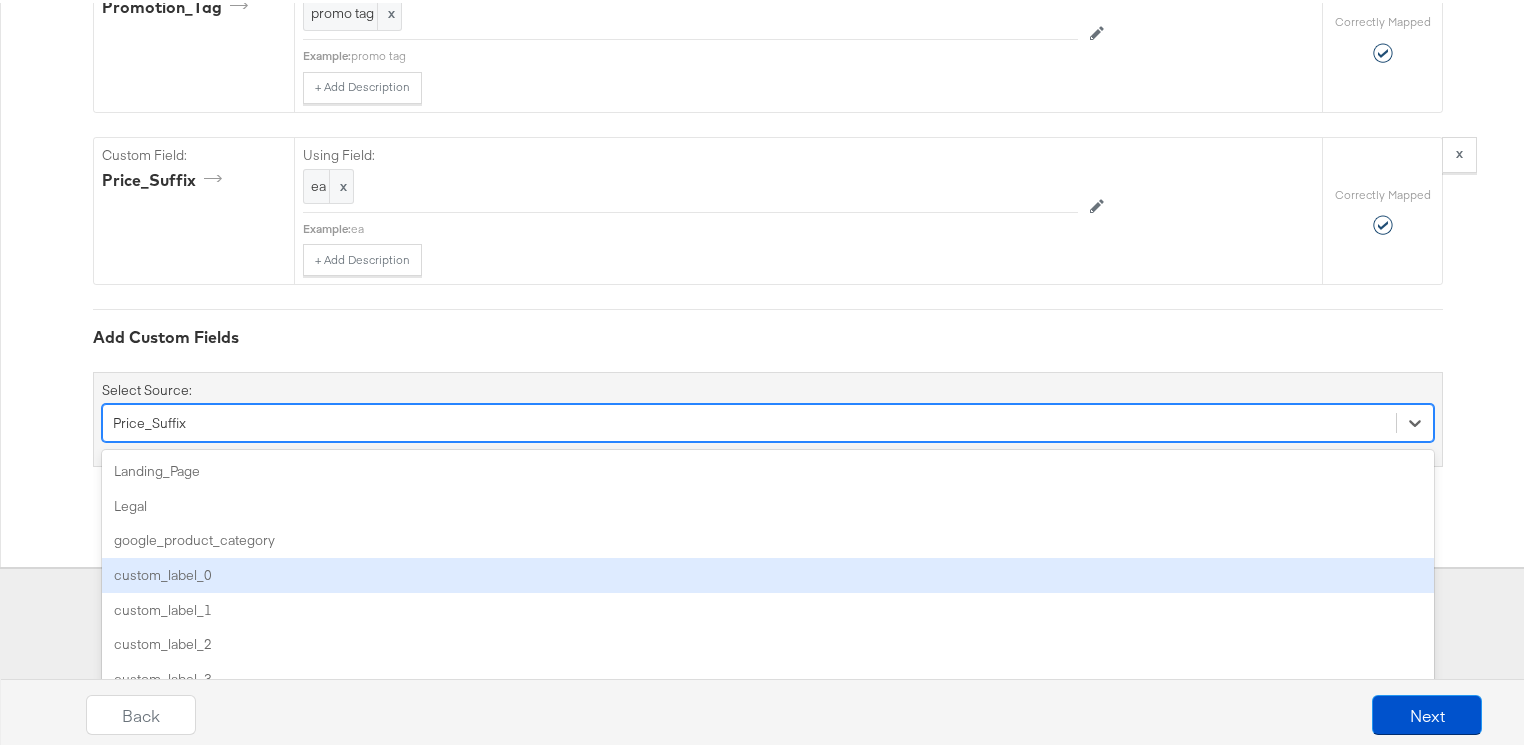 click on "option Price_Suffix, selected. option custom_label_0 focused, 4 of 89. 89 results available. Use Up and Down to choose options, press Enter to select the currently focused option, press Escape to exit the menu, press Tab to select the option and exit the menu. Price_Suffix Landing_Page Legal google_product_category custom_label_0 custom_label_1 custom_label_2 custom_label_3 custom_label_4 media_1_url media_1_tag media_2_url media_2_tag media_3_url media_3_tag media_4_url media_4_tag media_5_url media_5_tag media_6_url media_6_tag media_7_url media_7_tag media_8_url media_8_tag media_9_url media_9_tag media_10_url media_10_tag media_11_url media_11_tag media_12_url media_12_tag media_13_url media_13_tag media_14_url media_14_tag media_15_url media_15_tag media_16_url media_16_tag media_17_url media_17_tag media_18_url media_18_tag media_19_url media_19_tag media_20_url media_20_tag click_1_url click_2_url click_3_url click_4_url click_5_url click_6_url click_7_url click_8_url click_9_url click_10_url" at bounding box center (768, 420) 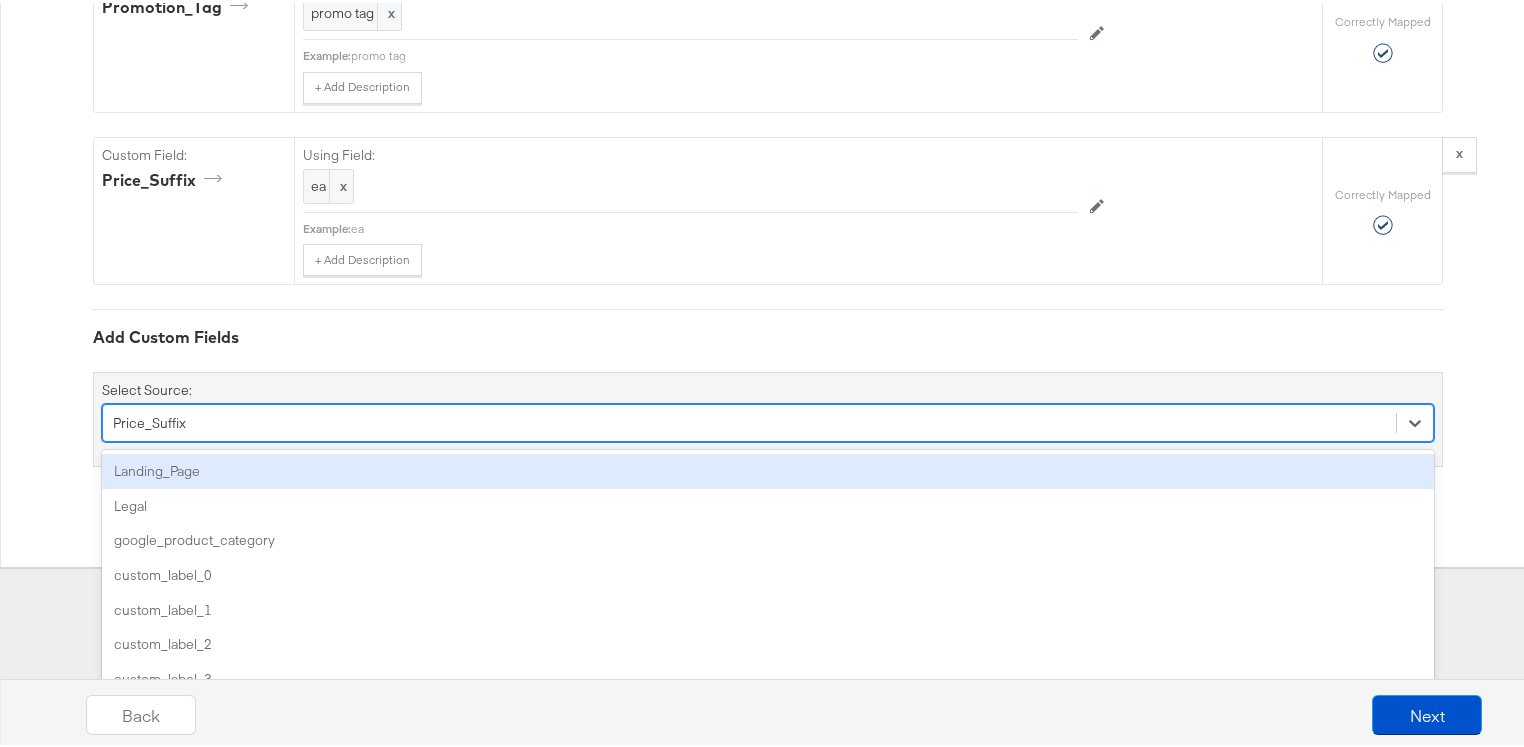click on "Landing_Page" at bounding box center [768, 468] 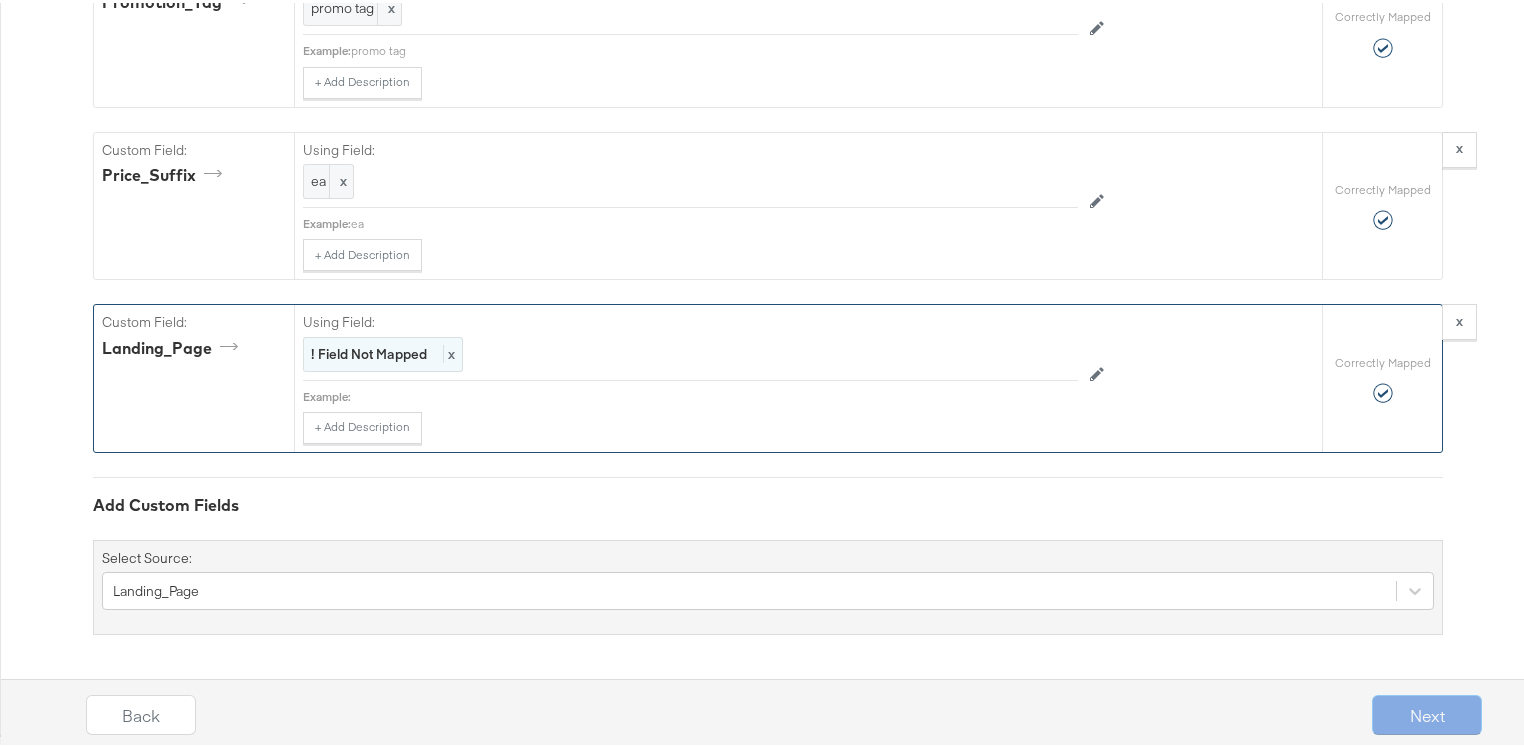 click on "! Field Not Mapped x" at bounding box center [383, 351] 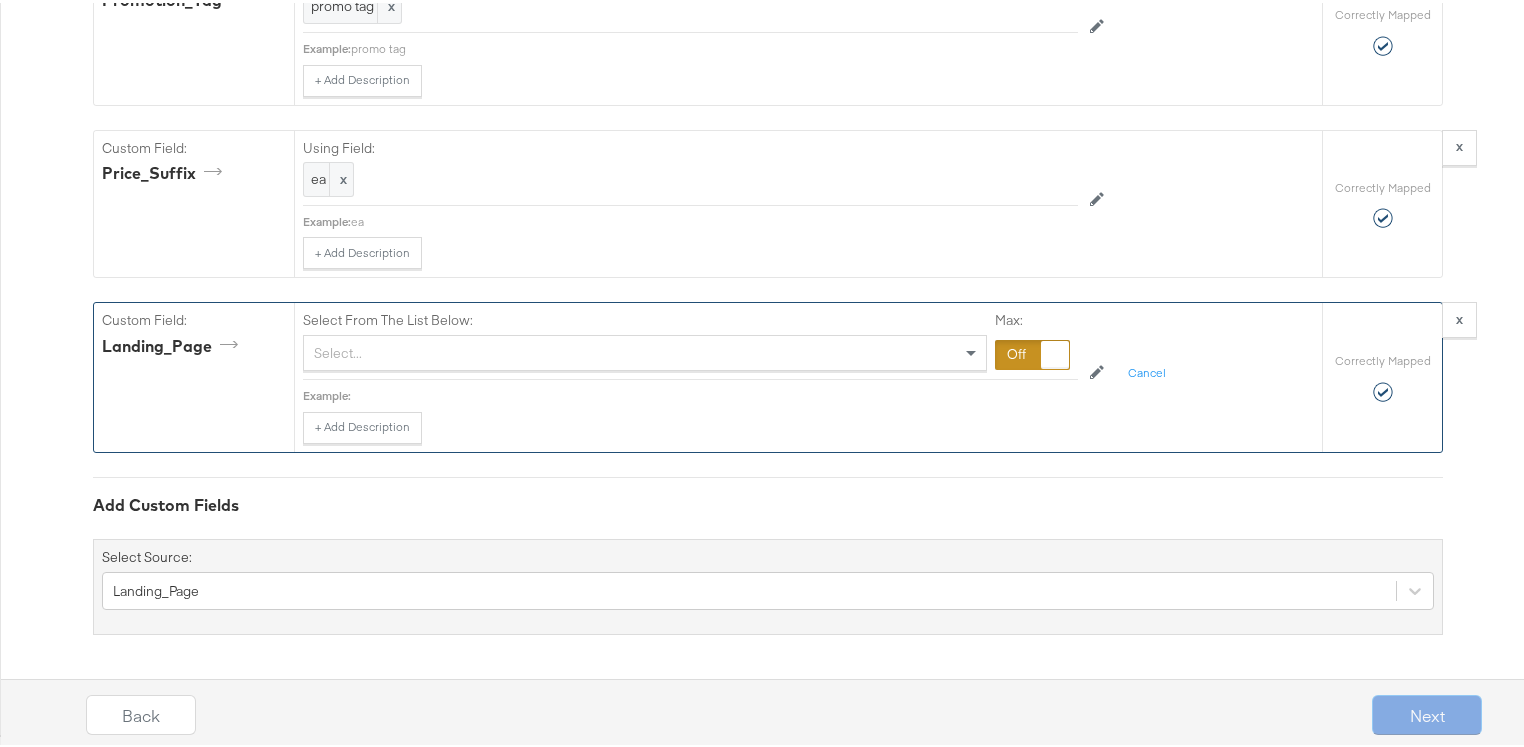 click on "Select..." at bounding box center [645, 350] 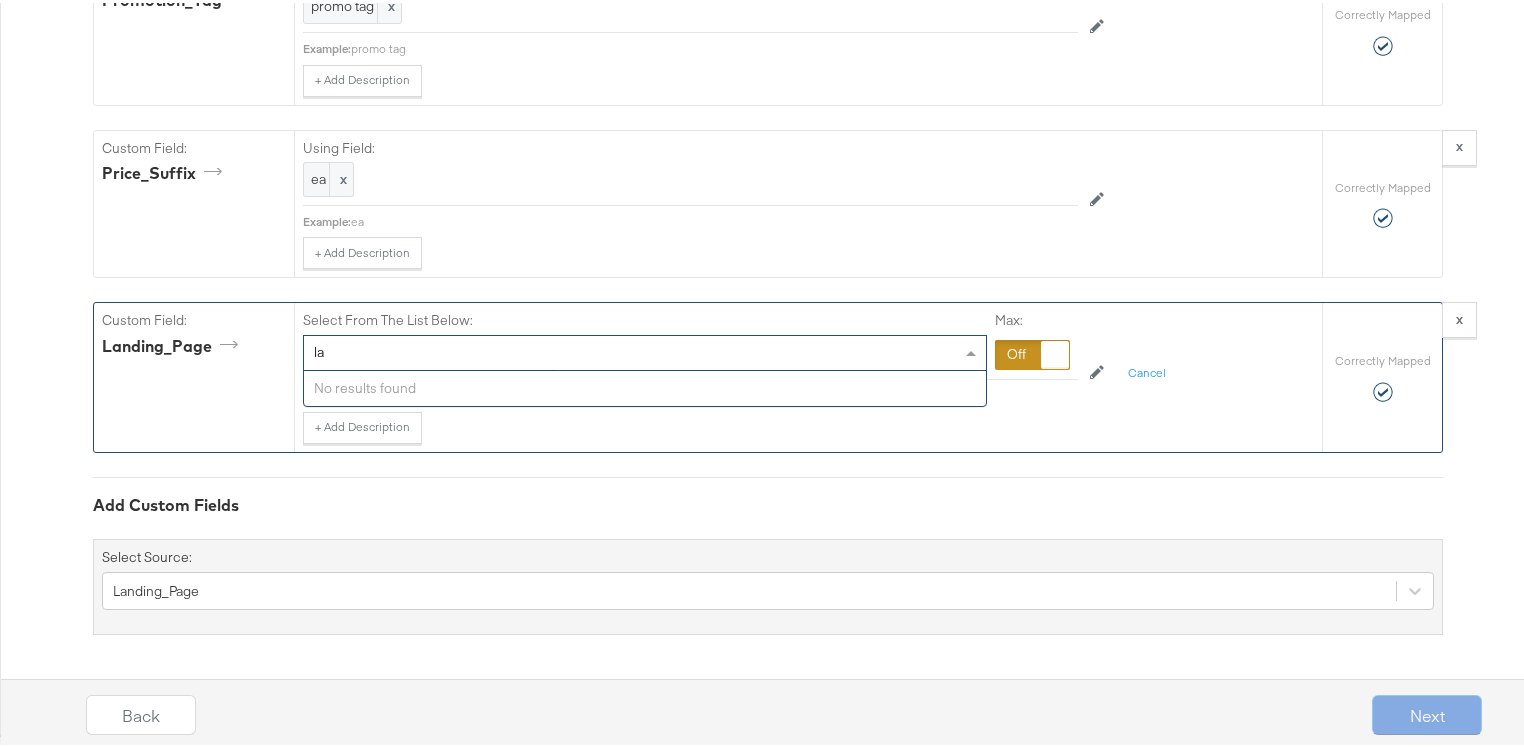type on "l" 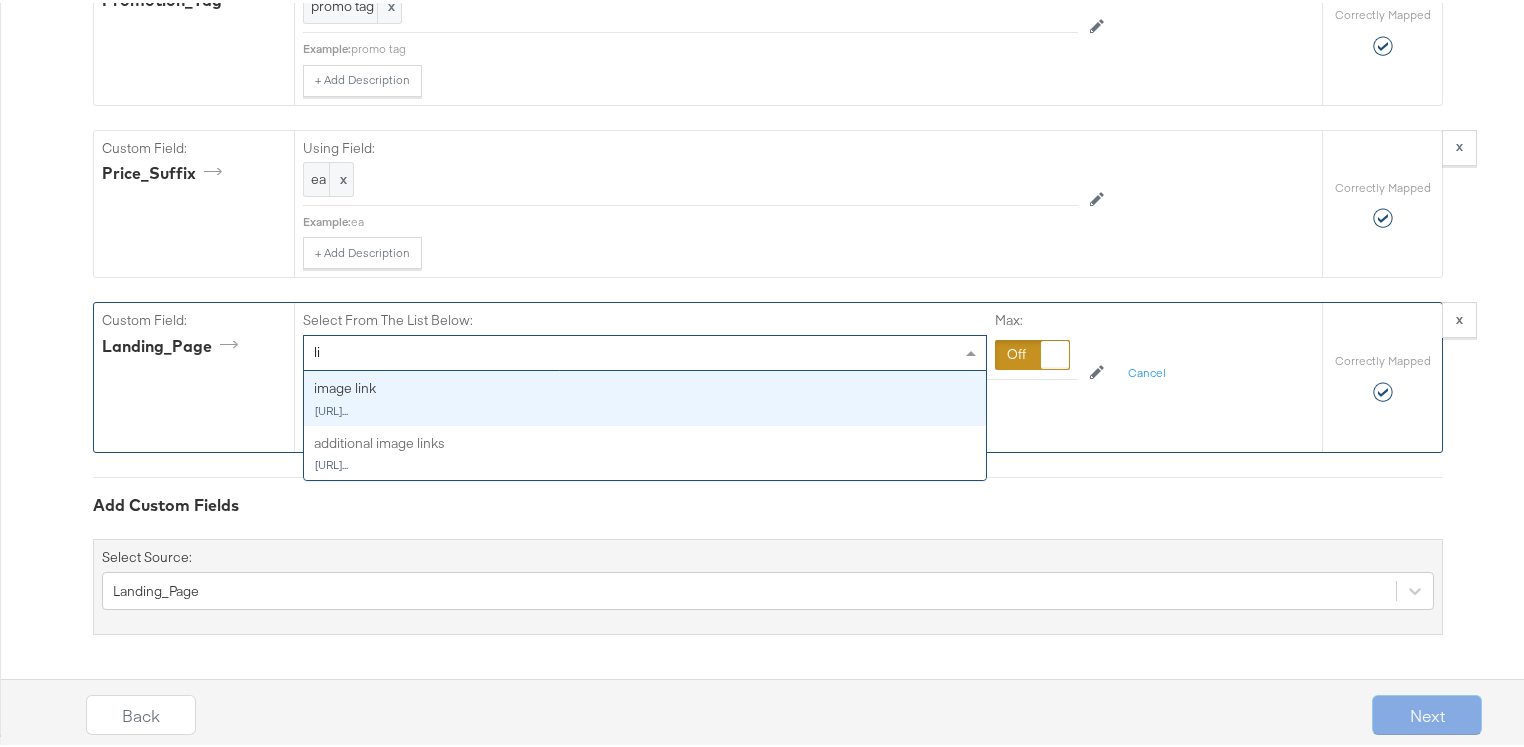 type on "l" 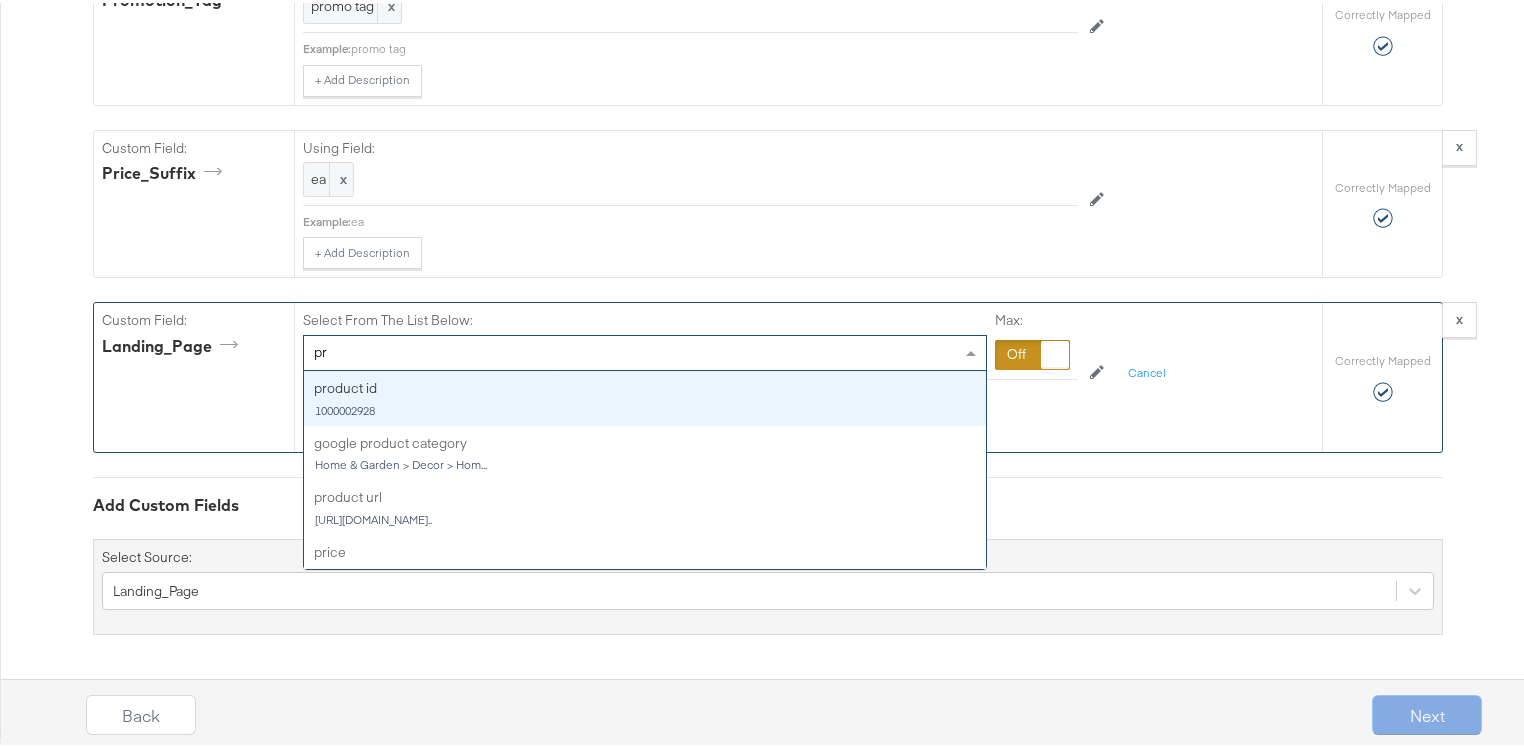 type on "pro" 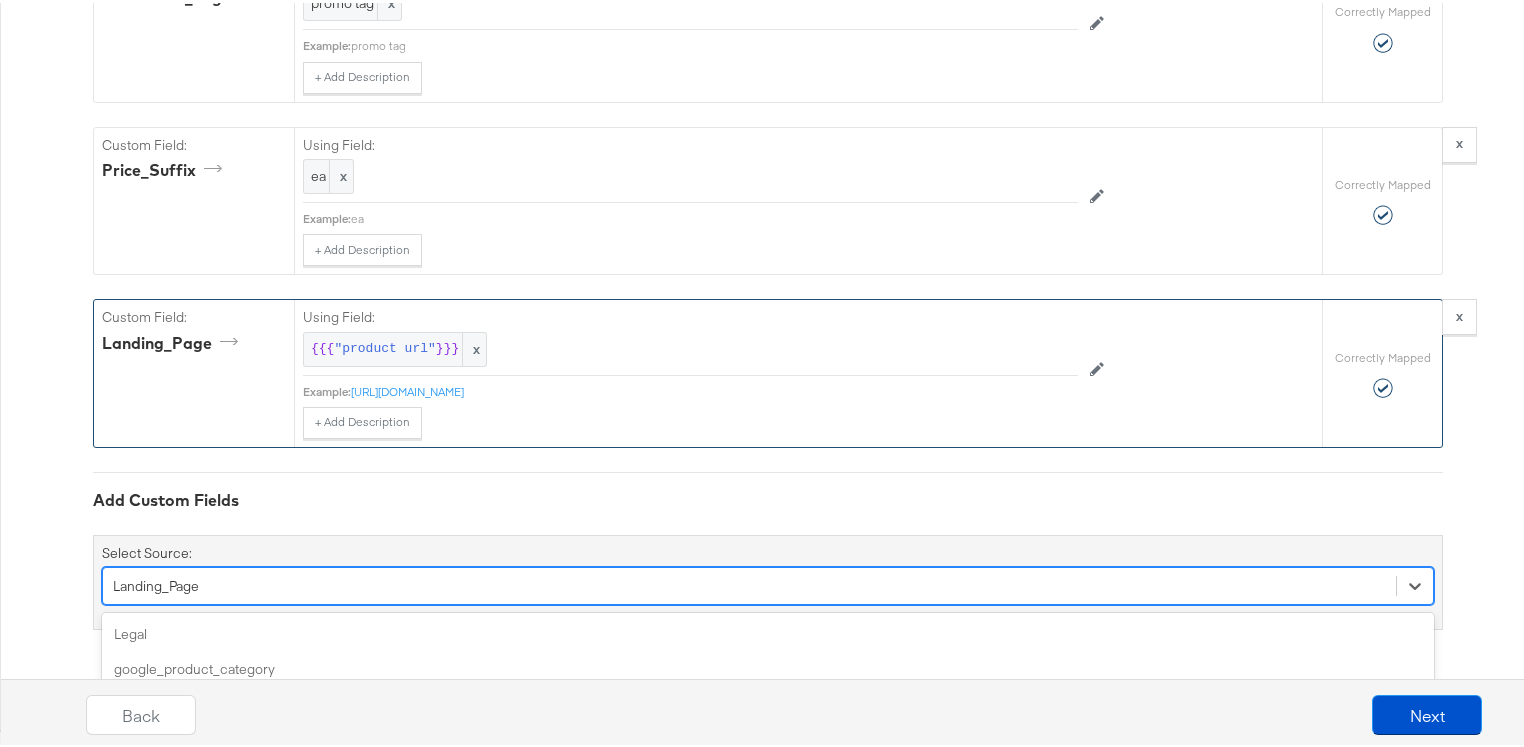 scroll, scrollTop: 2597, scrollLeft: 0, axis: vertical 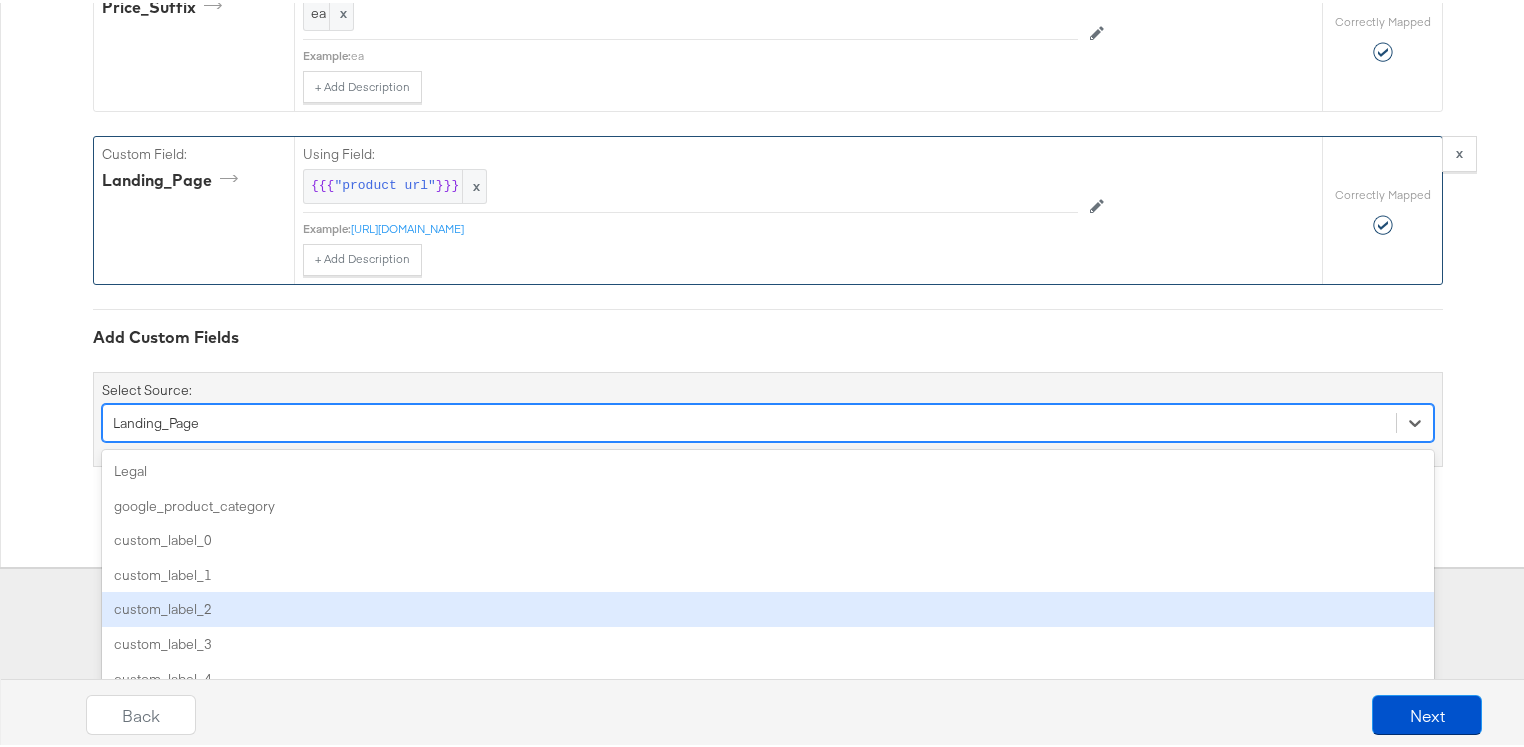 click on "option Landing_Page, selected. option custom_label_2 focused, 5 of 88. 88 results available. Use Up and Down to choose options, press Enter to select the currently focused option, press Escape to exit the menu, press Tab to select the option and exit the menu. Landing_Page Legal google_product_category custom_label_0 custom_label_1 custom_label_2 custom_label_3 custom_label_4 media_1_url media_1_tag media_2_url media_2_tag media_3_url media_3_tag media_4_url media_4_tag media_5_url media_5_tag media_6_url media_6_tag media_7_url media_7_tag media_8_url media_8_tag media_9_url media_9_tag media_10_url media_10_tag media_11_url media_11_tag media_12_url media_12_tag media_13_url media_13_tag media_14_url media_14_tag media_15_url media_15_tag media_16_url media_16_tag media_17_url media_17_tag media_18_url media_18_tag media_19_url media_19_tag media_20_url media_20_tag click_1_url click_2_url click_3_url click_4_url click_5_url click_6_url click_7_url click_8_url click_9_url click_10_url click_11_url" at bounding box center [768, 420] 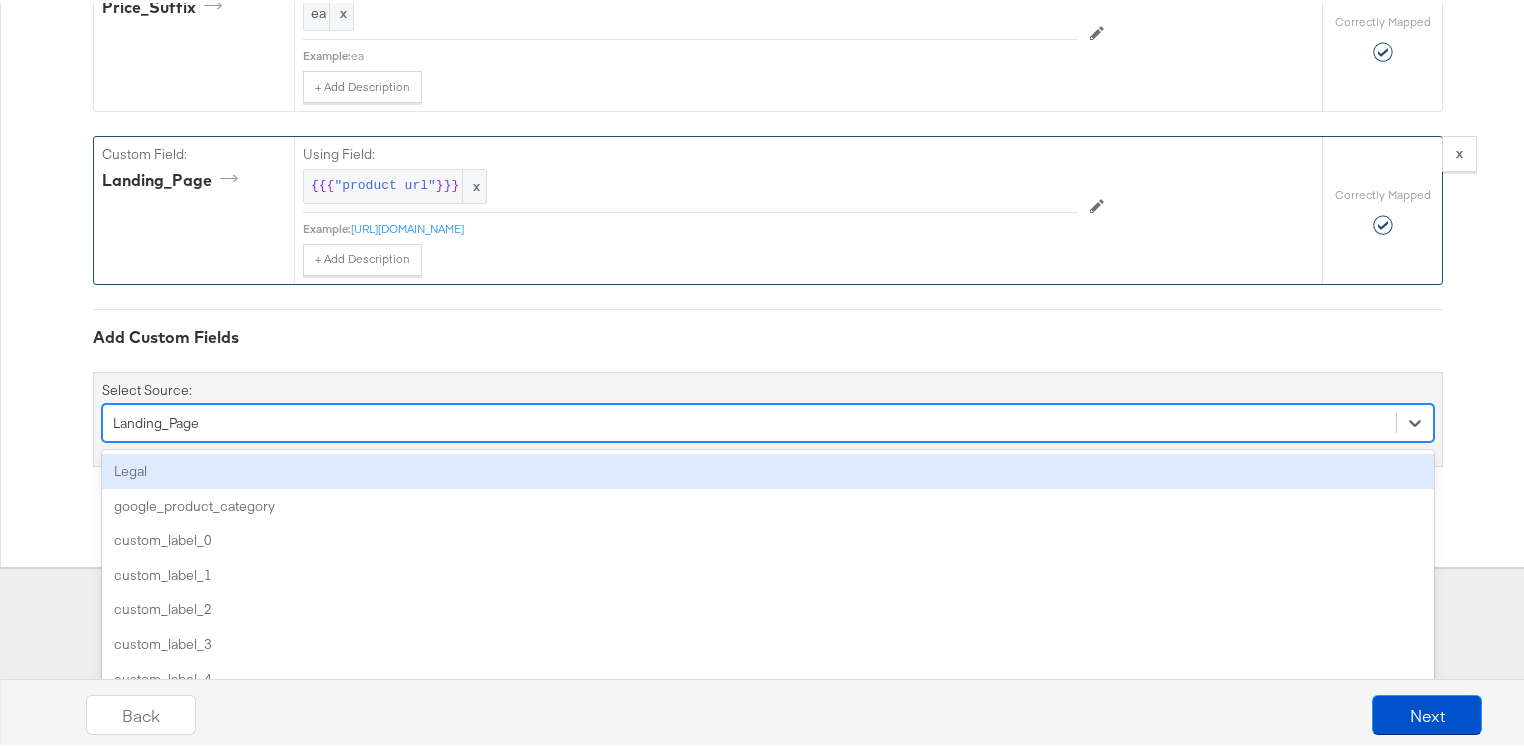 click on "Legal" at bounding box center (768, 468) 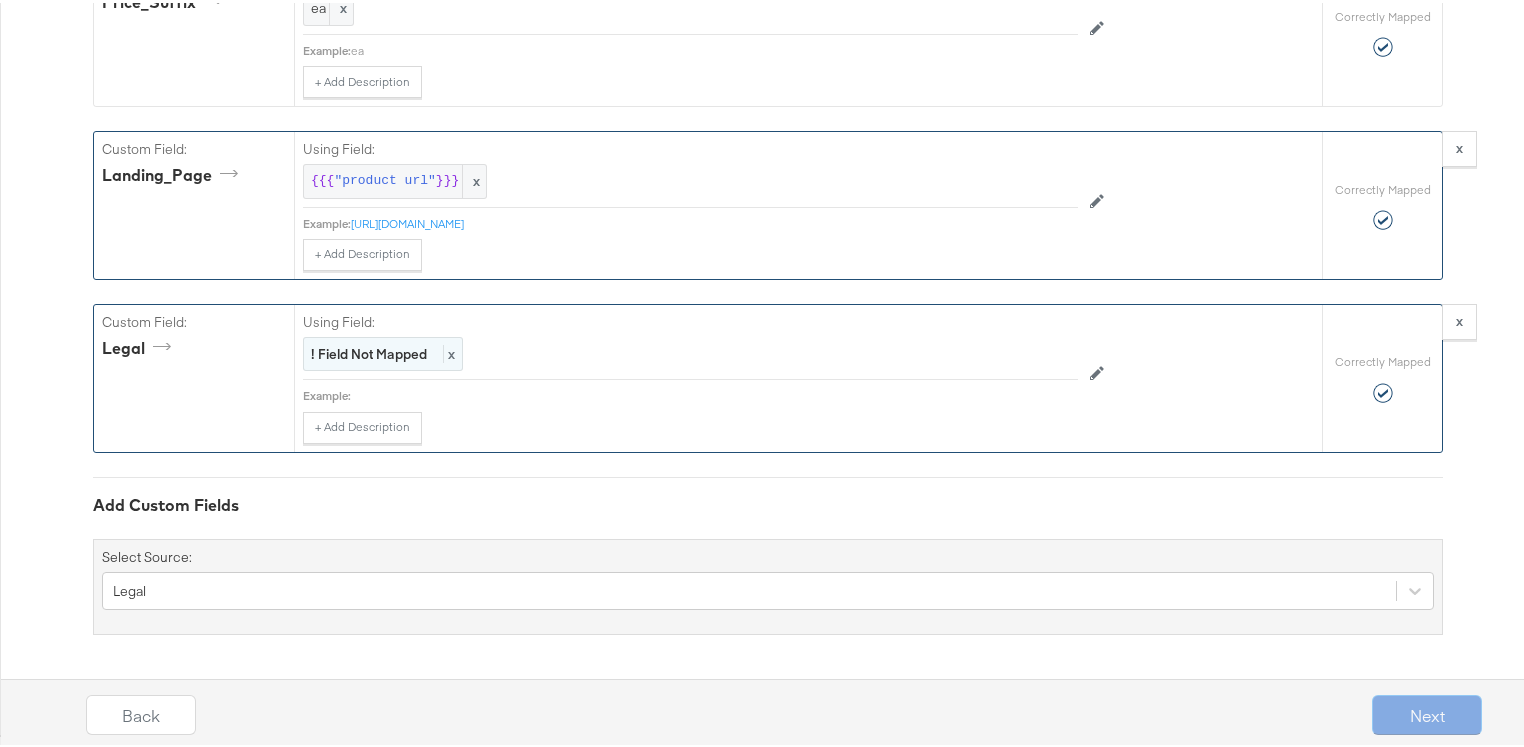 click on "! Field Not Mapped" at bounding box center (369, 351) 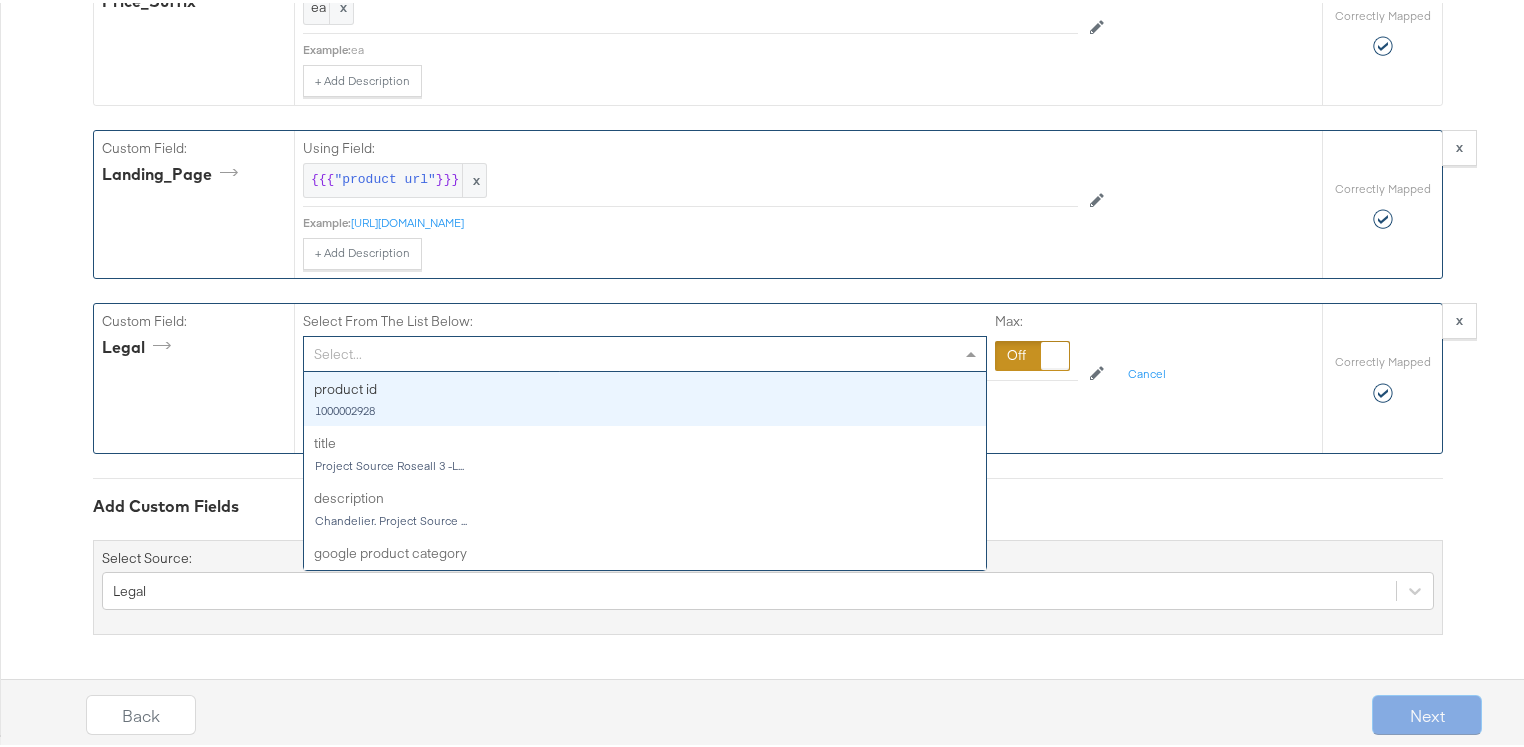 click on "Select..." at bounding box center (645, 351) 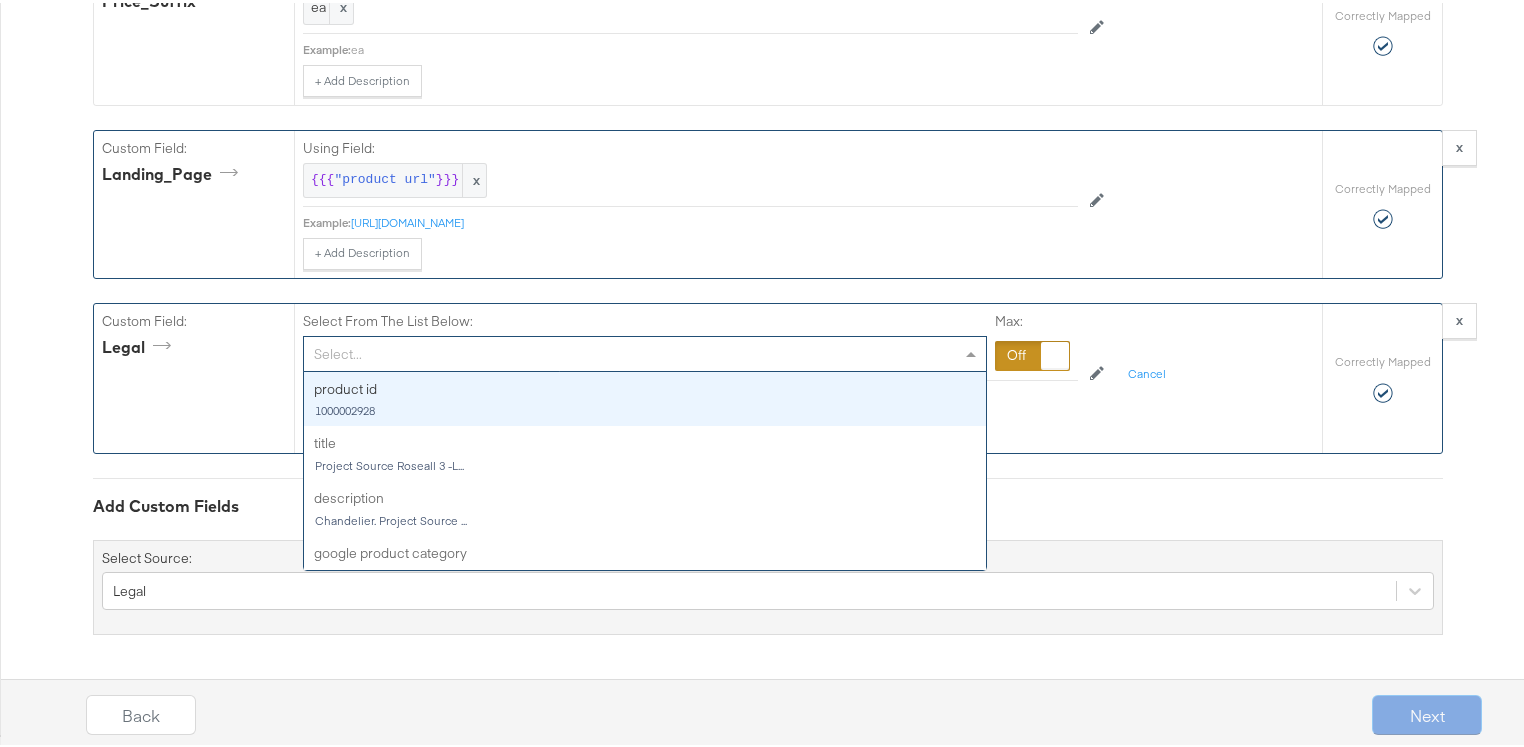 click on "Select From The List Below: Select... product id 1000002928 title Project Source Roseall 3 -L... description Chandelier. Project Source ... google product category Home & Garden > Decor > Hom... category Decor > DECOR LIGHTING & CE... product url https://www.lowes.com/pd/Po... image link https://mobileimages.lowes.... additional image links https://mobileimages.lowes.... price 59.98 sale price brand Project Source Max:" at bounding box center (690, 339) 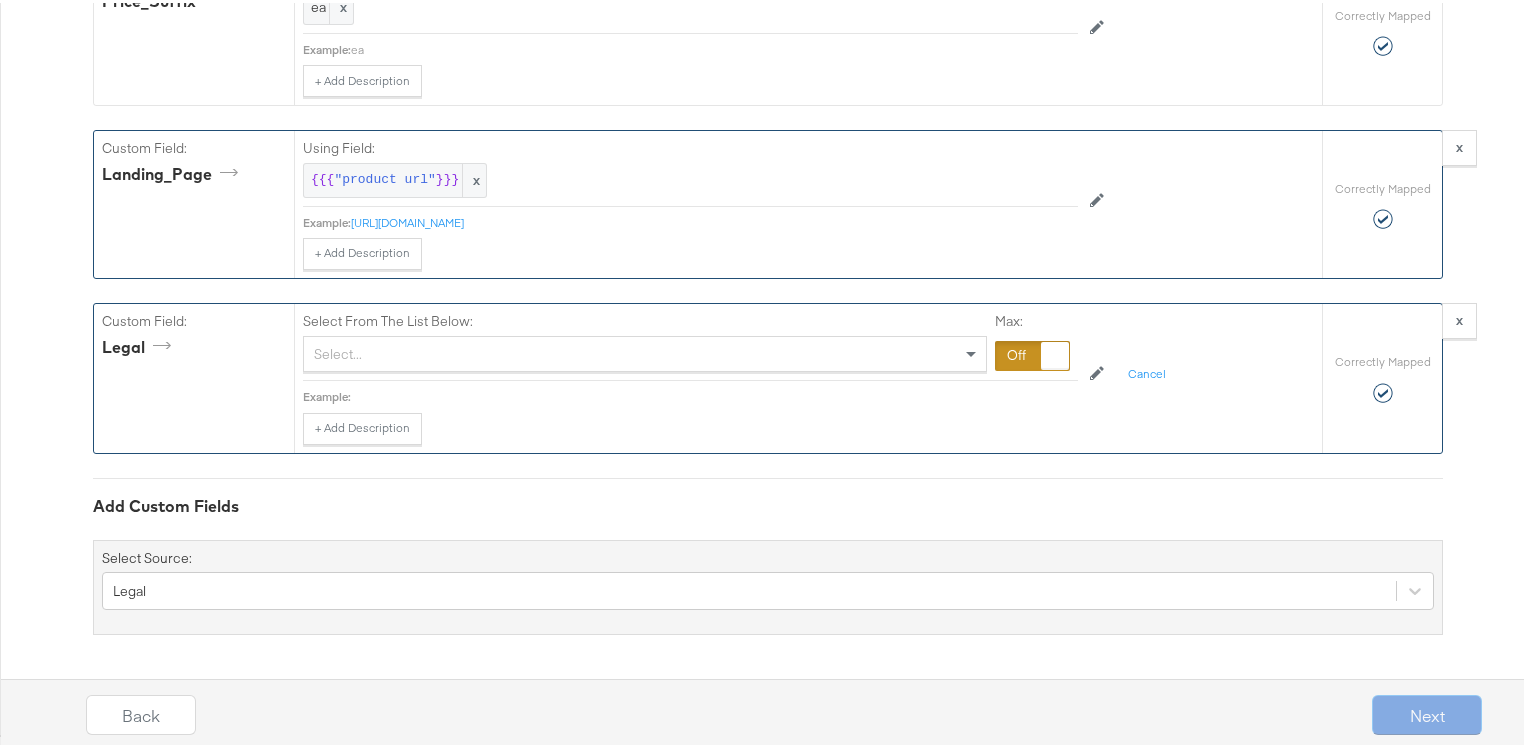 click at bounding box center [1032, 353] 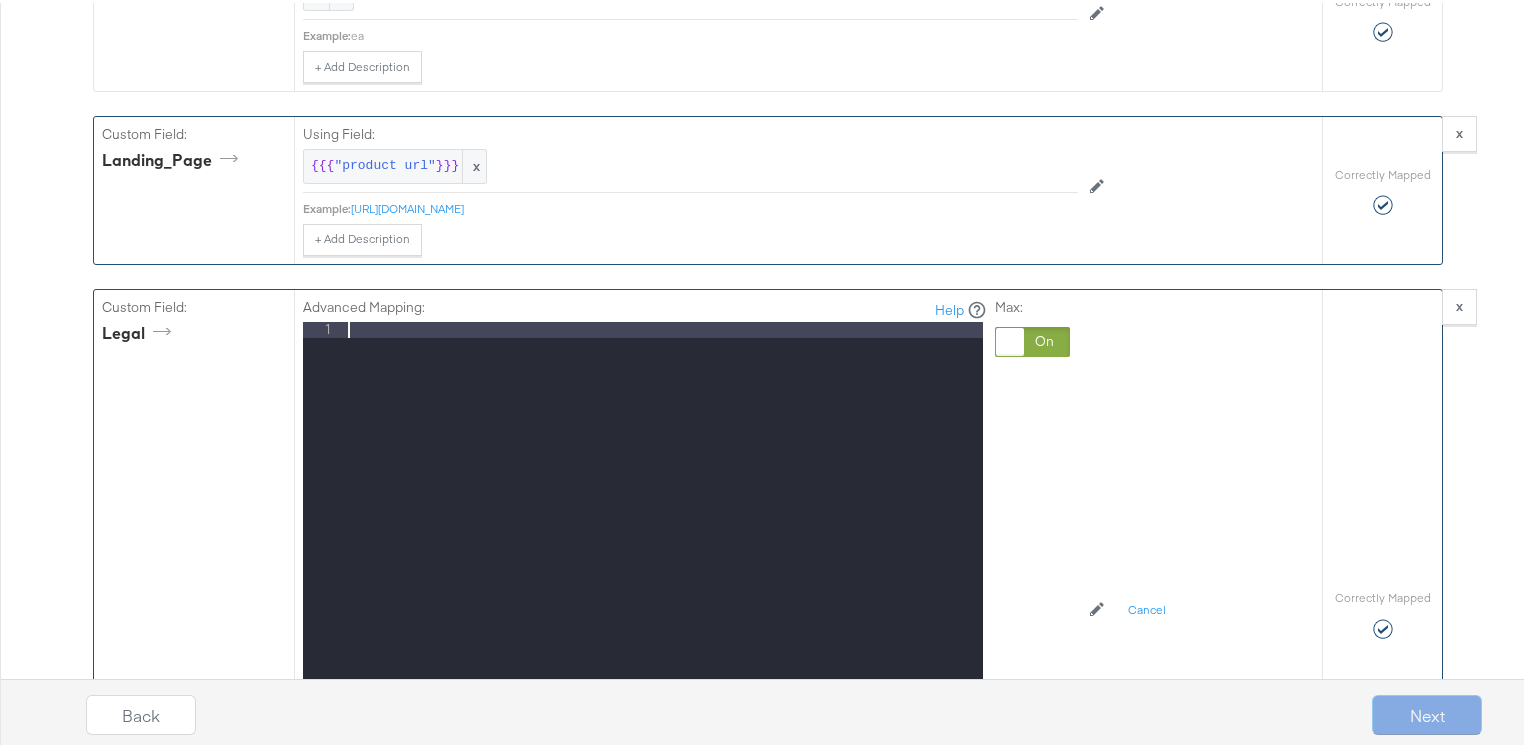 click at bounding box center (663, 585) 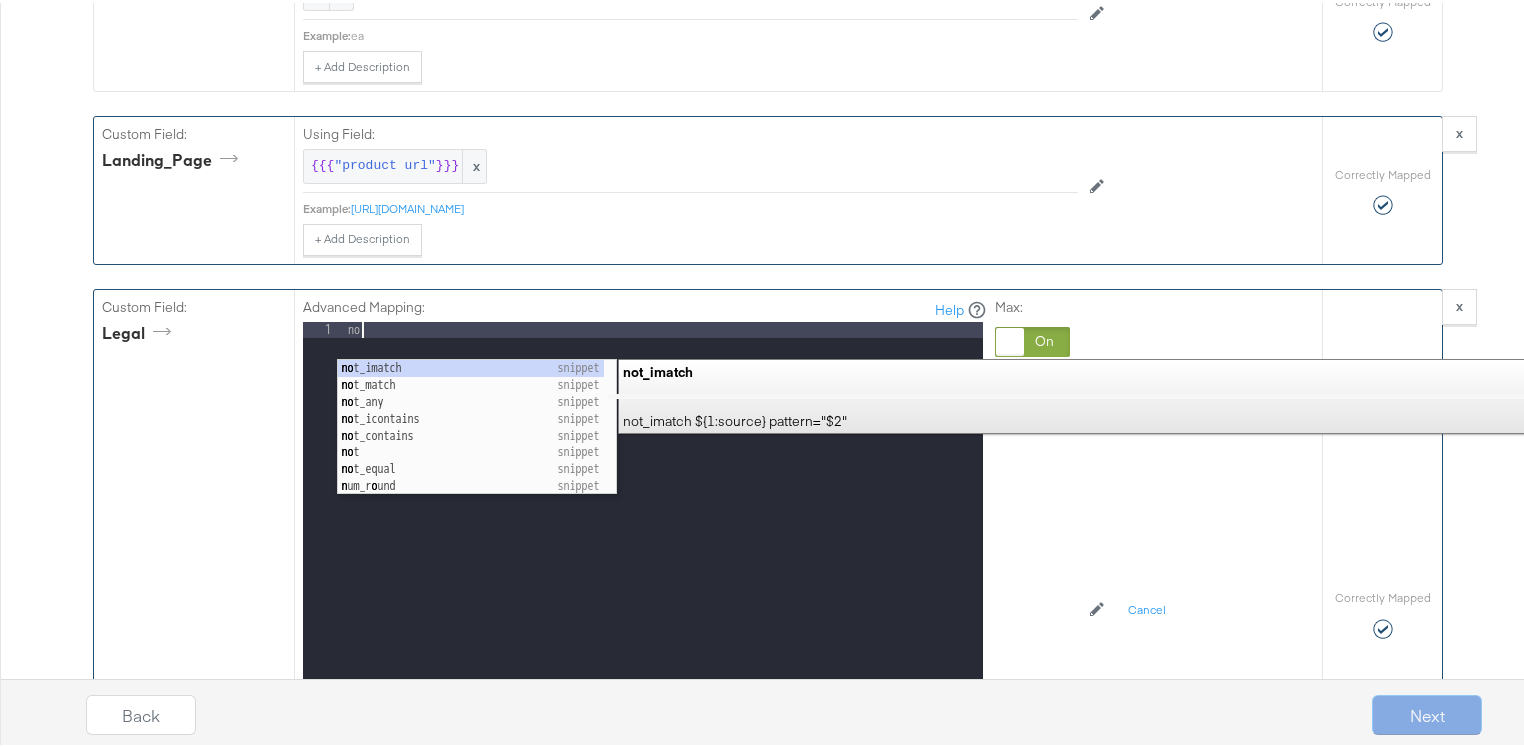type 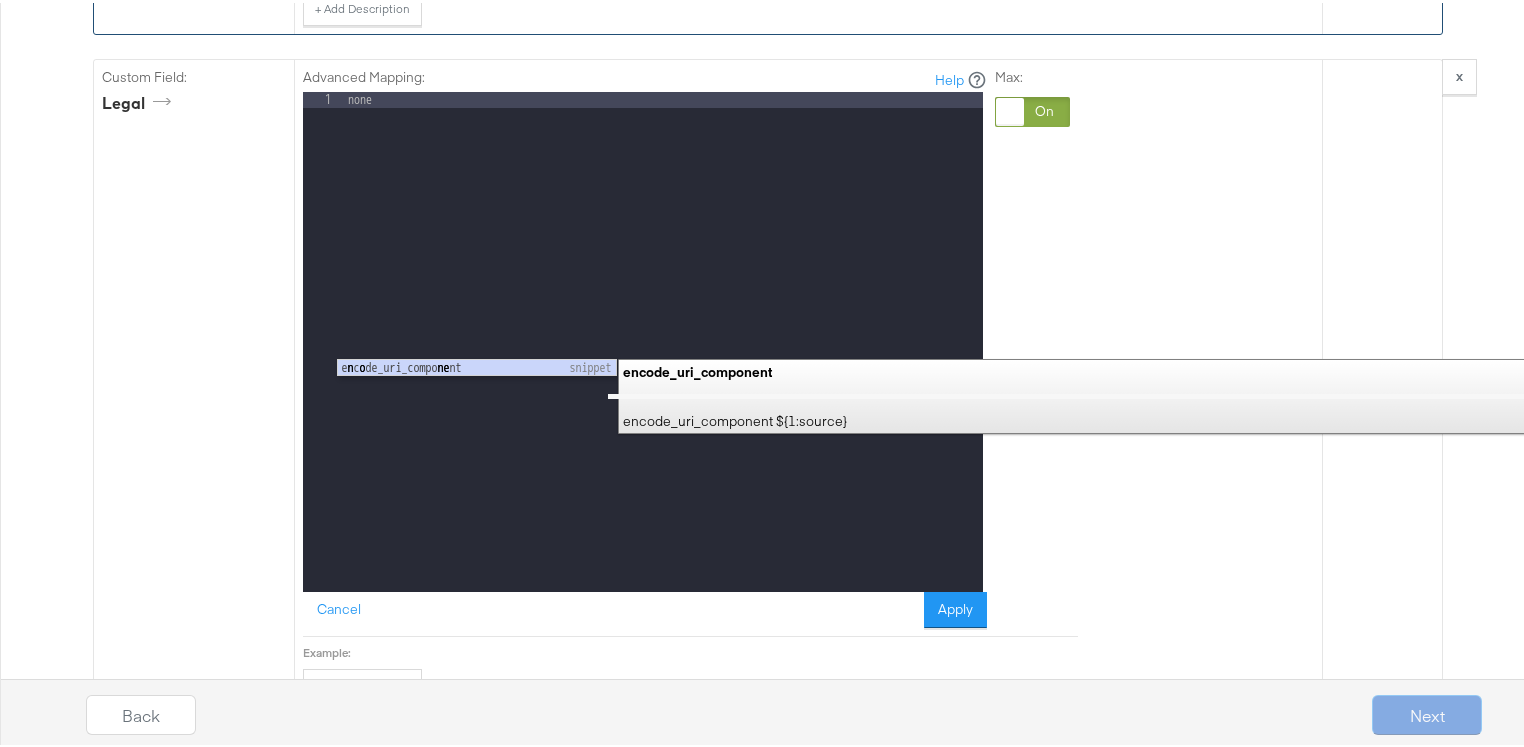 click on "Apply" at bounding box center [955, 607] 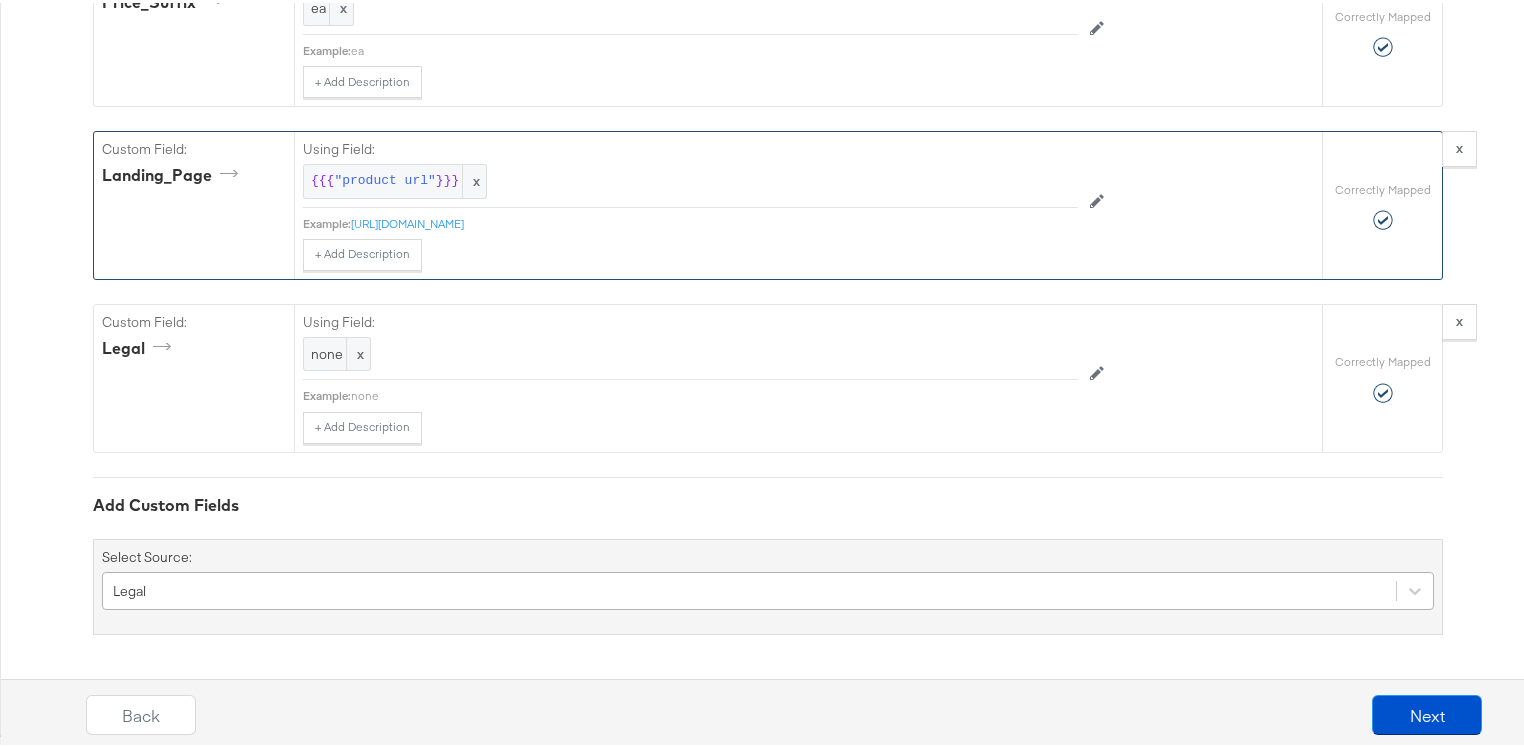 scroll, scrollTop: 2769, scrollLeft: 0, axis: vertical 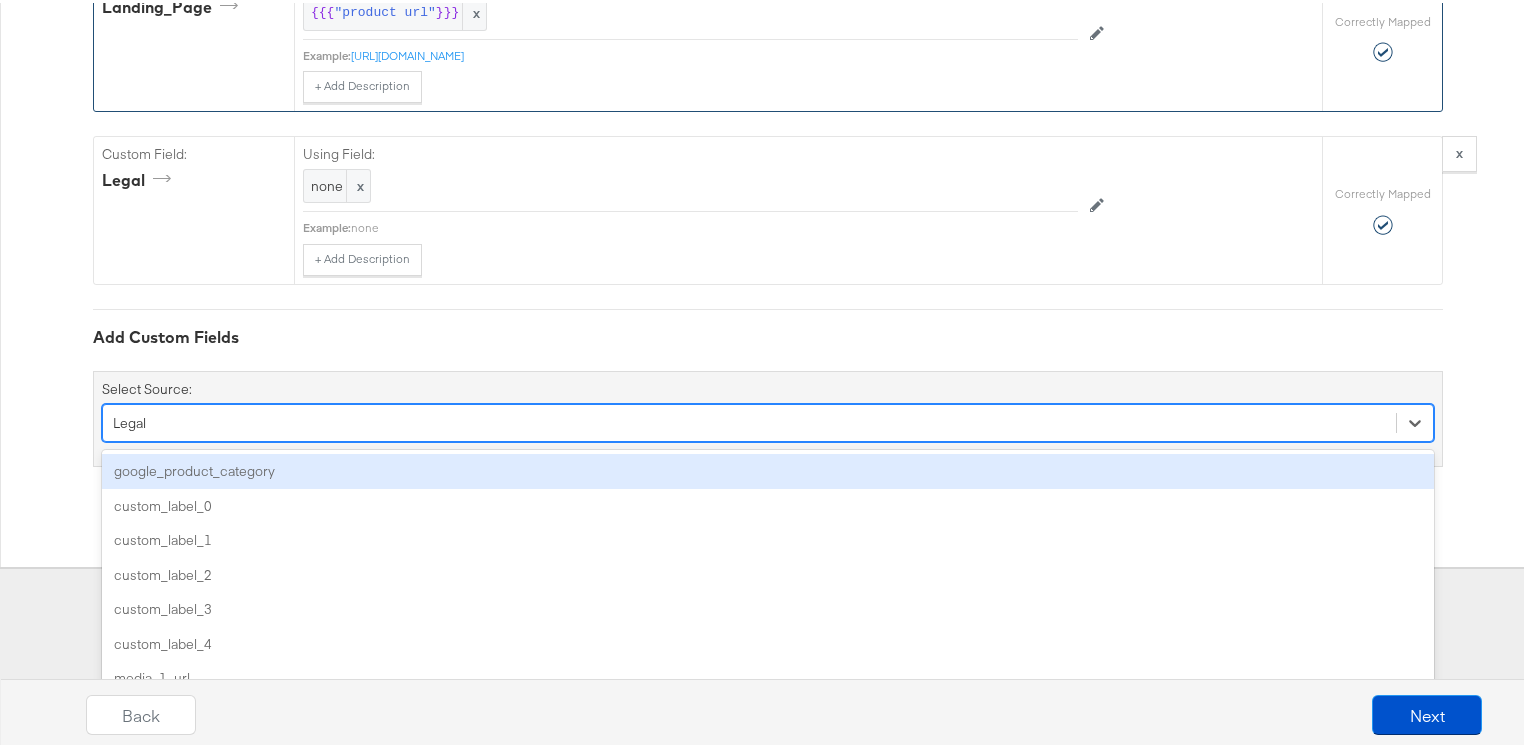 click on "google_product_category" at bounding box center (768, 468) 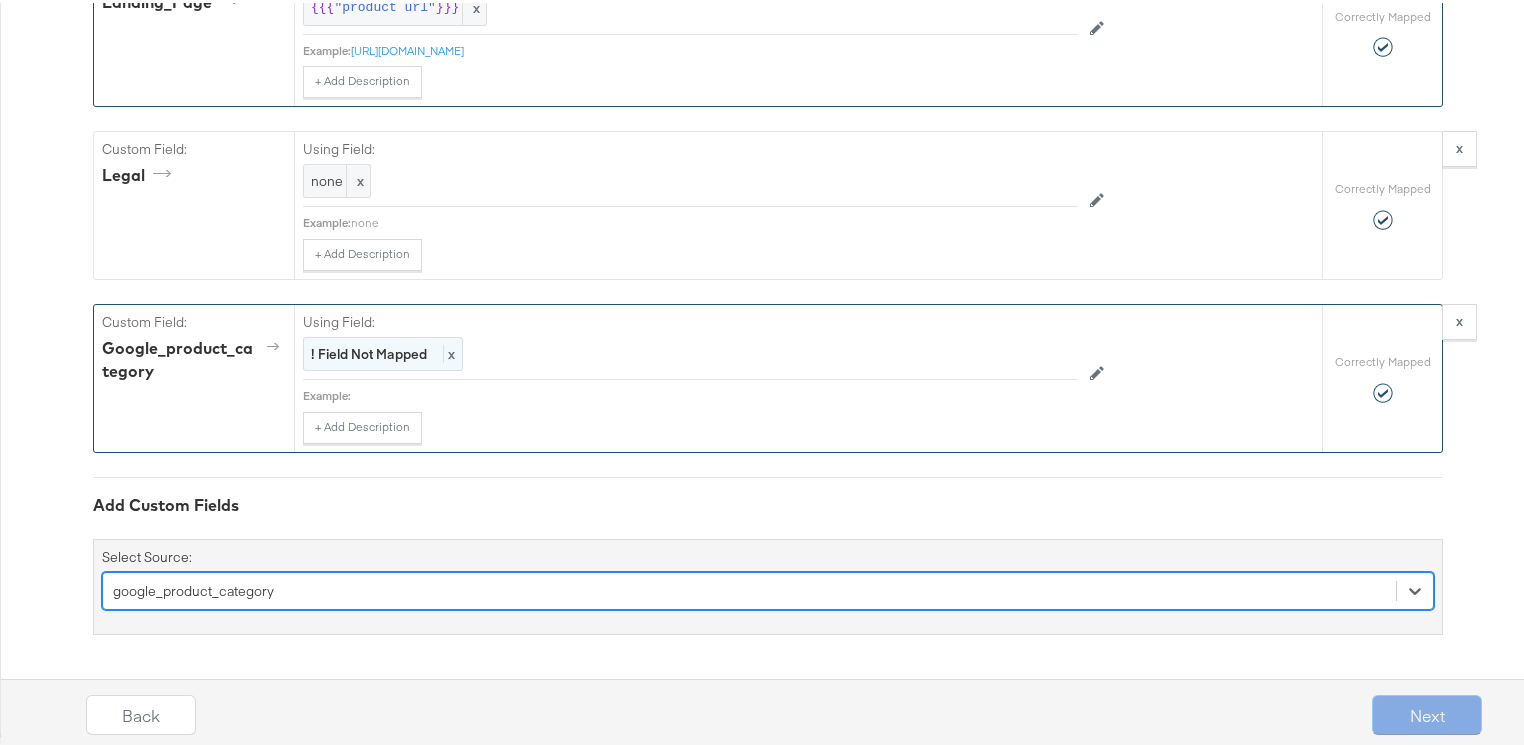 click on "! Field Not Mapped" at bounding box center [369, 351] 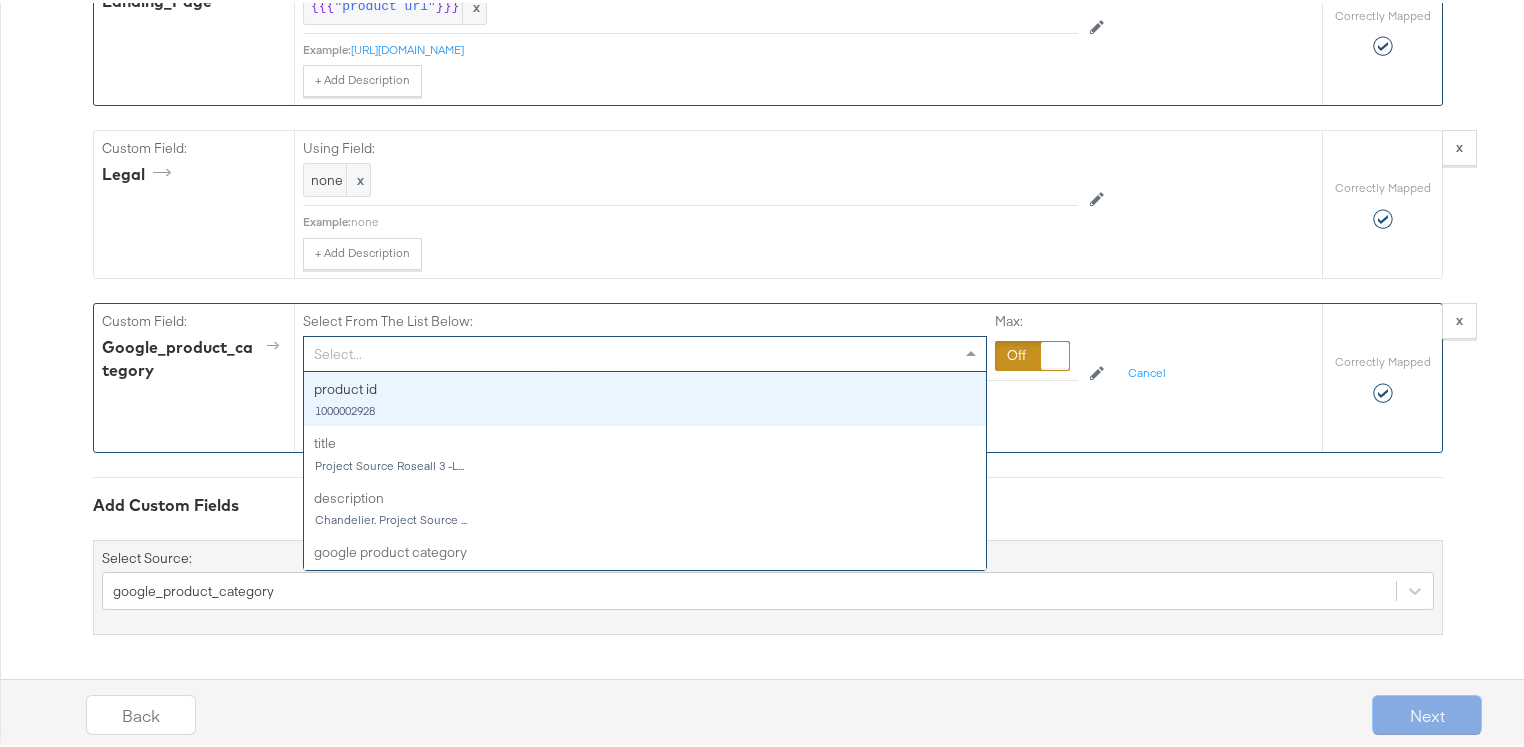 click on "Select..." at bounding box center [645, 351] 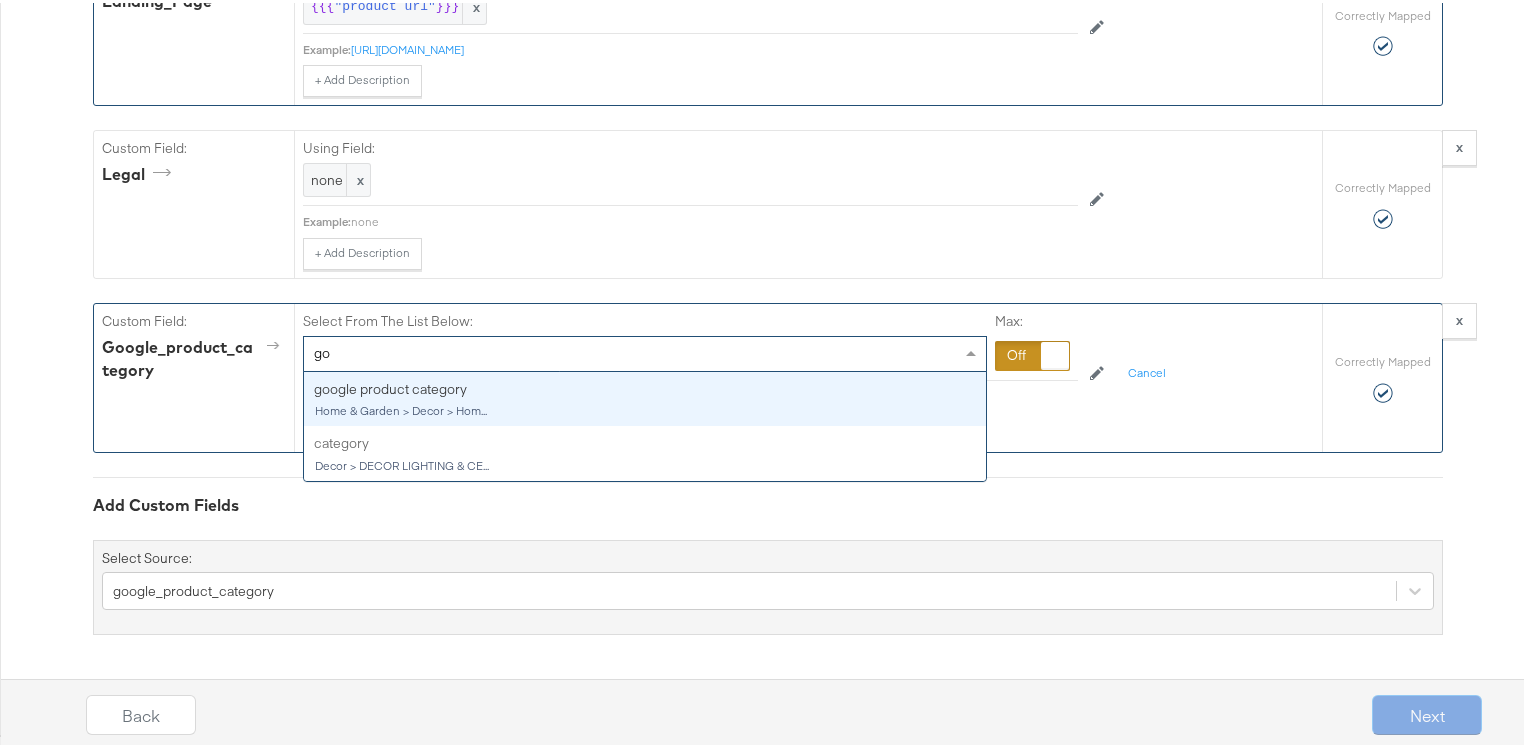 type on "goo" 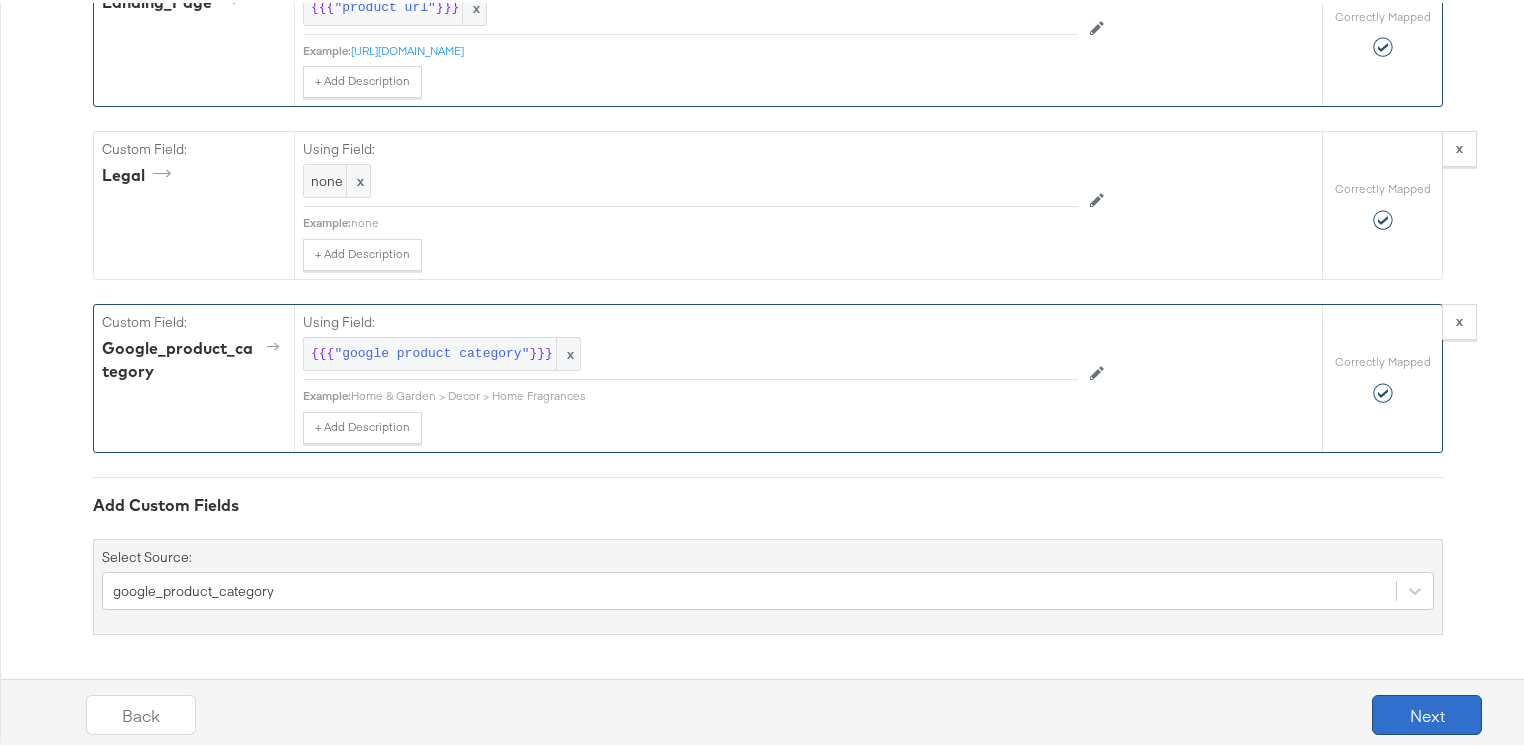 click on "Next" at bounding box center [1427, 712] 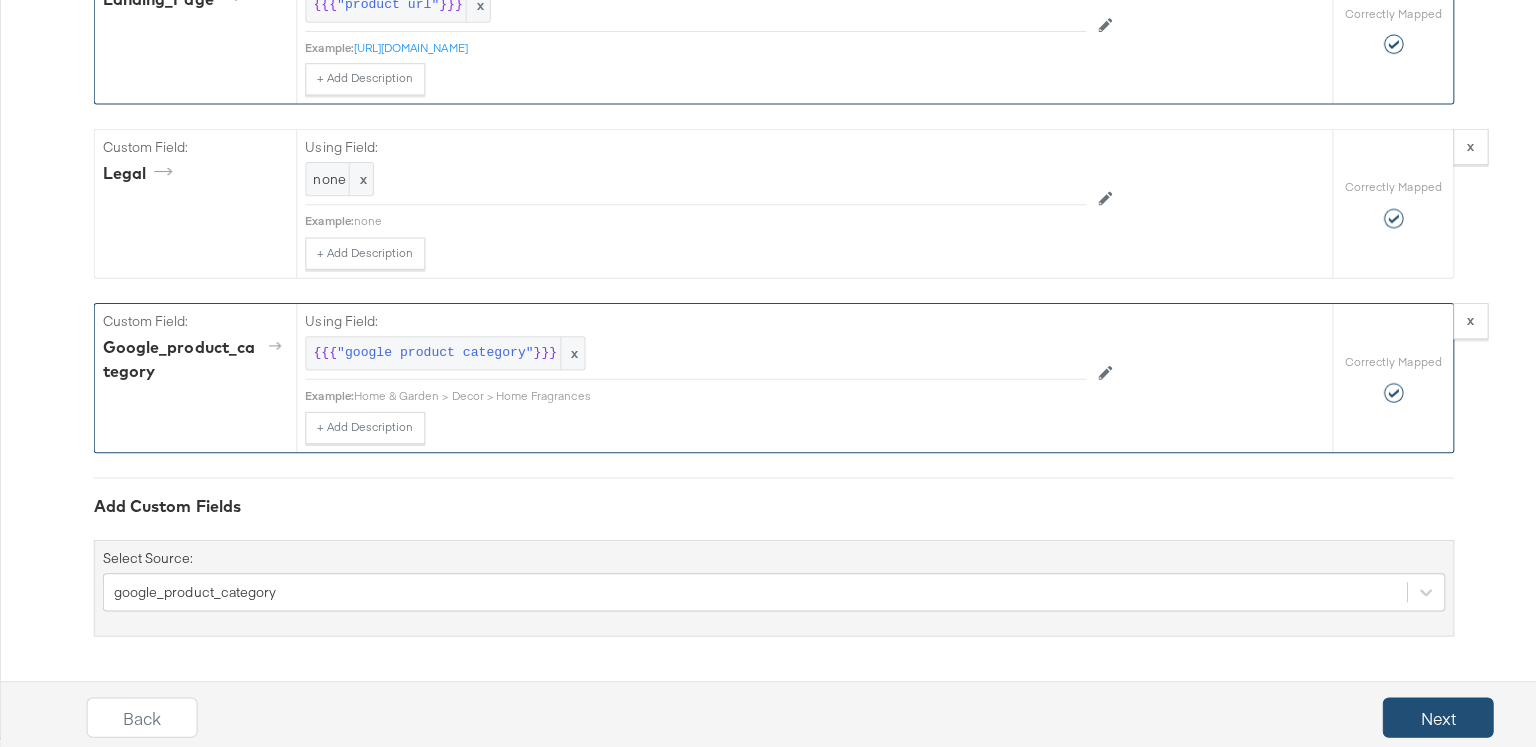 scroll, scrollTop: 0, scrollLeft: 0, axis: both 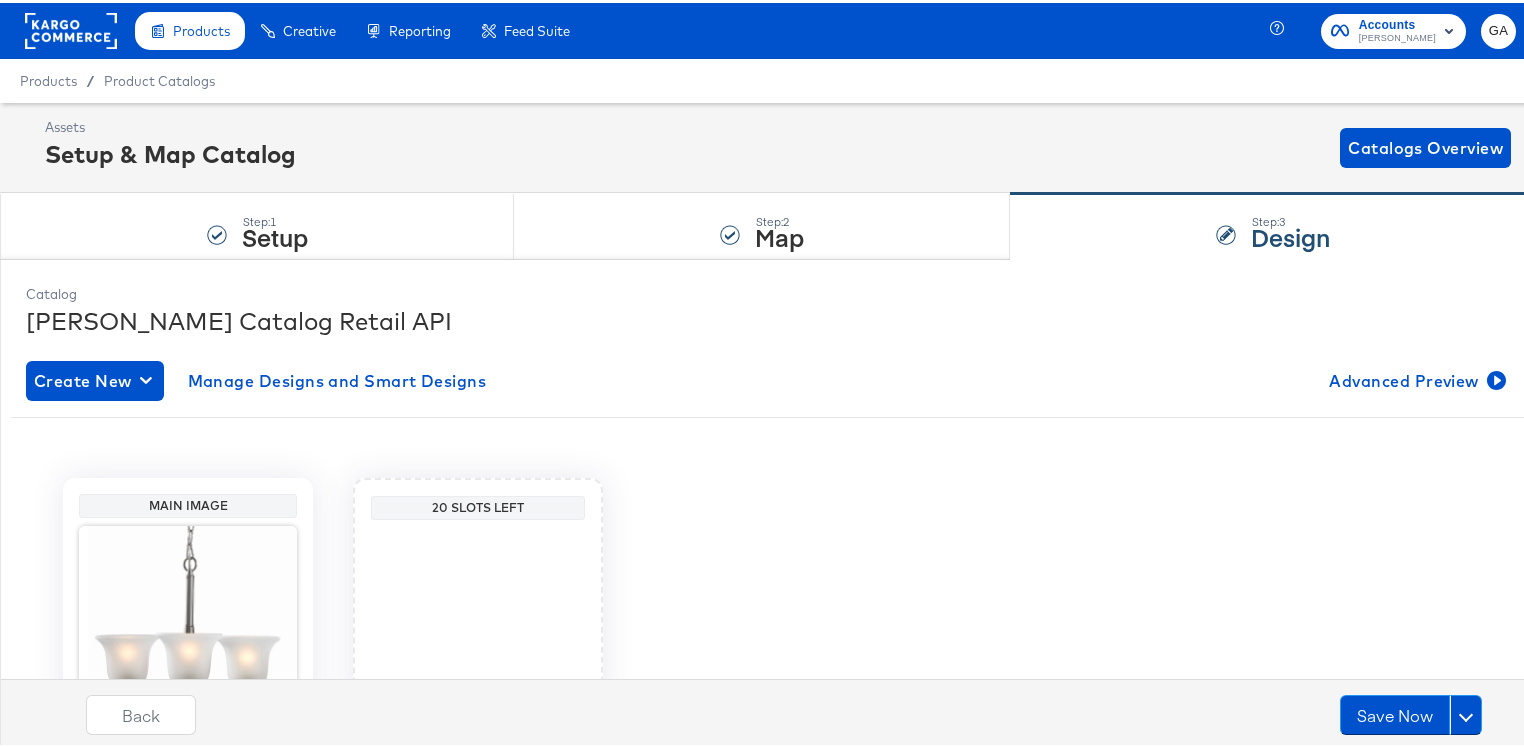 click on "Main Image No Overlay 600  x  600 20 Slots Left + Add a Slot" at bounding box center [768, 642] 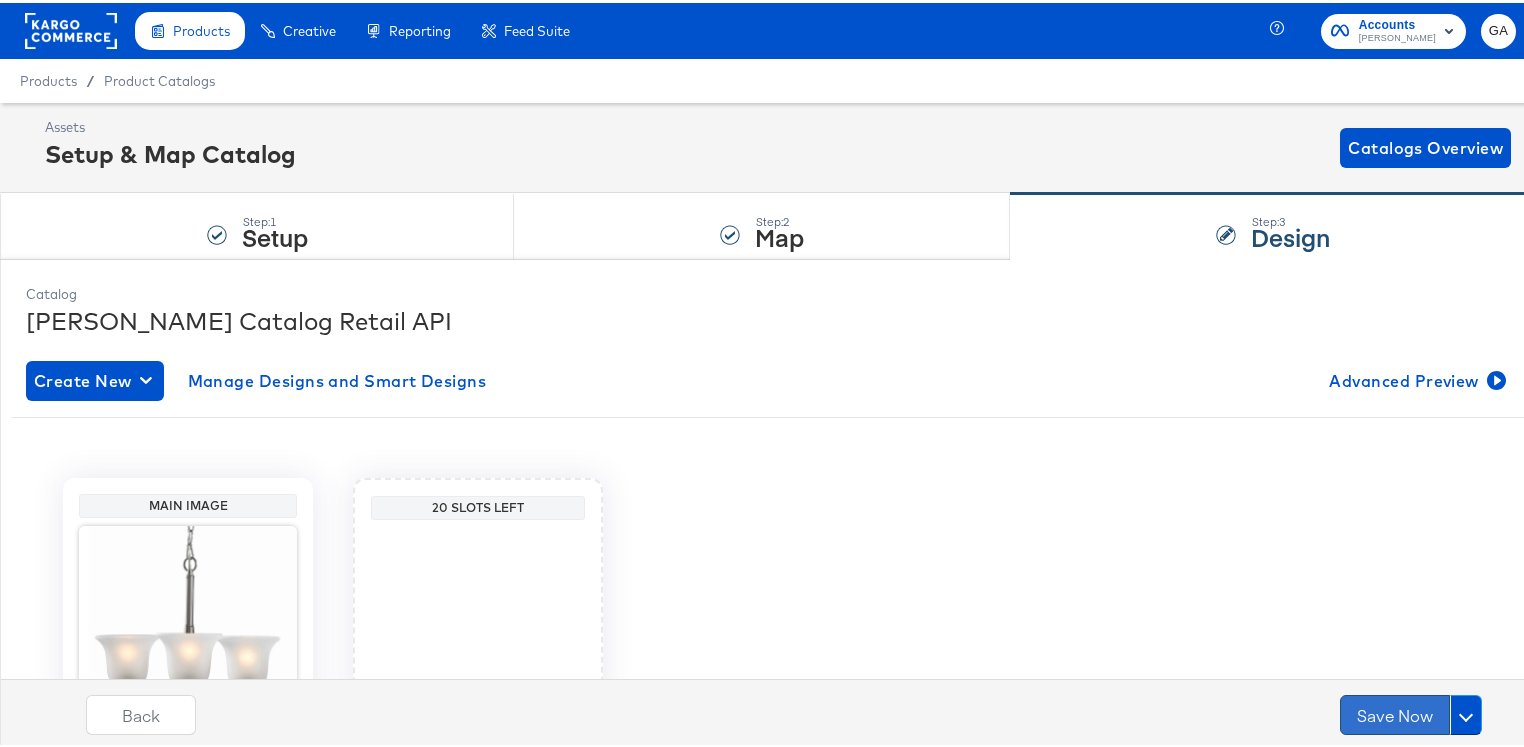 click on "Save Now" at bounding box center [1395, 712] 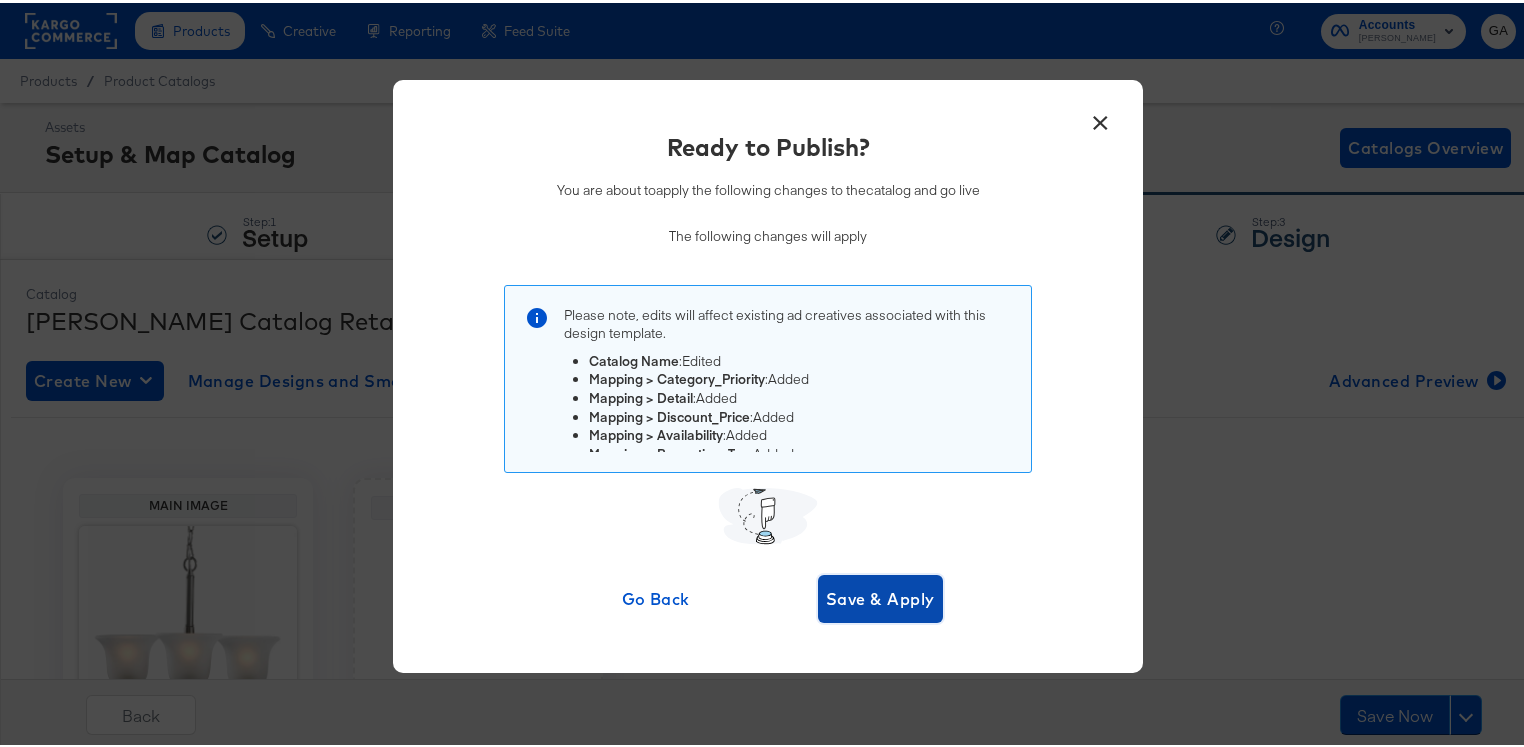 click on "Save & Apply" at bounding box center [880, 596] 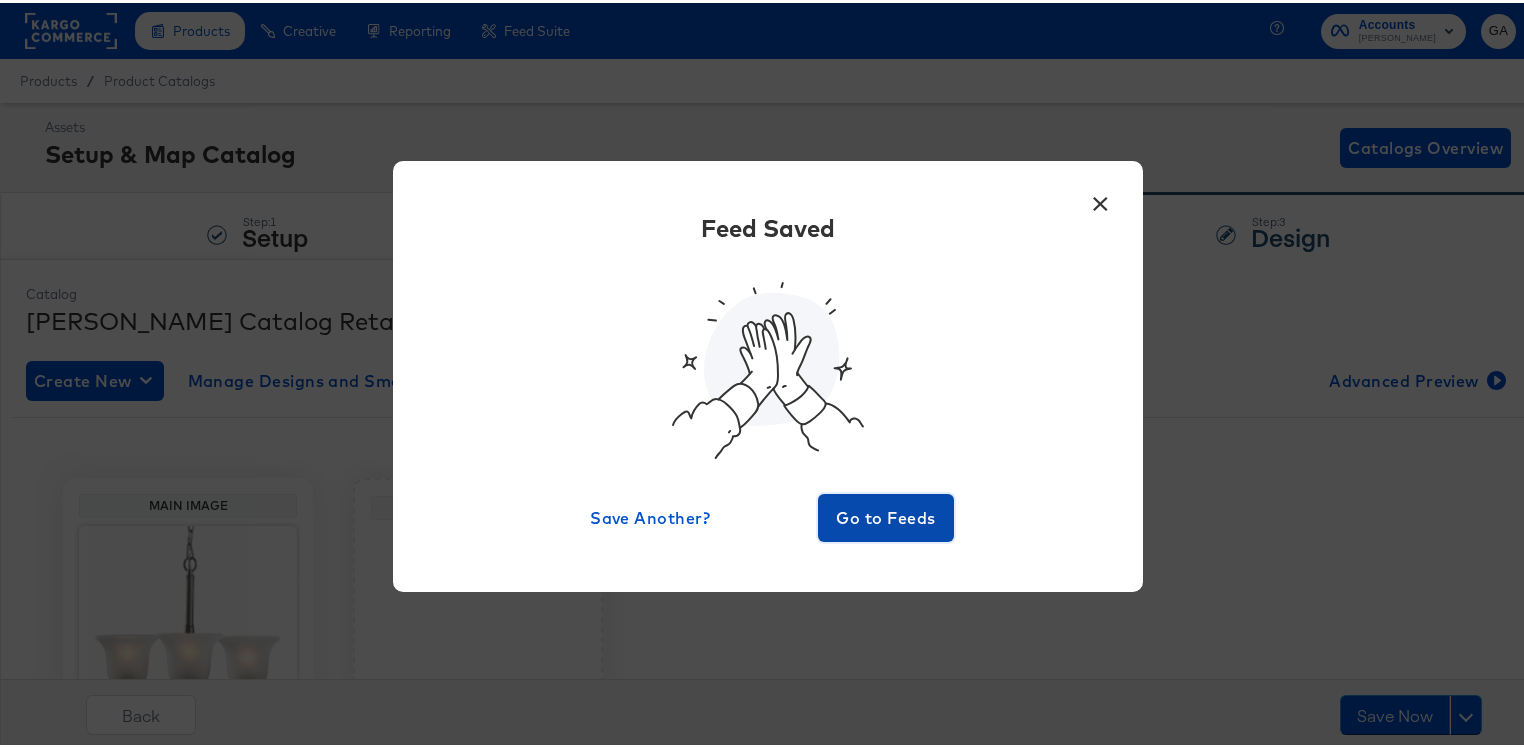 click on "Go to Feeds" at bounding box center [886, 515] 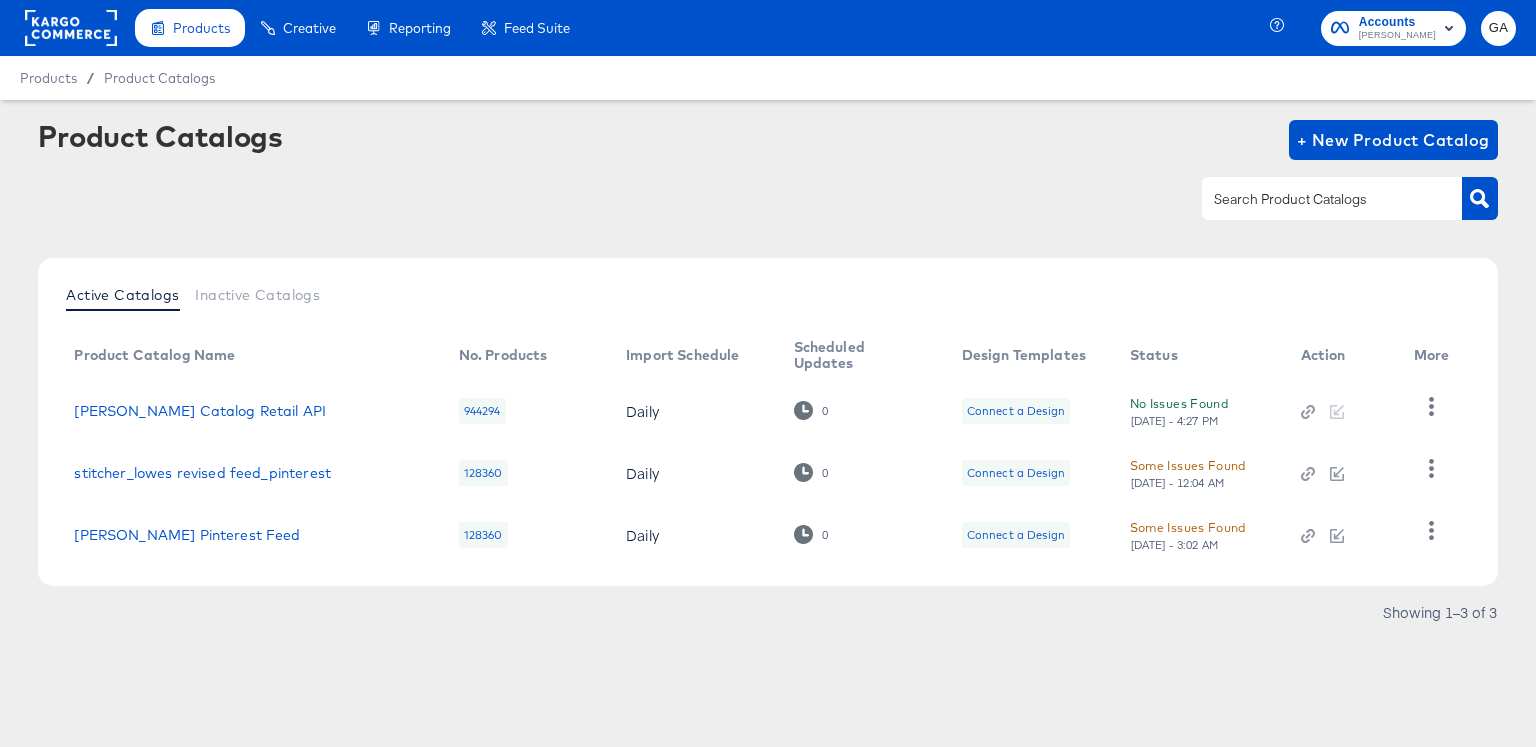 click 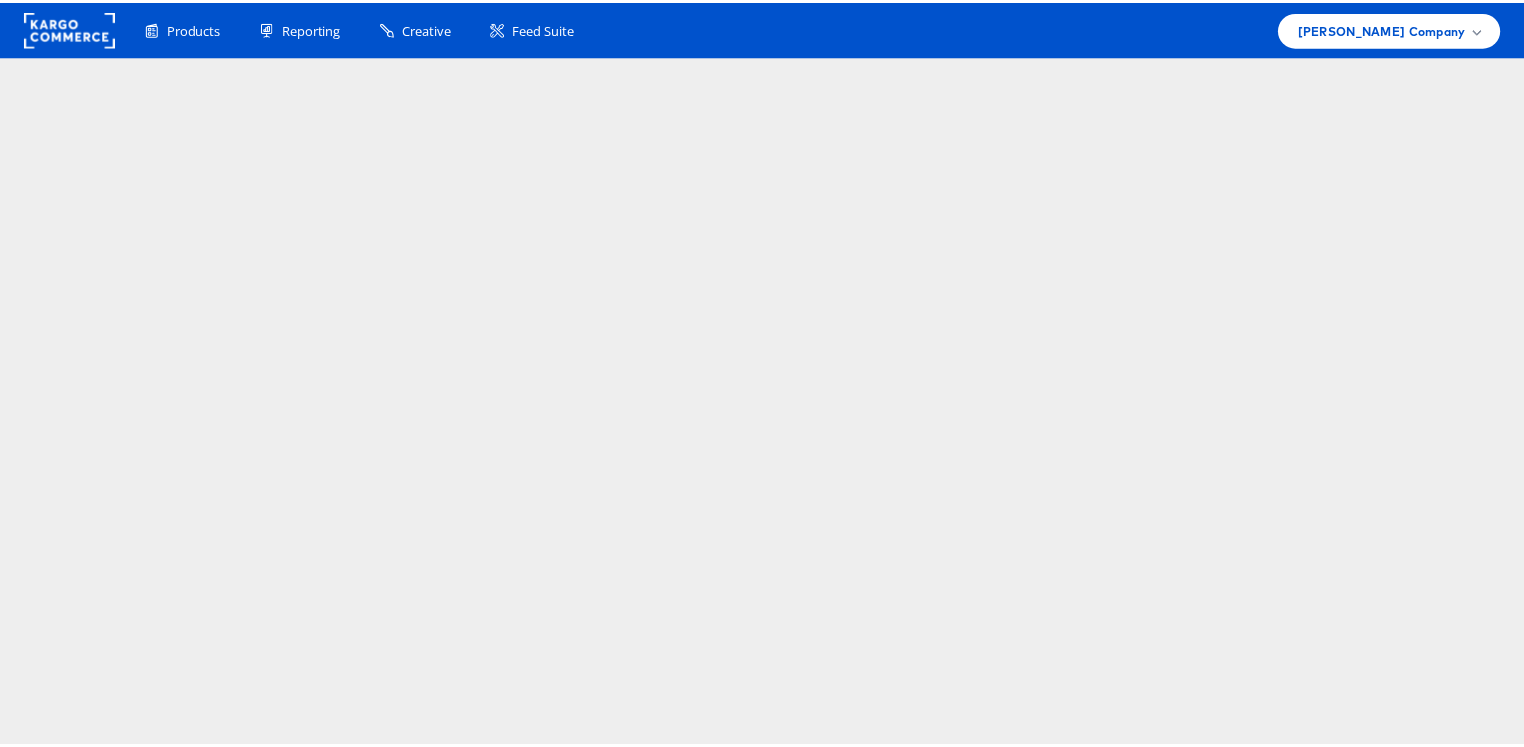 scroll, scrollTop: 0, scrollLeft: 0, axis: both 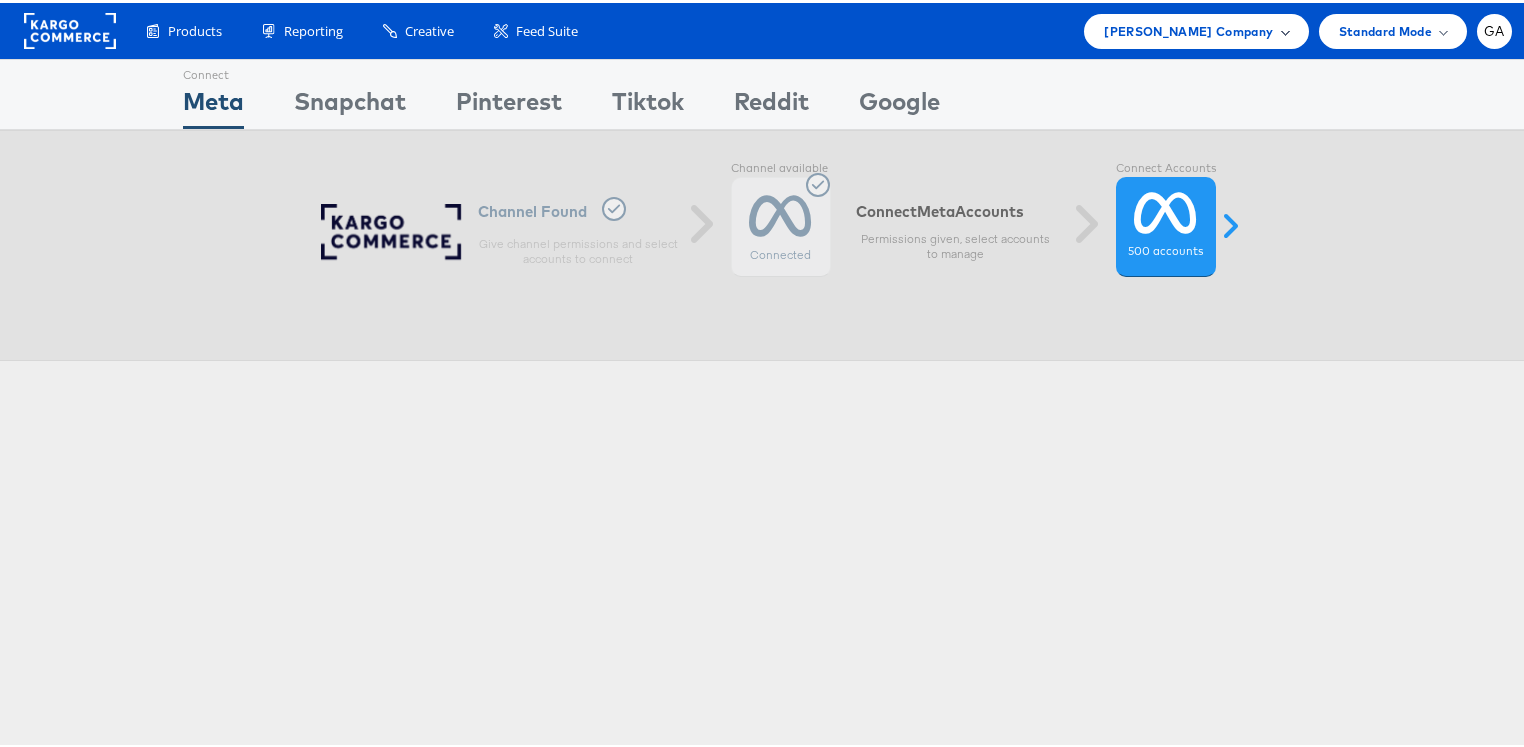 click on "[PERSON_NAME] Company" at bounding box center [1188, 28] 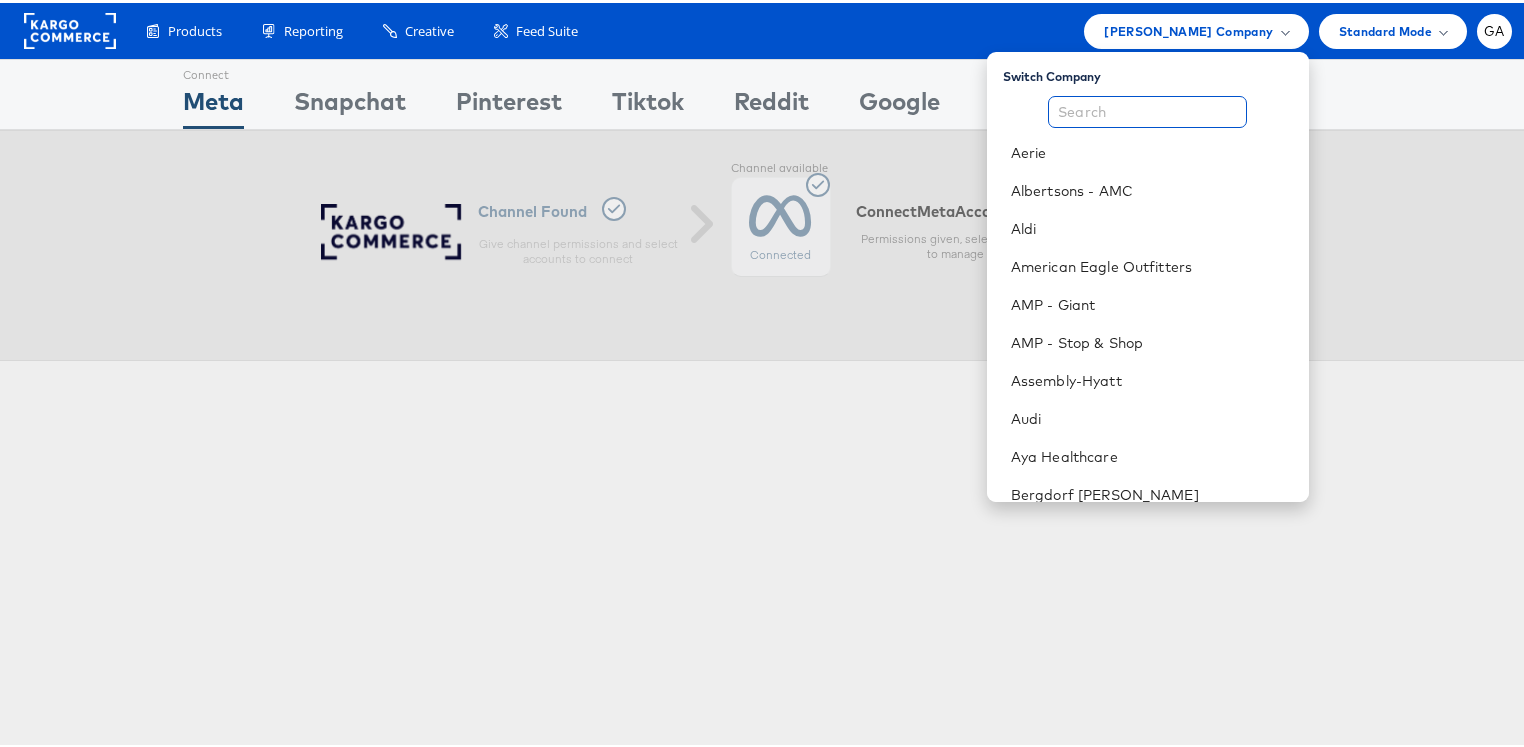 click at bounding box center (1147, 109) 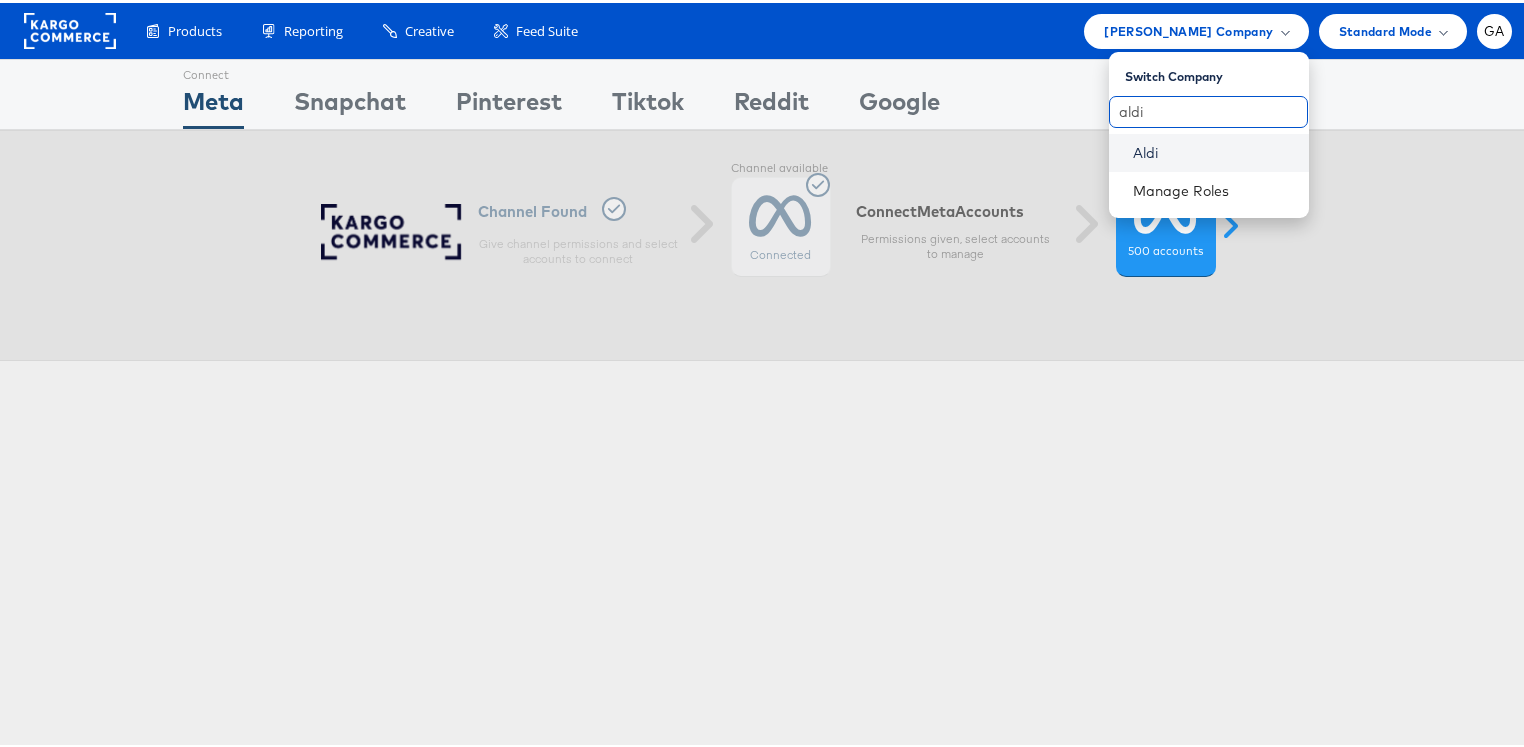type on "aldi" 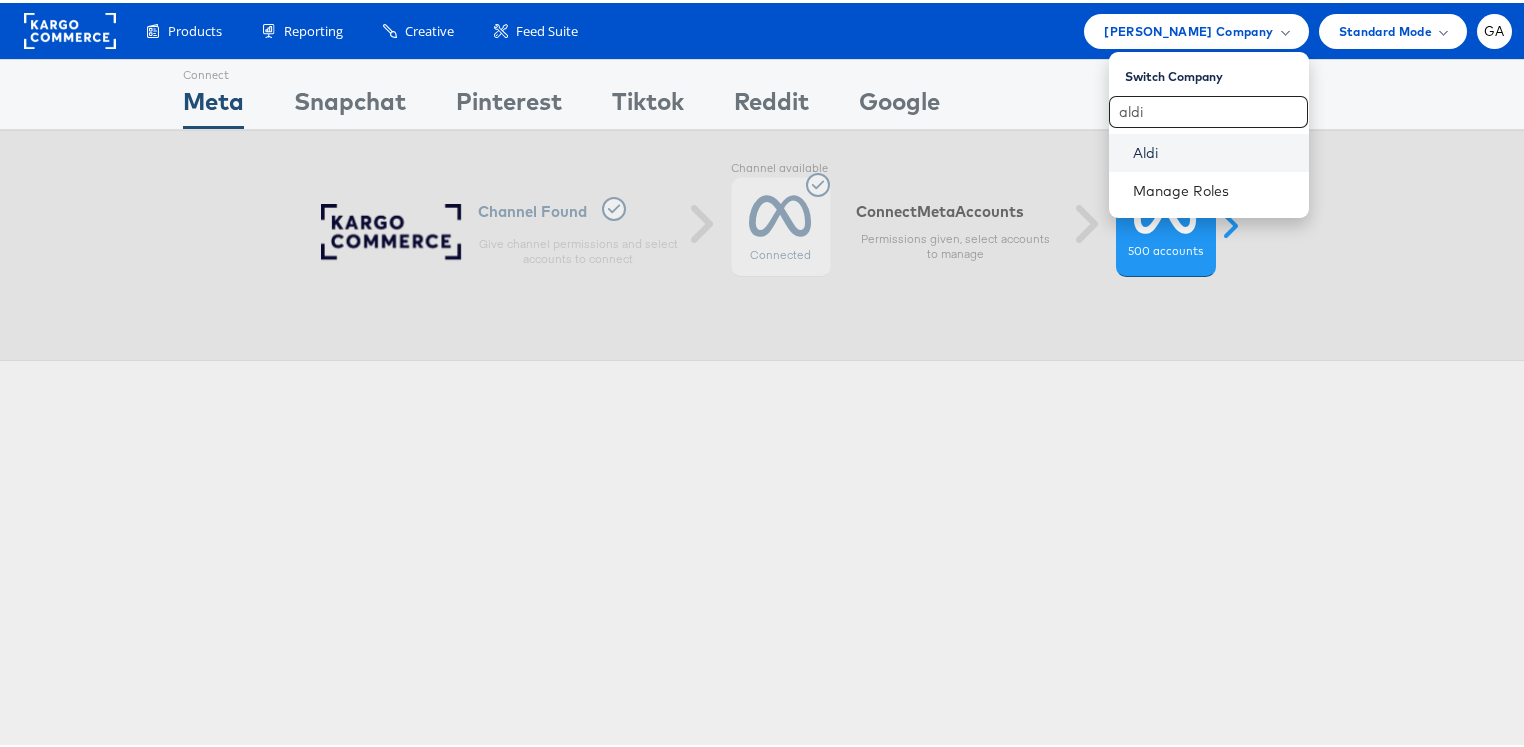 click on "Aldi" at bounding box center [1213, 150] 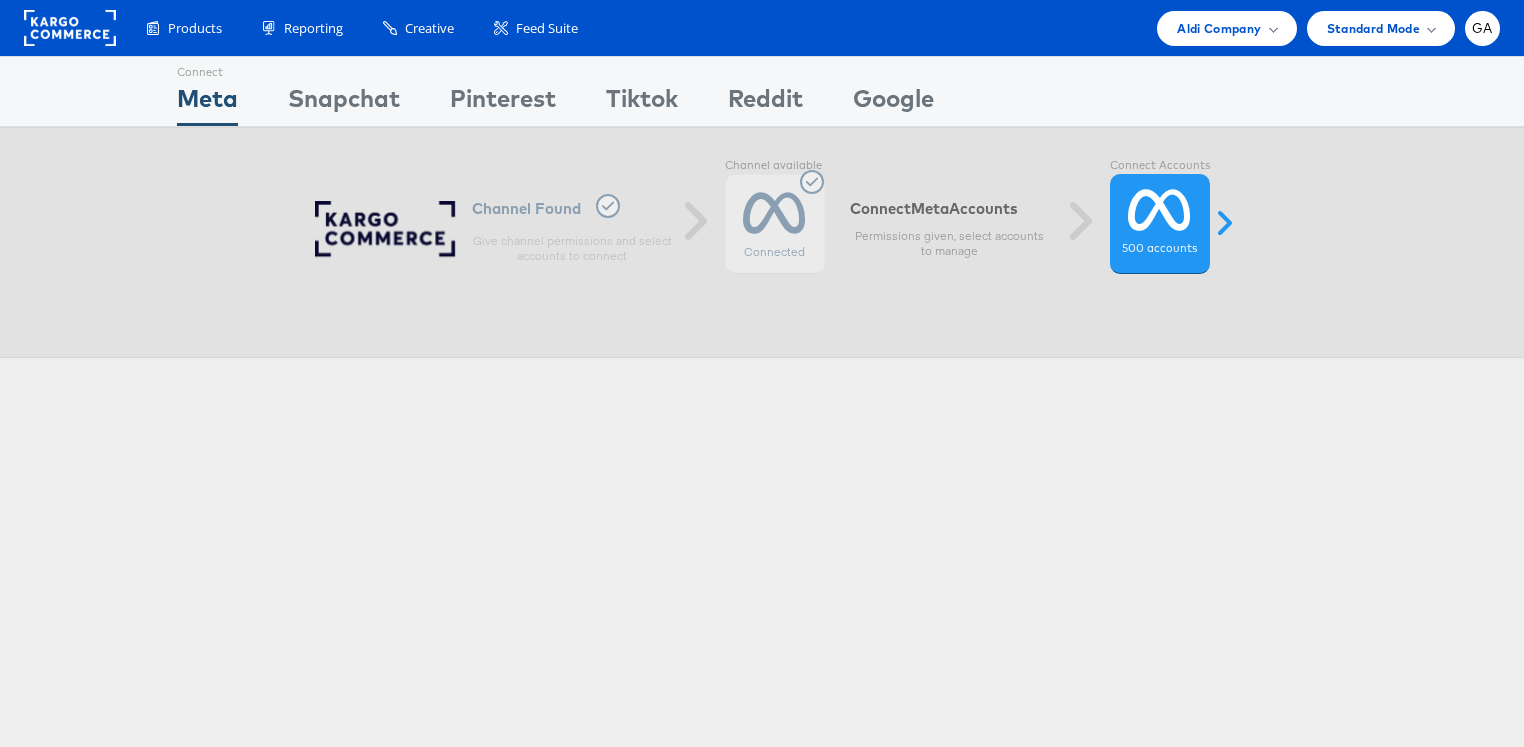 scroll, scrollTop: 0, scrollLeft: 0, axis: both 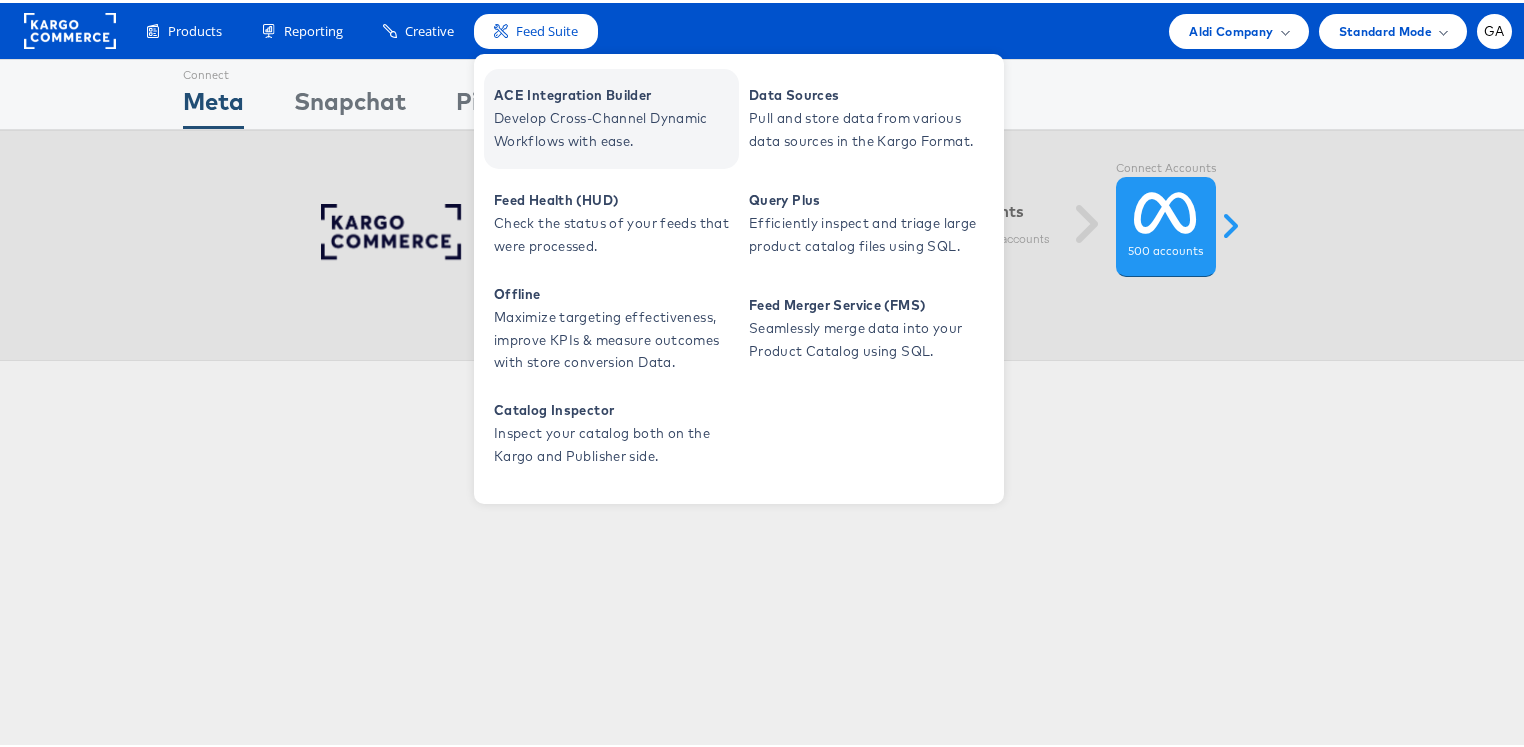 click on "Develop Cross-Channel Dynamic Workflows with ease." at bounding box center [614, 127] 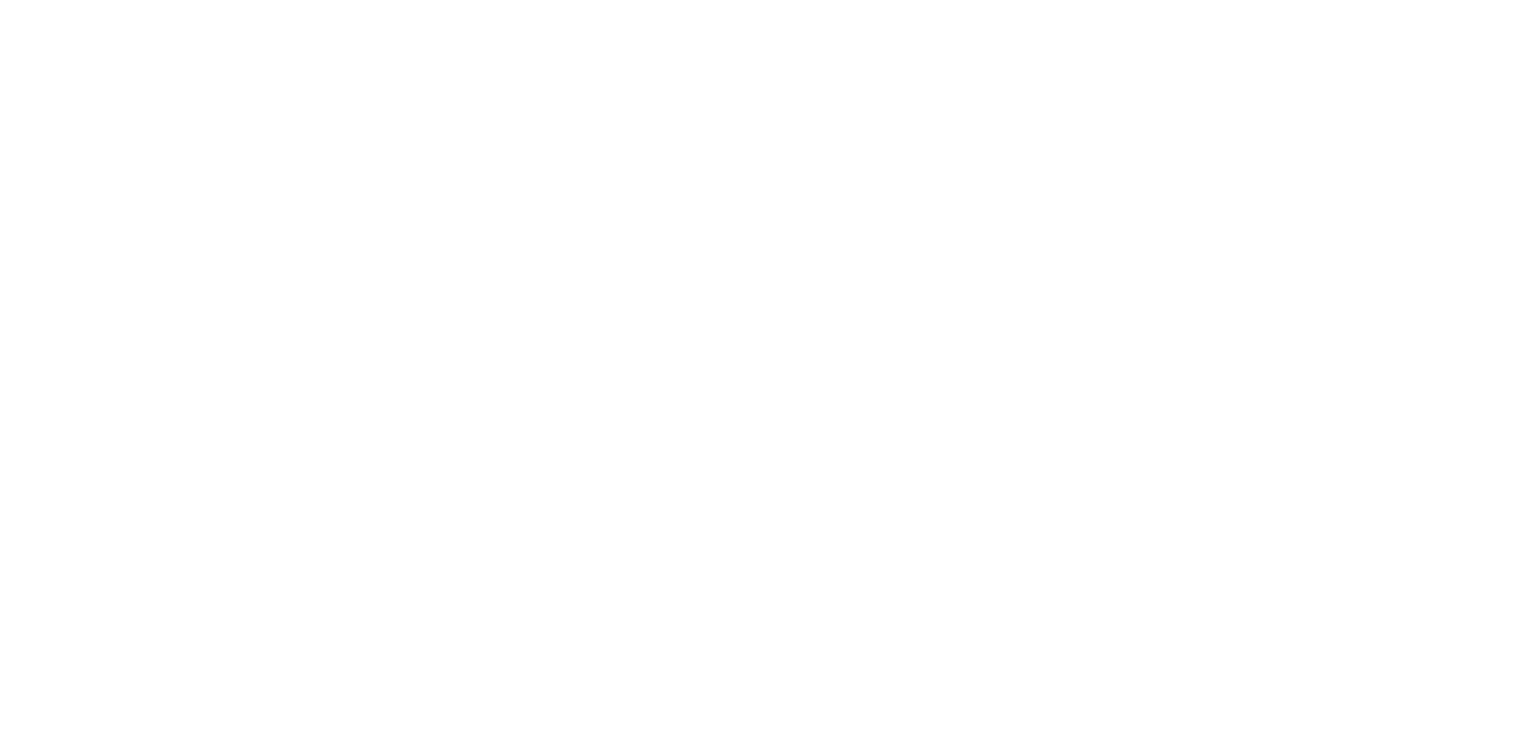 scroll, scrollTop: 0, scrollLeft: 0, axis: both 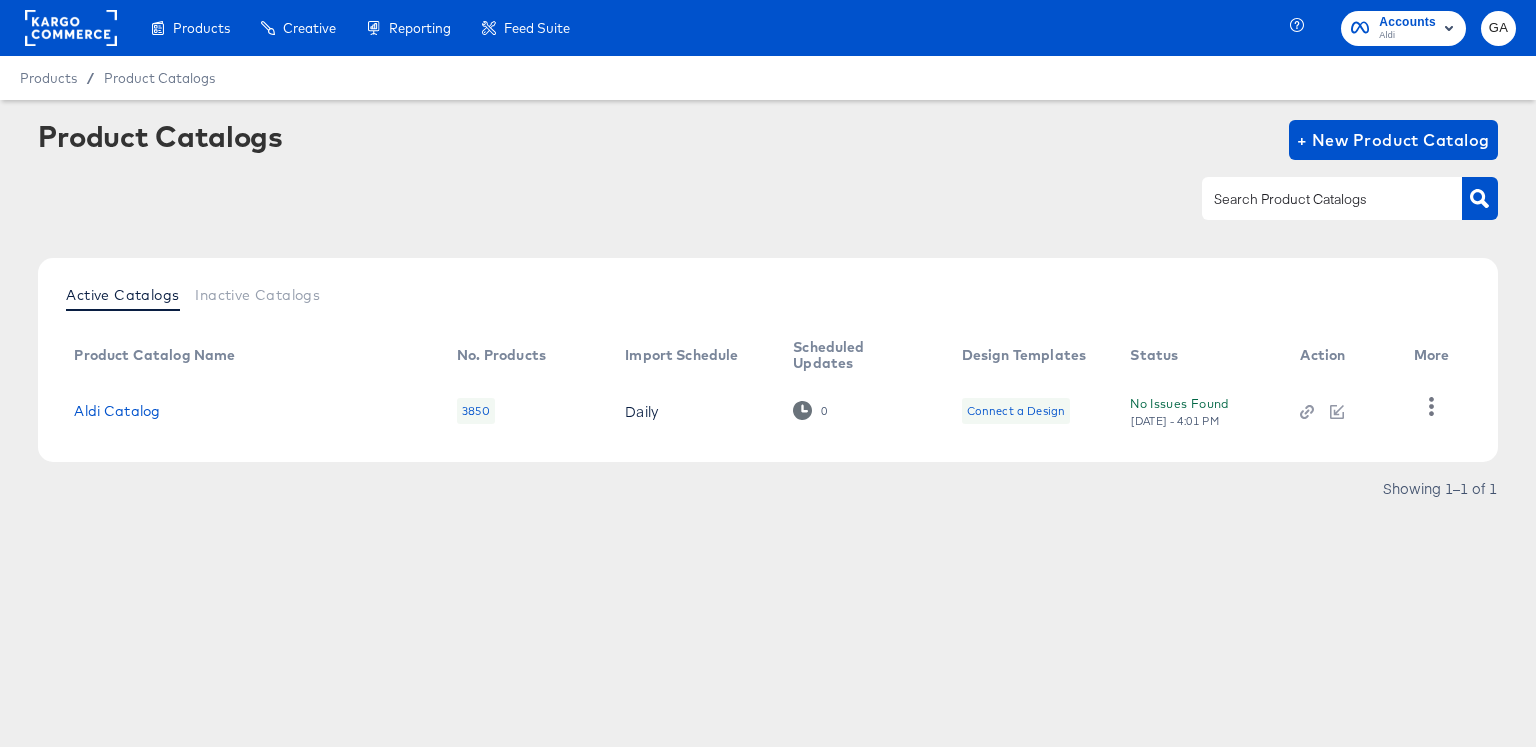 click on "Aldi Catalog" at bounding box center [249, 411] 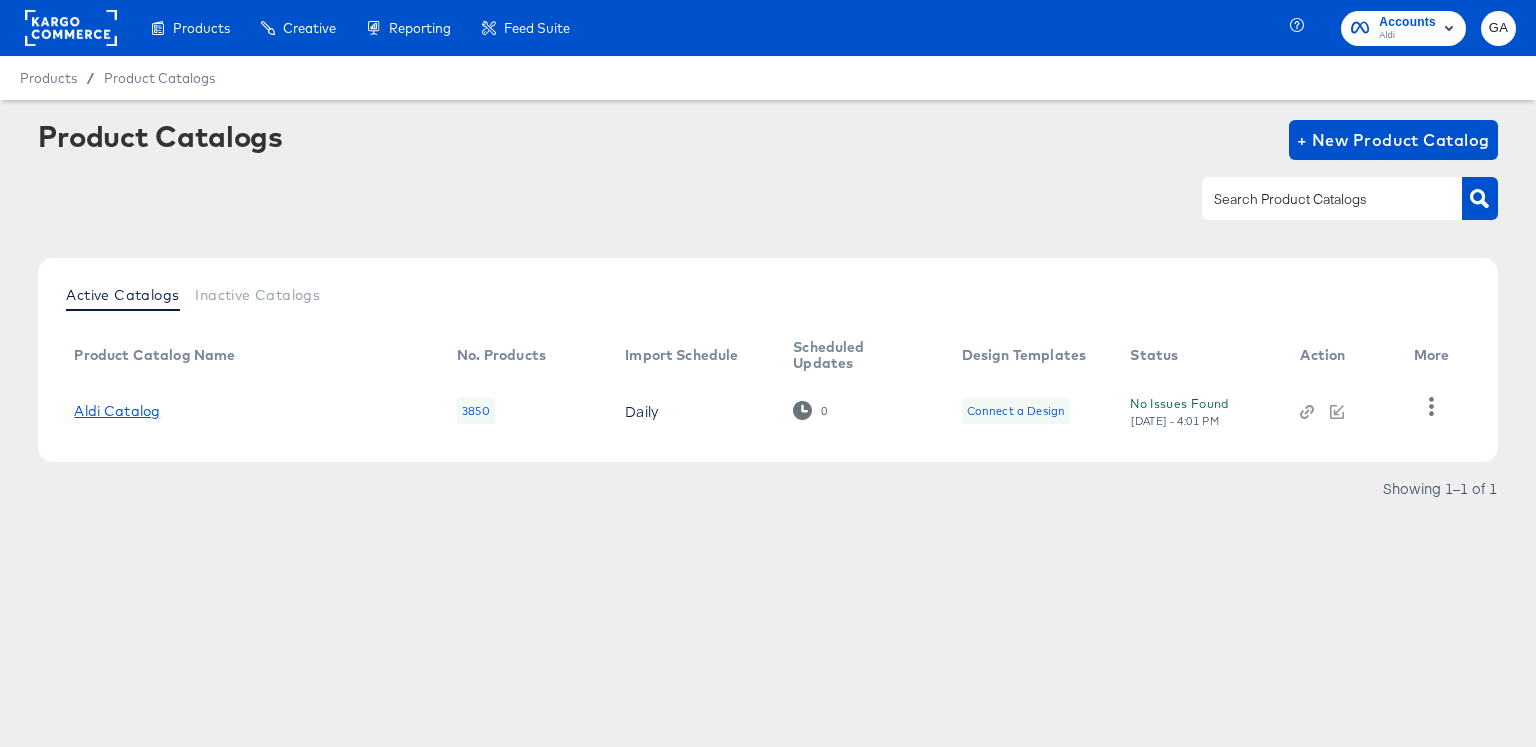 click on "Aldi Catalog" at bounding box center (117, 411) 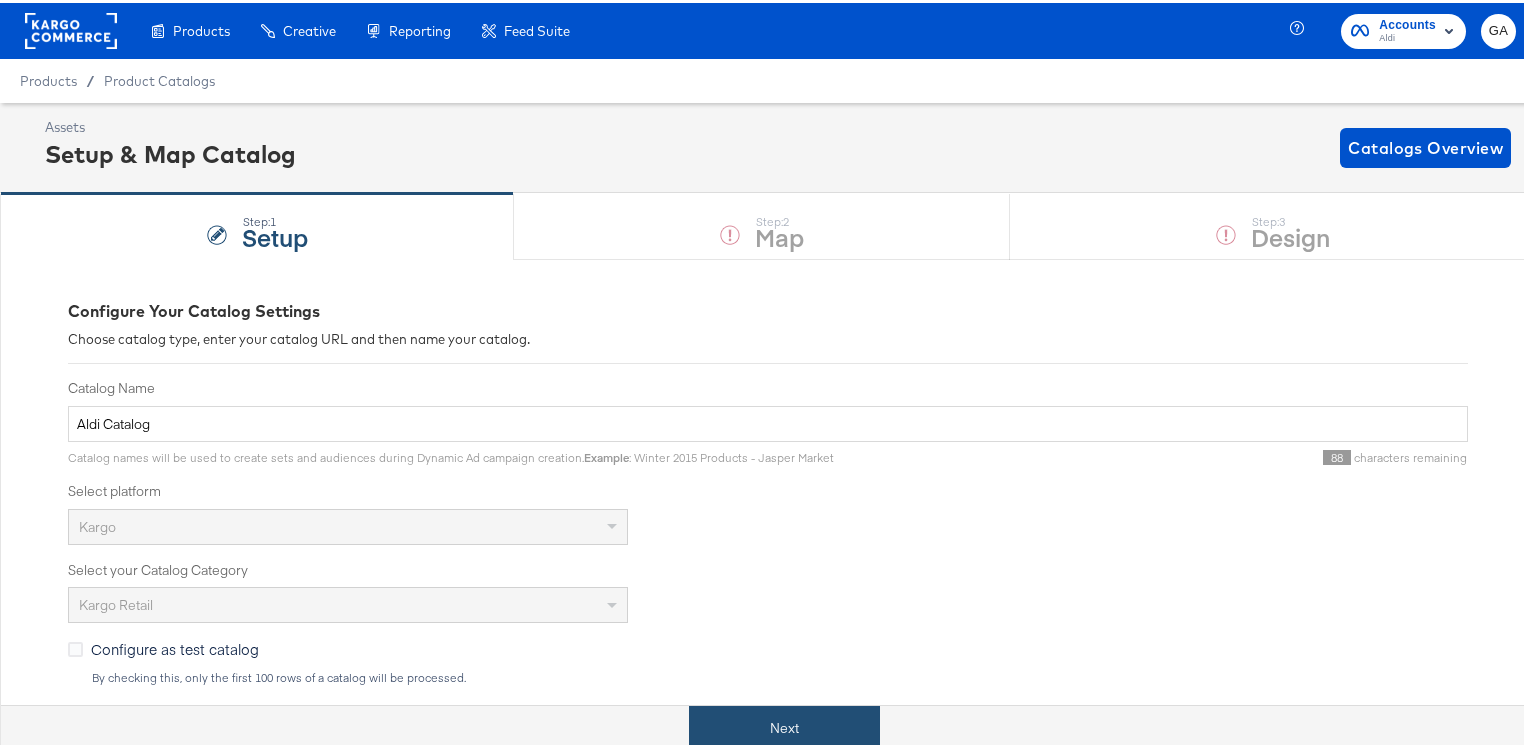 click on "Next" at bounding box center (784, 725) 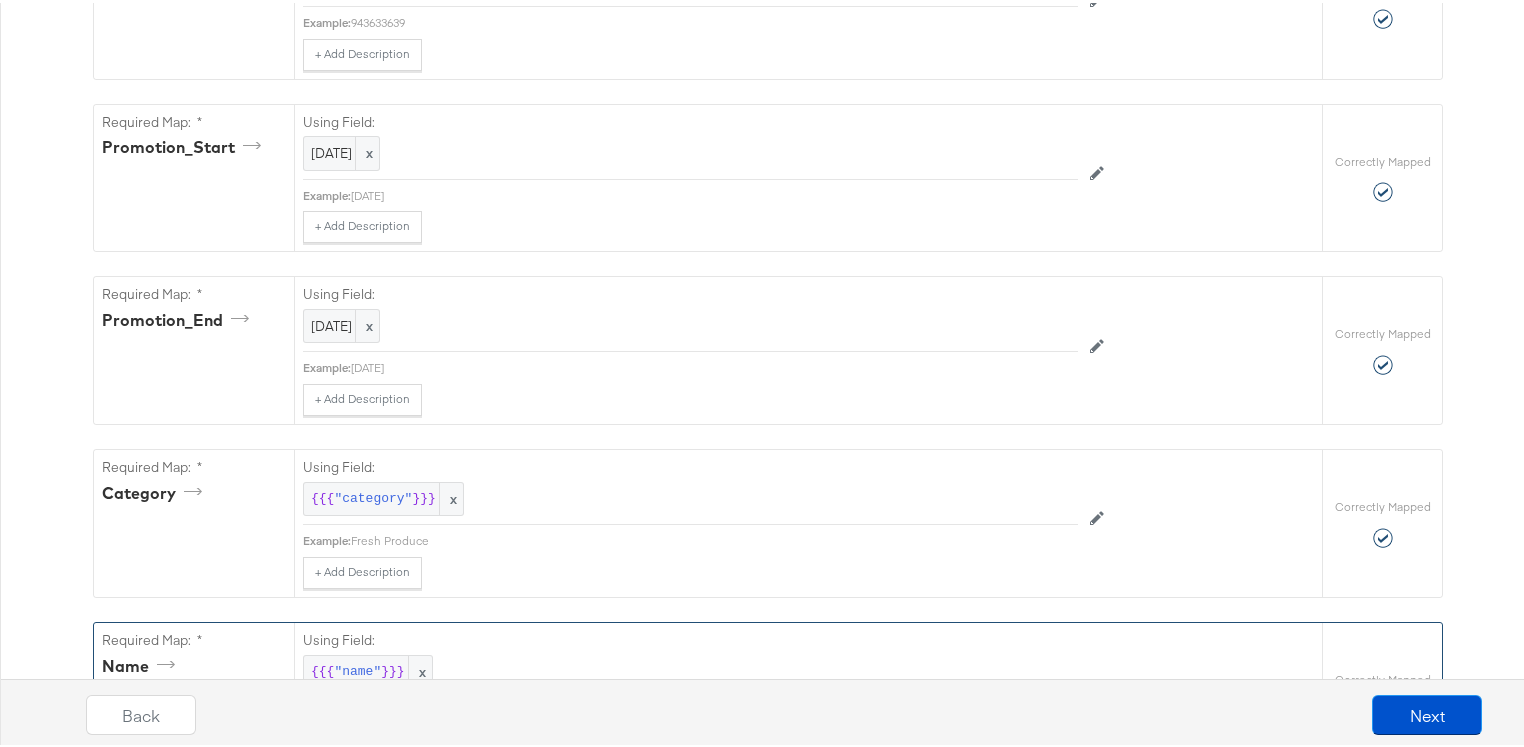 scroll, scrollTop: 653, scrollLeft: 0, axis: vertical 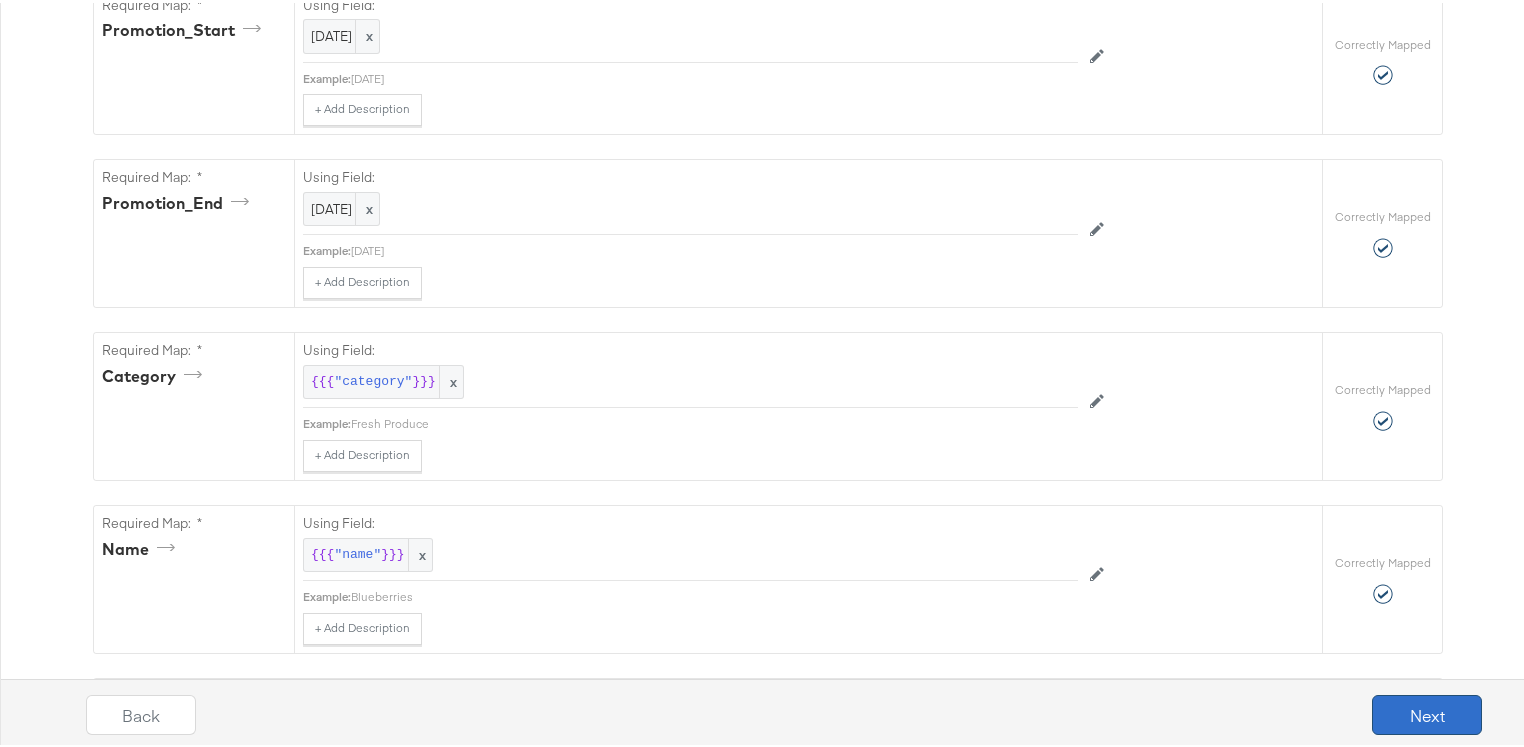 click on "Next" at bounding box center (1427, 712) 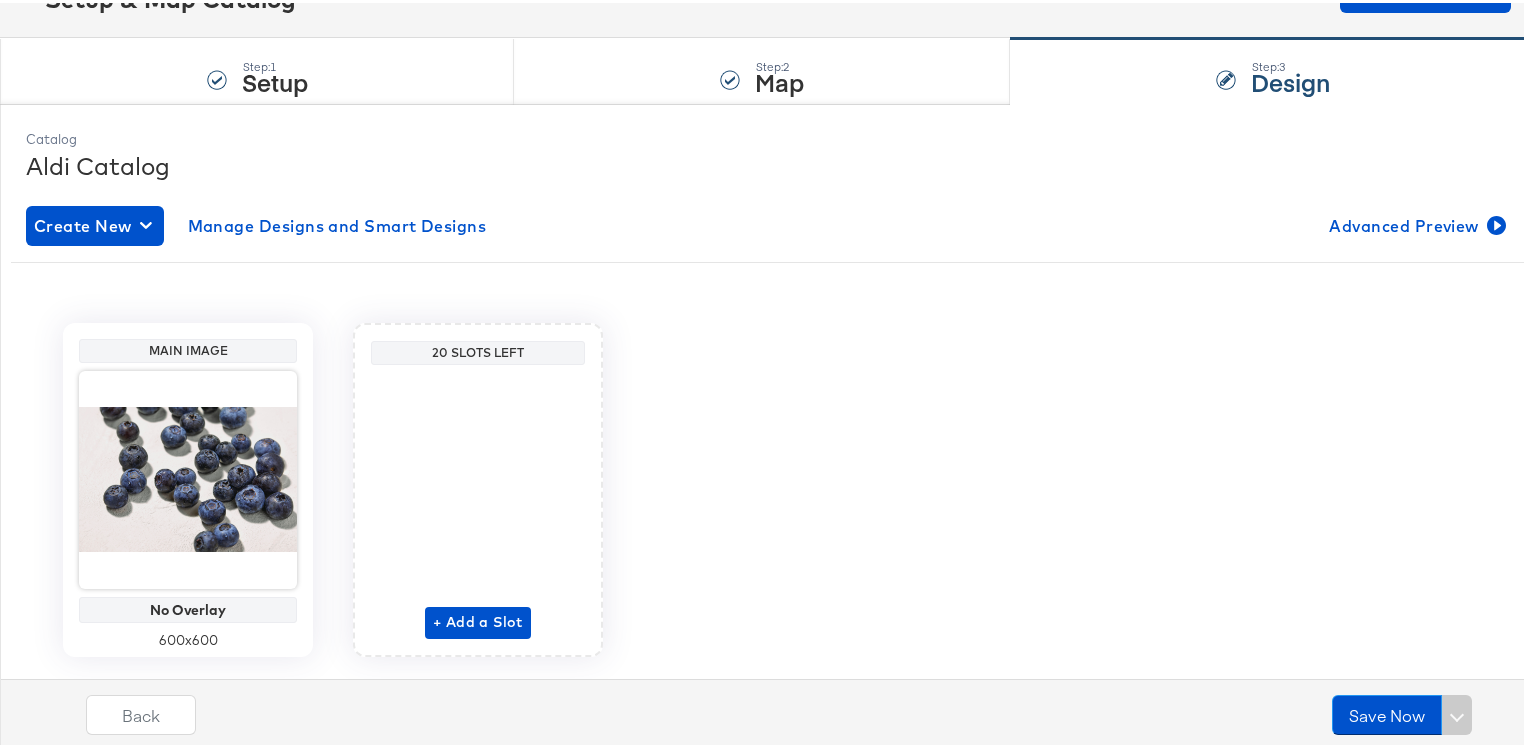 scroll, scrollTop: 157, scrollLeft: 0, axis: vertical 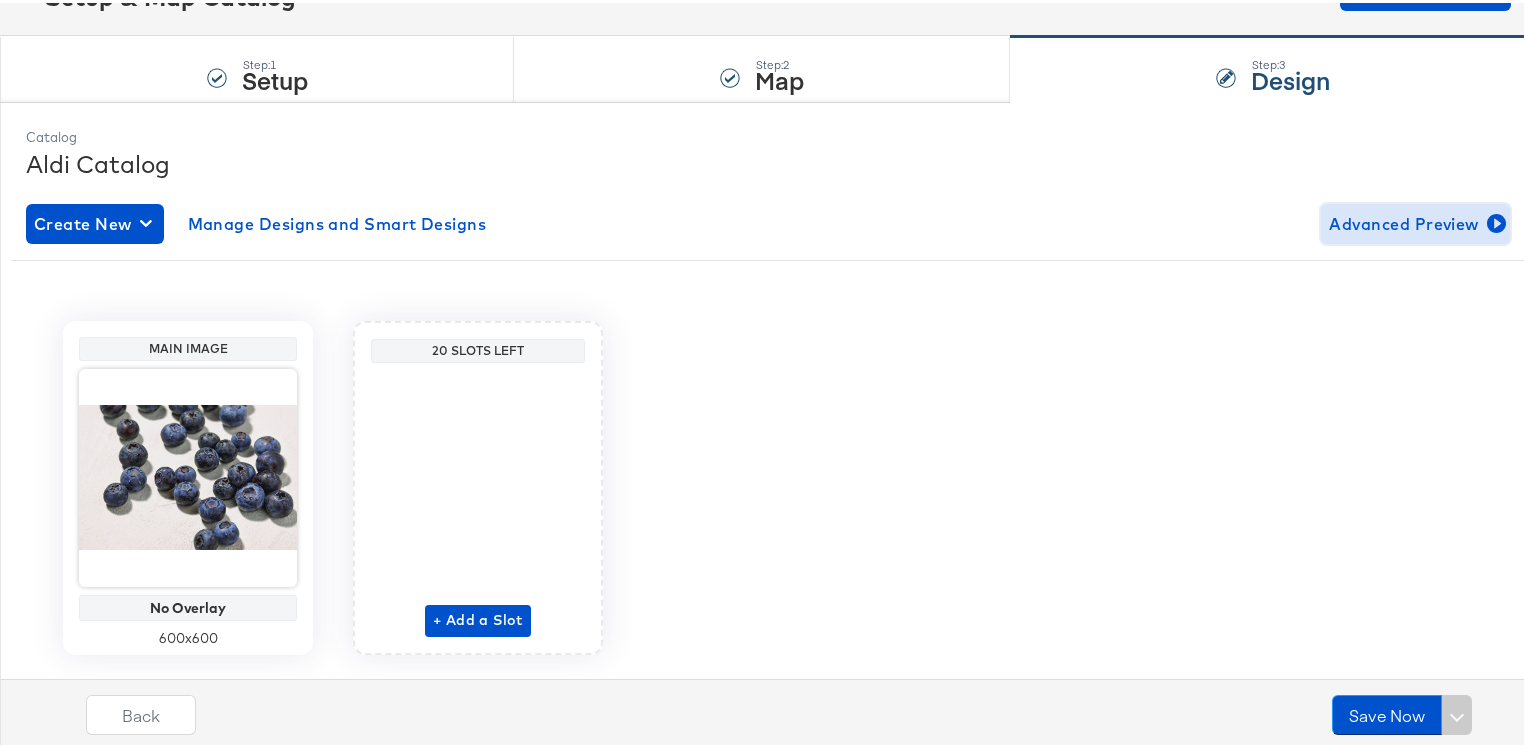 click on "Advanced Preview" at bounding box center (1415, 221) 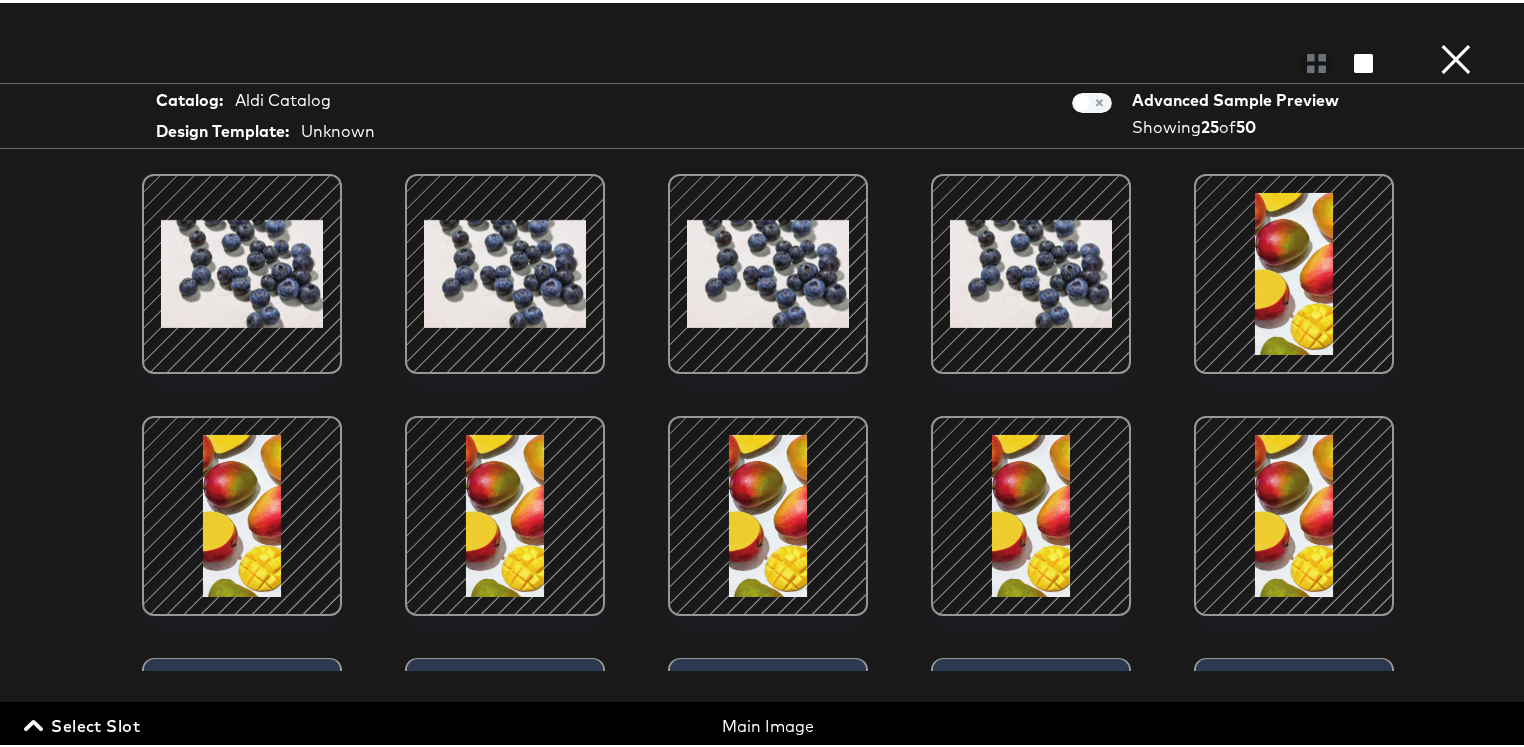 scroll, scrollTop: 574, scrollLeft: 0, axis: vertical 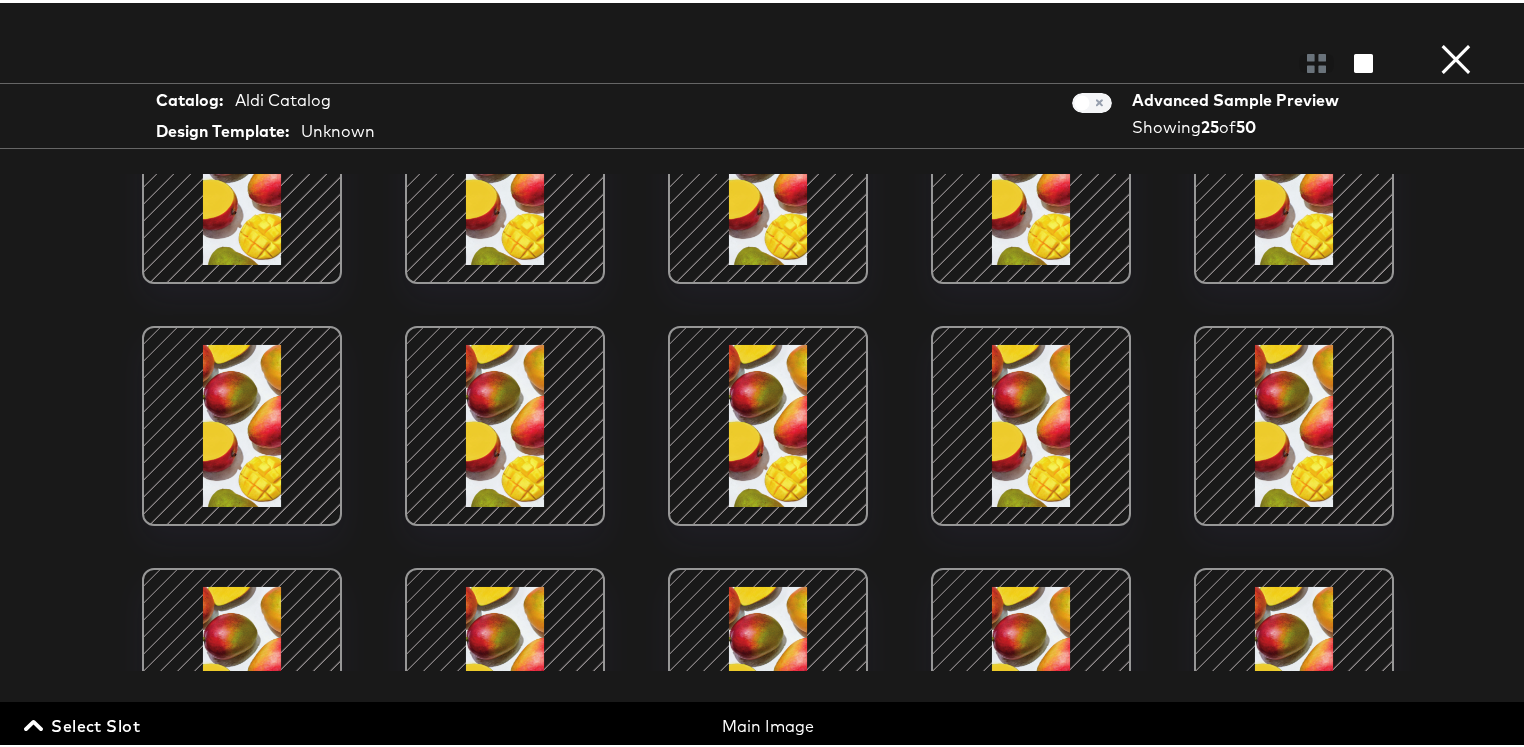 click on "Select Slot" at bounding box center (84, 723) 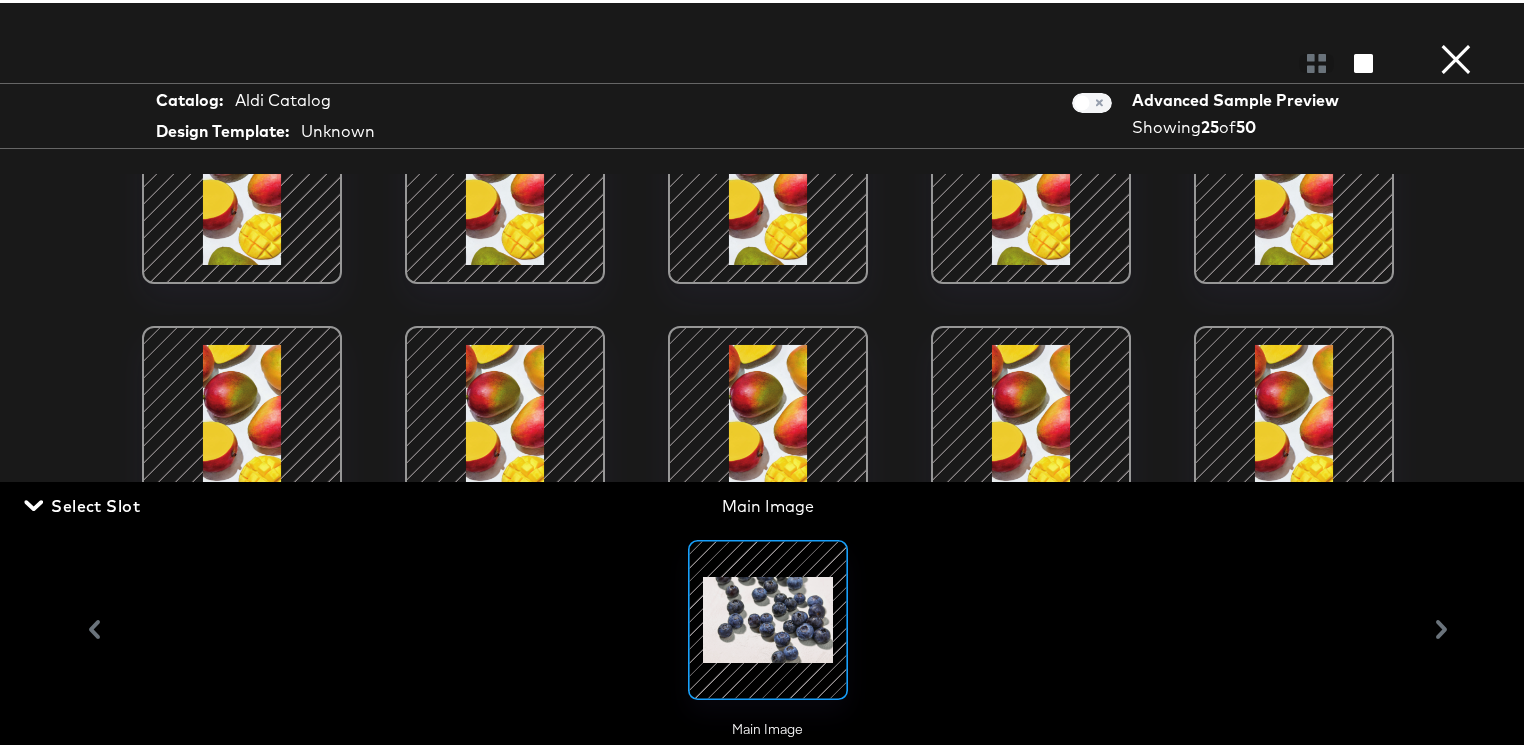 click on "Load More" at bounding box center (768, 419) 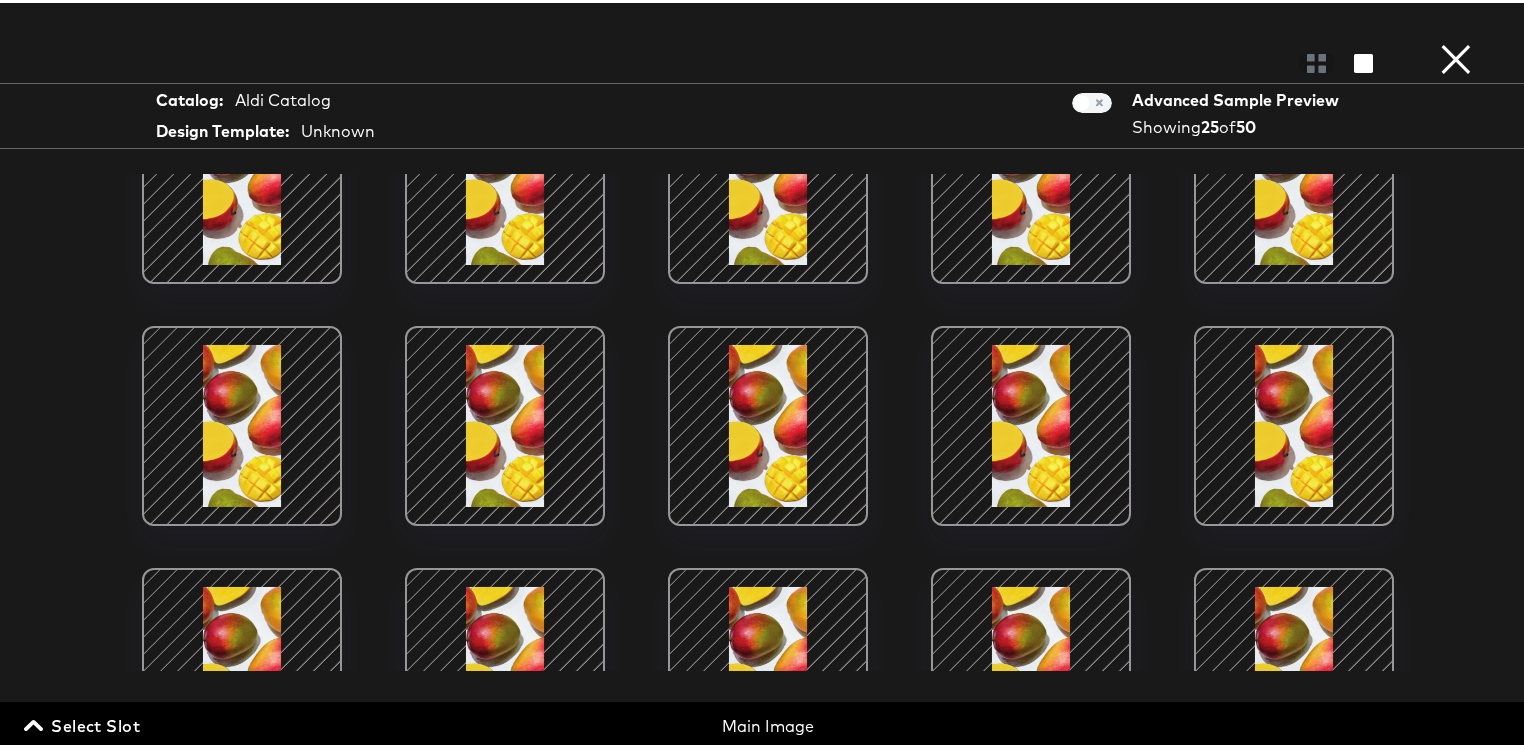 scroll, scrollTop: 764, scrollLeft: 0, axis: vertical 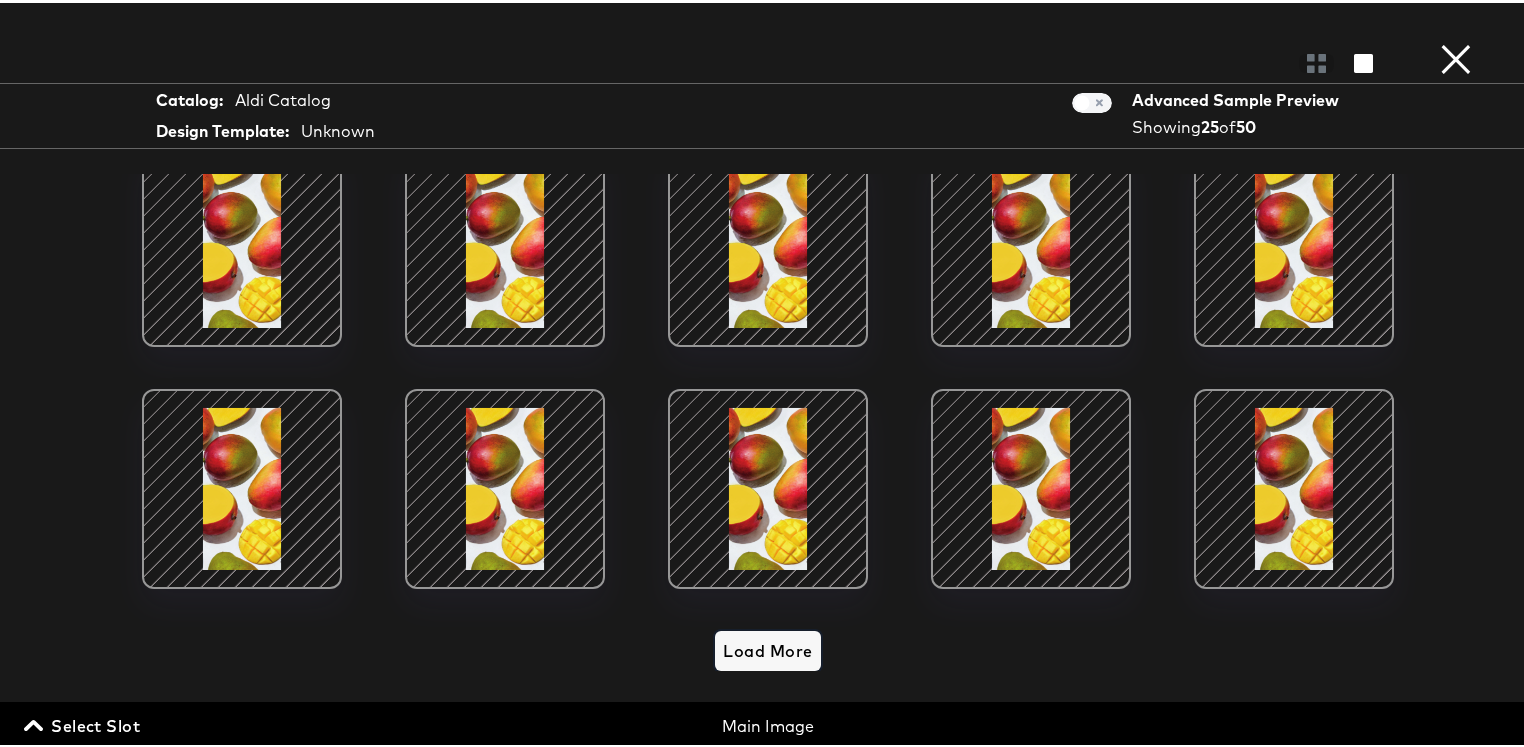 click on "Load More" at bounding box center [767, 648] 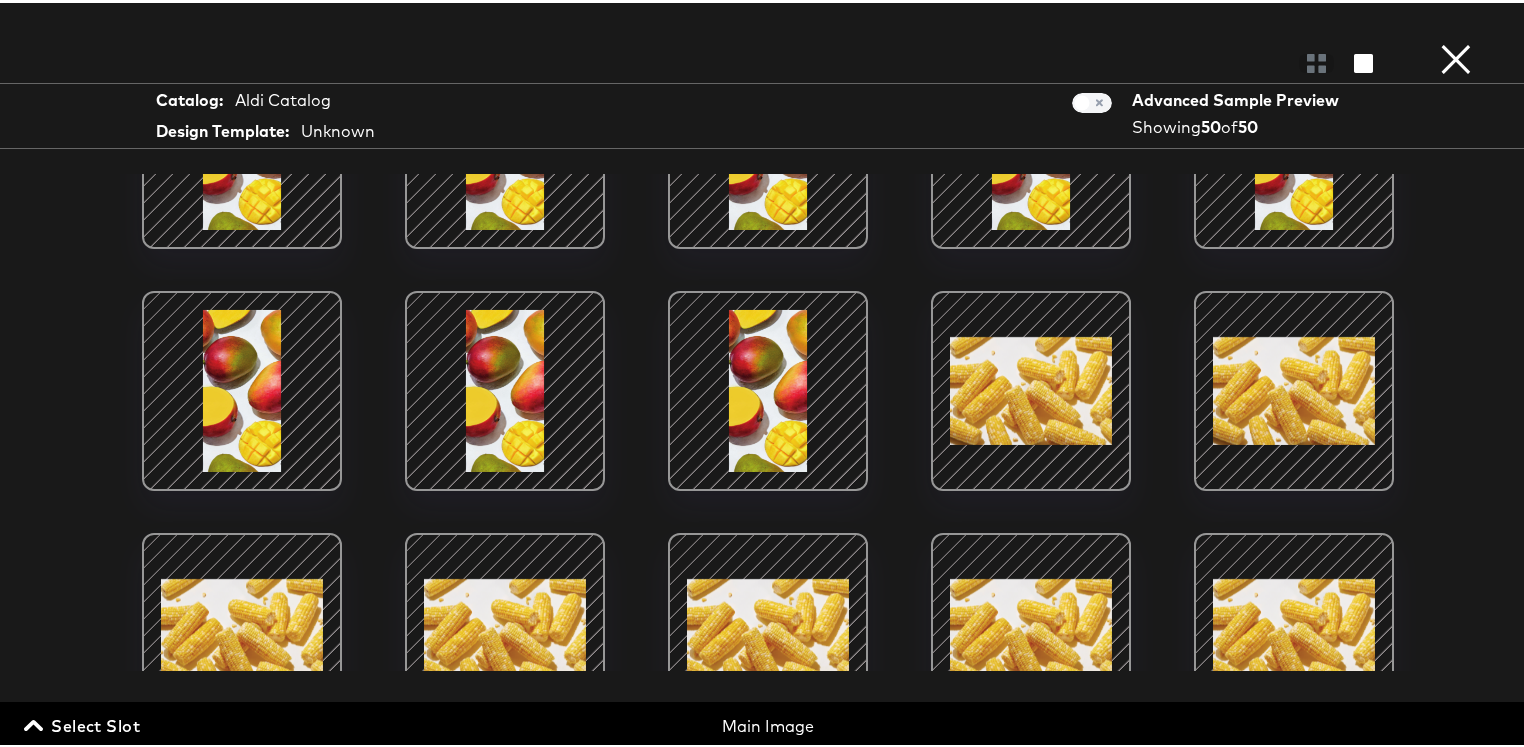 scroll, scrollTop: 1892, scrollLeft: 0, axis: vertical 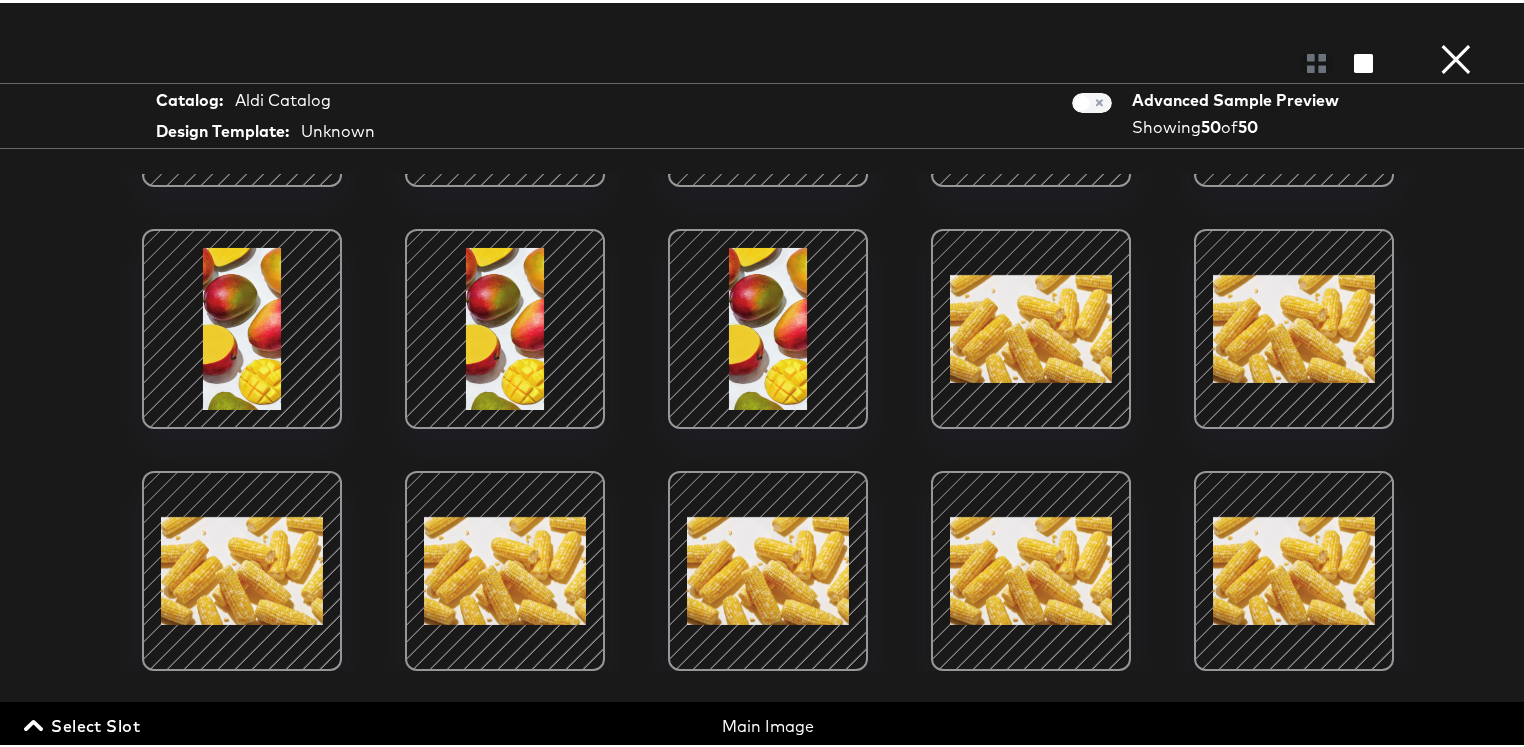 click on "×" at bounding box center (1456, 20) 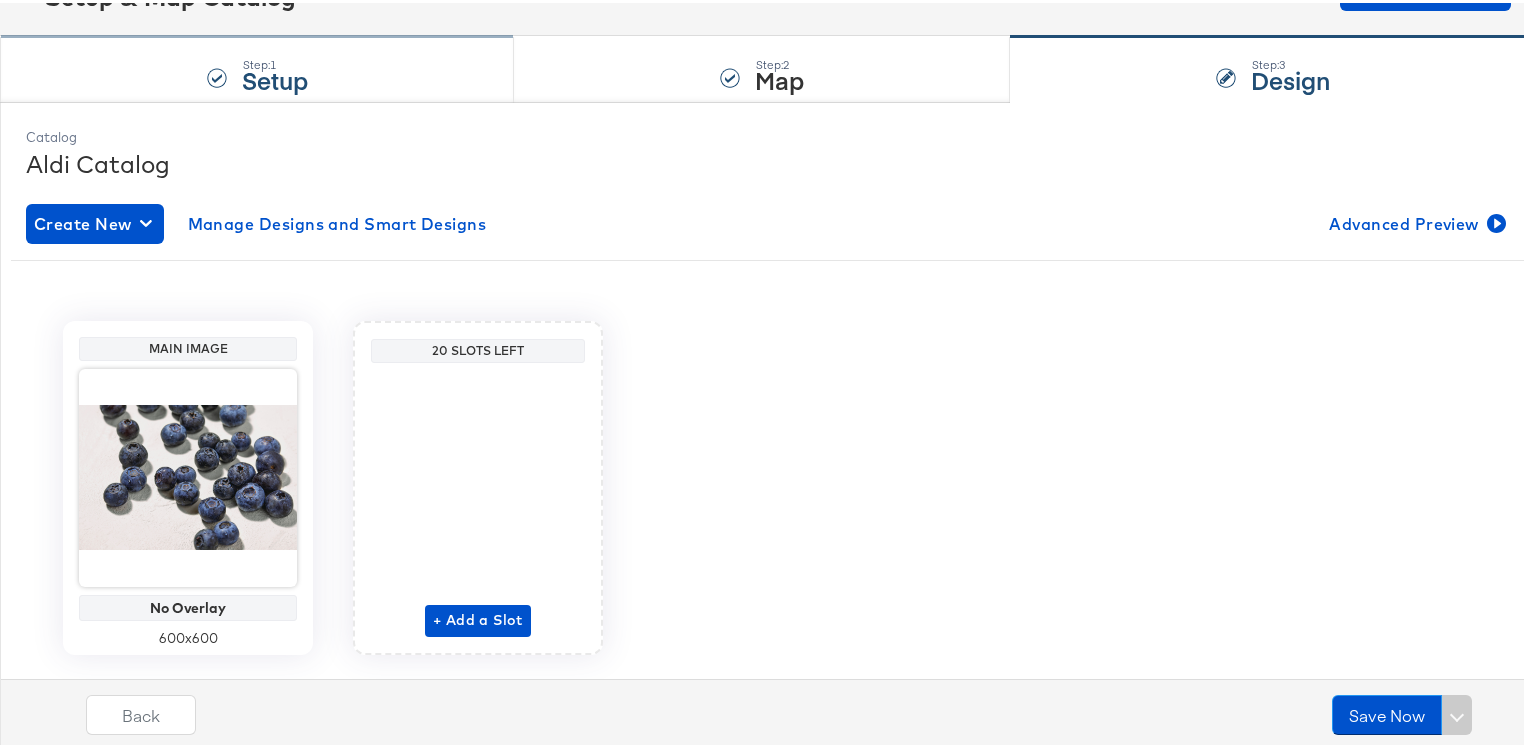 click on "Setup" at bounding box center (275, 76) 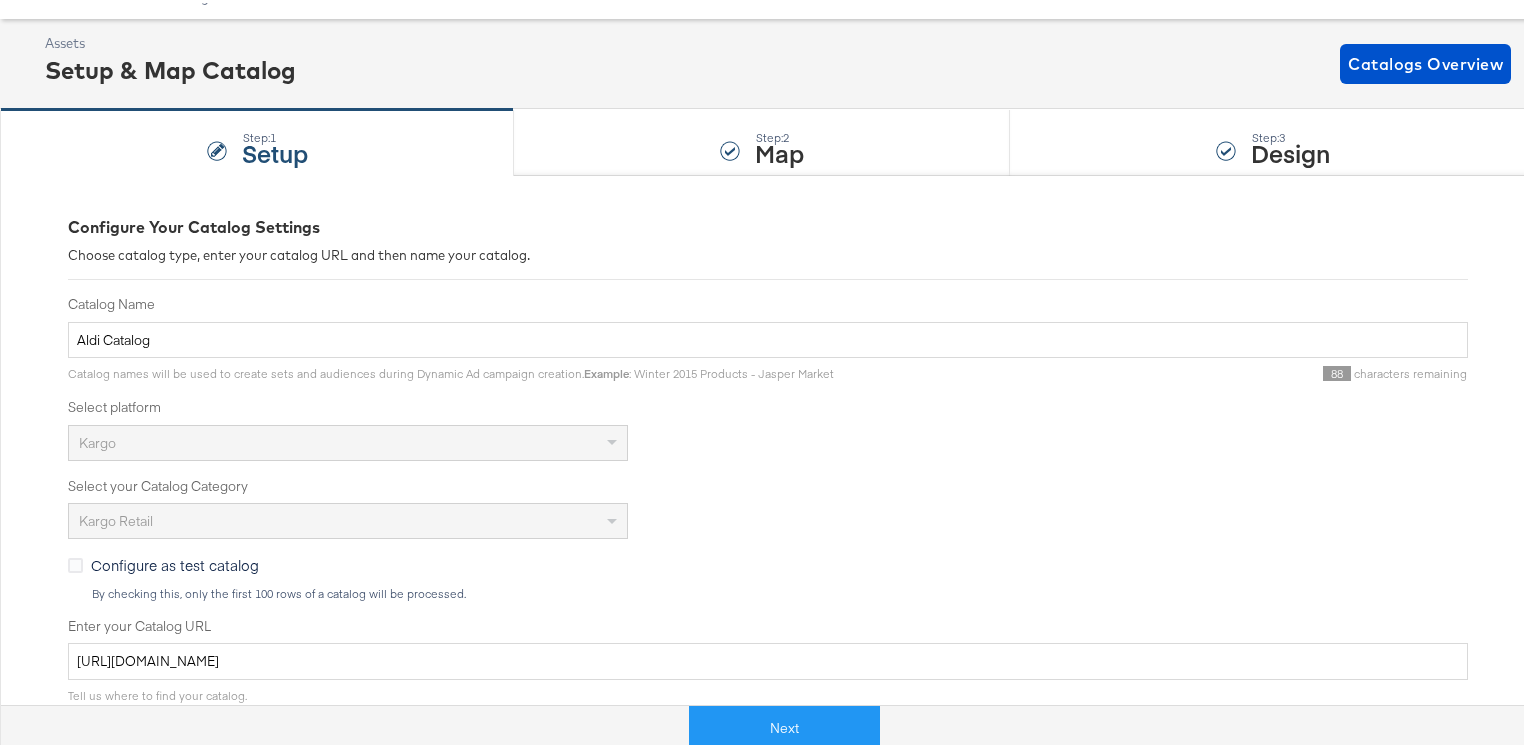 scroll, scrollTop: 0, scrollLeft: 0, axis: both 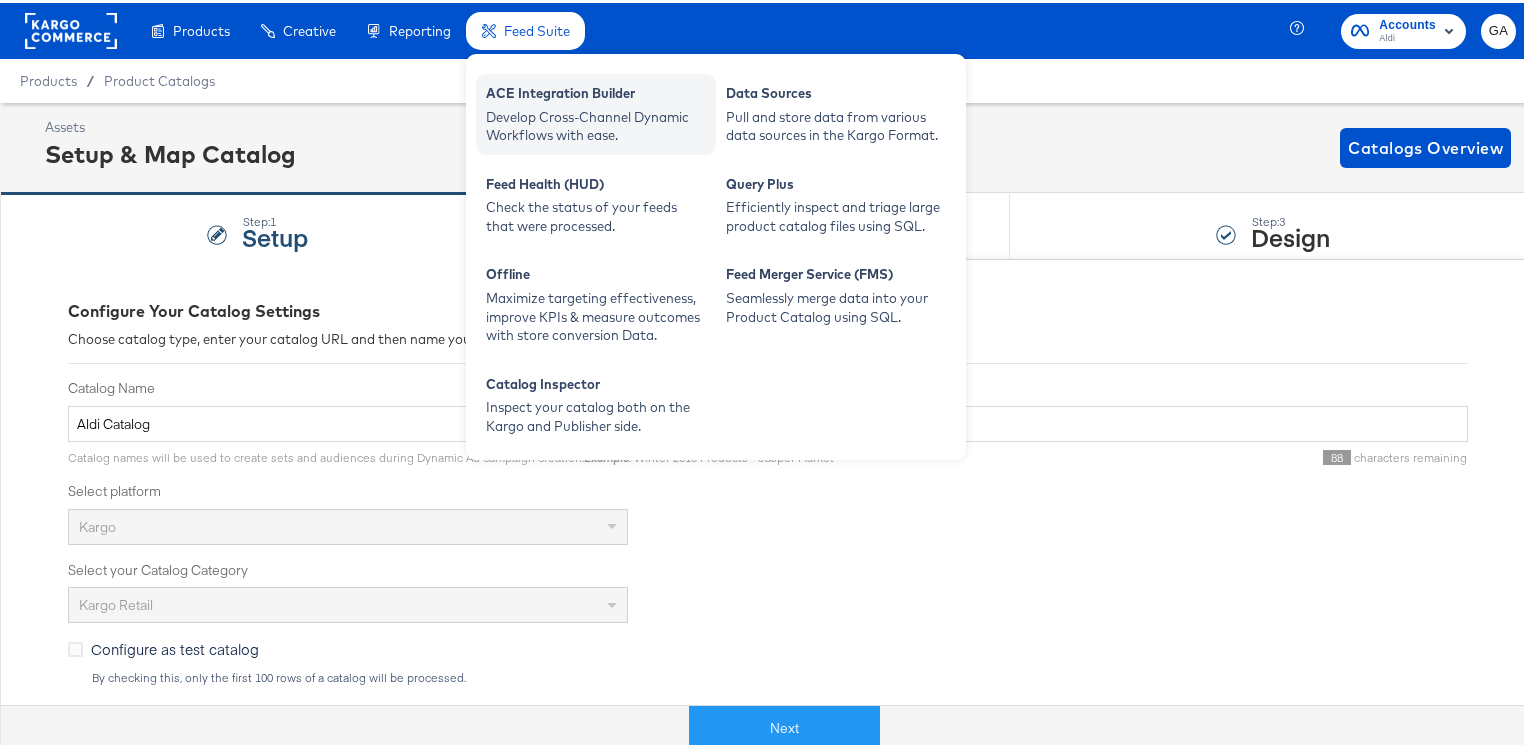 click on "ACE Integration Builder" at bounding box center [596, 93] 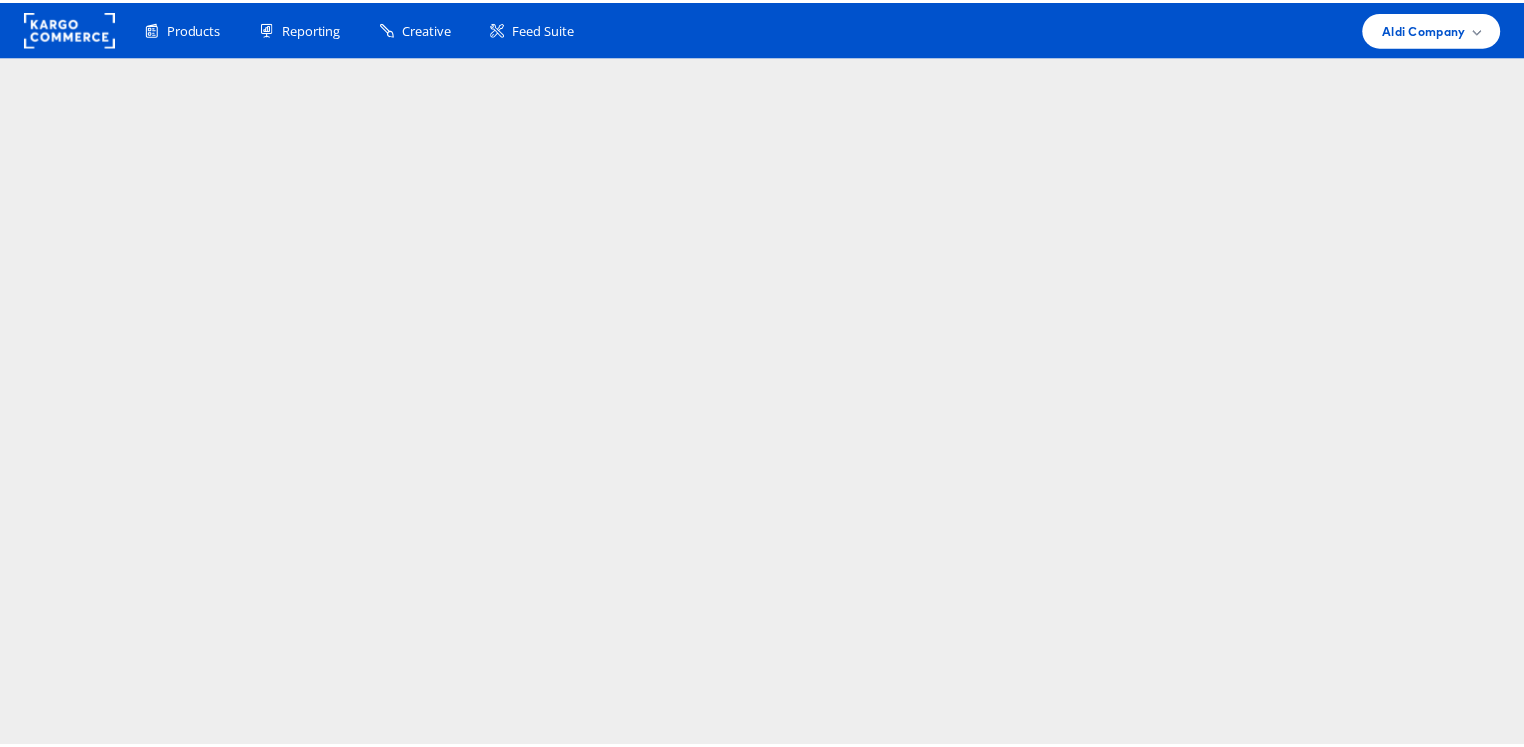 scroll, scrollTop: 0, scrollLeft: 0, axis: both 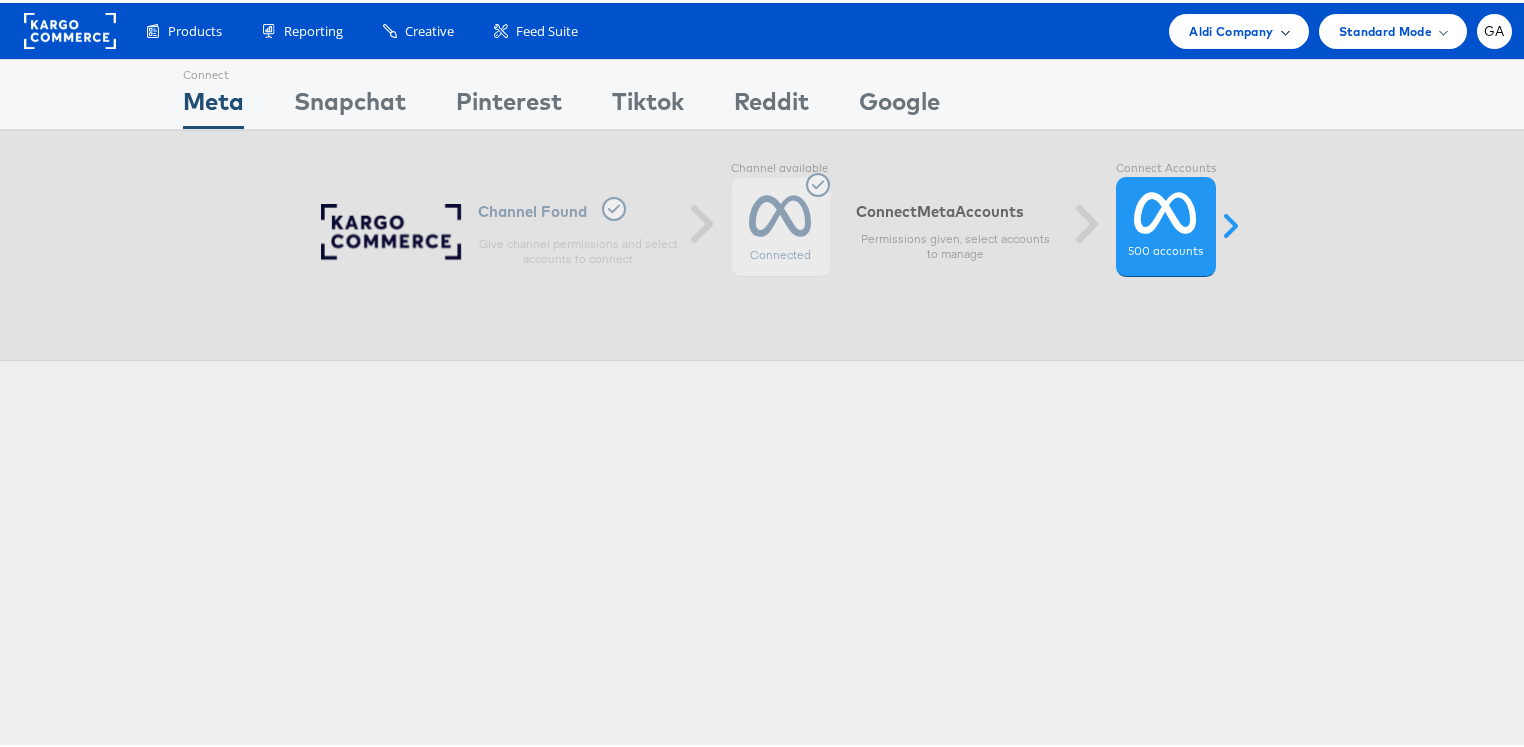 click at bounding box center (1285, 28) 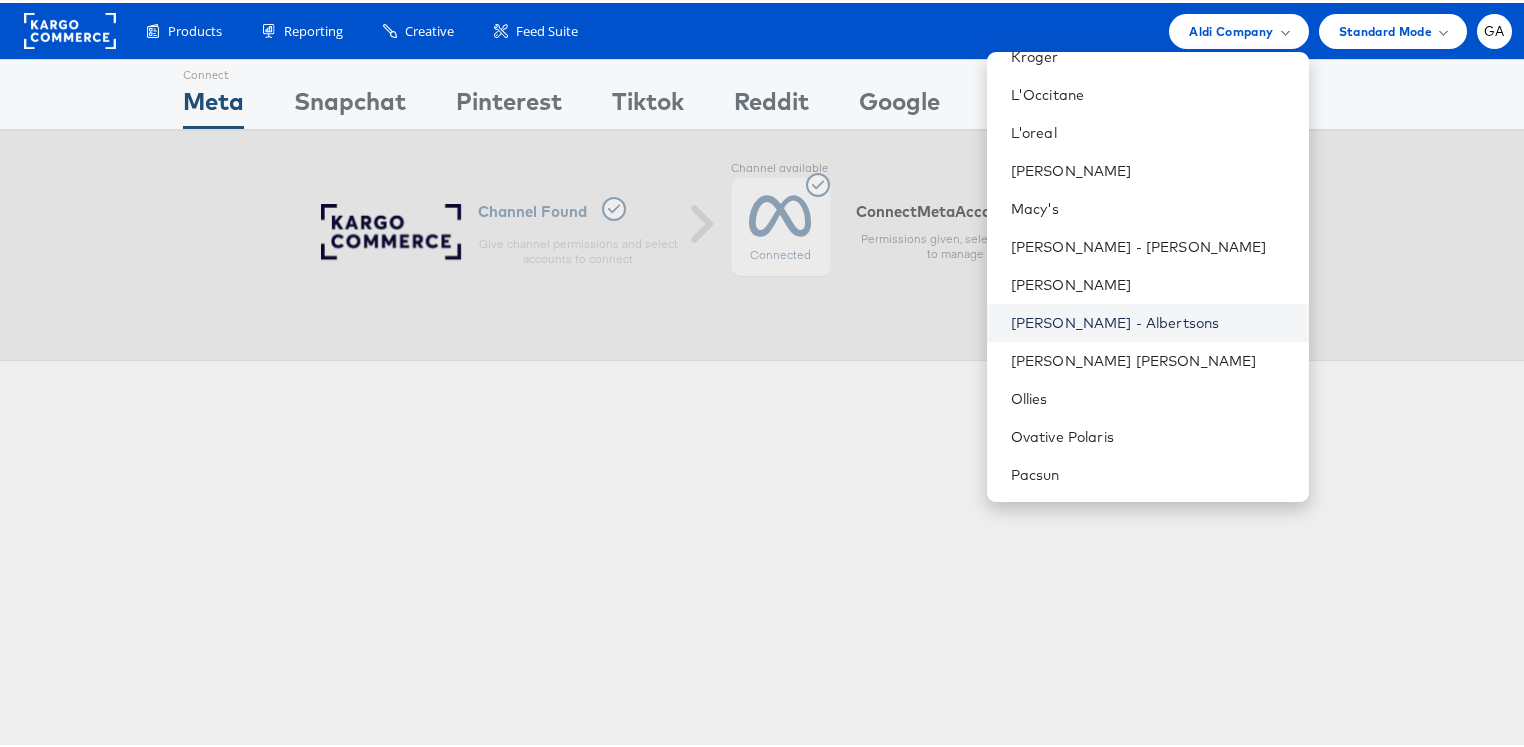 scroll, scrollTop: 1610, scrollLeft: 0, axis: vertical 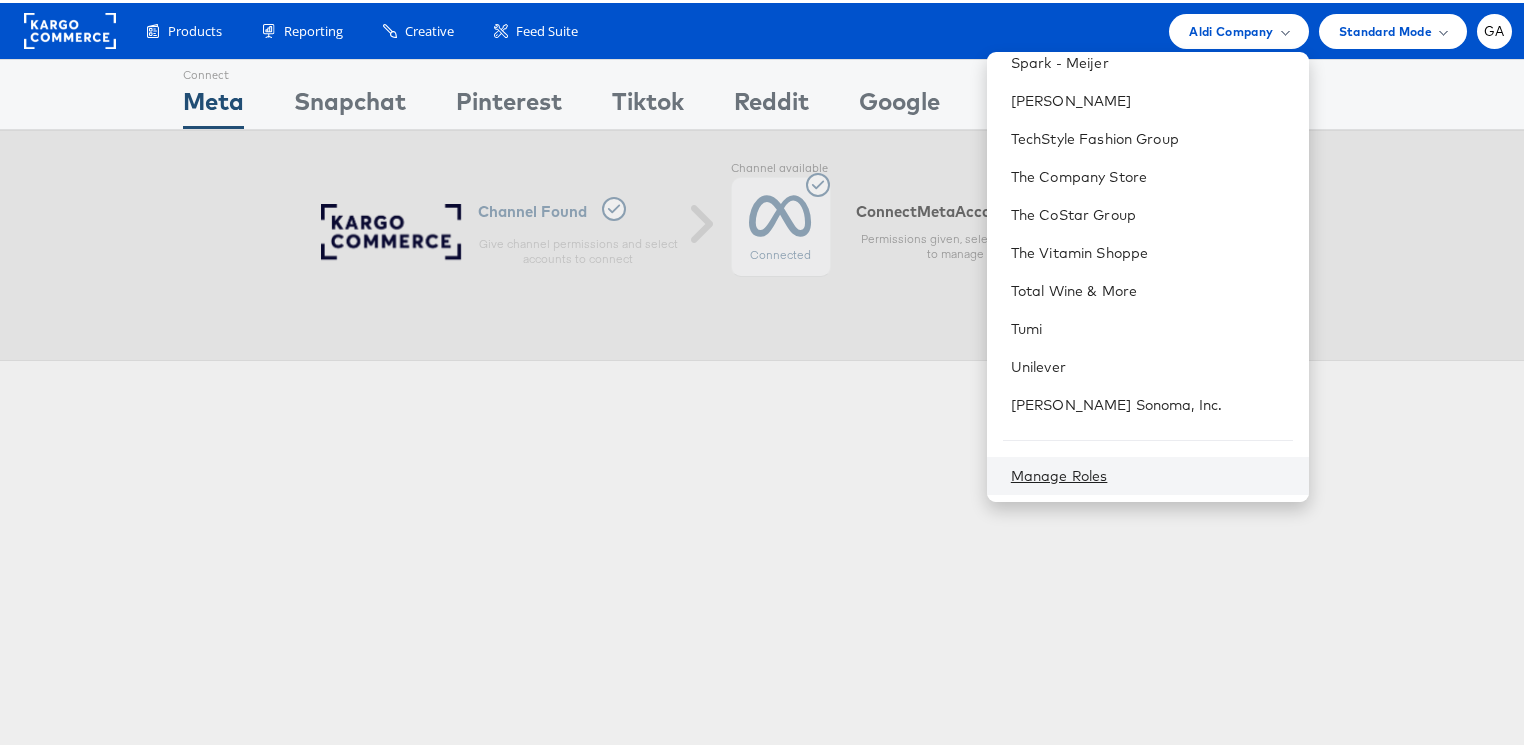 click on "Manage Roles" at bounding box center [1059, 473] 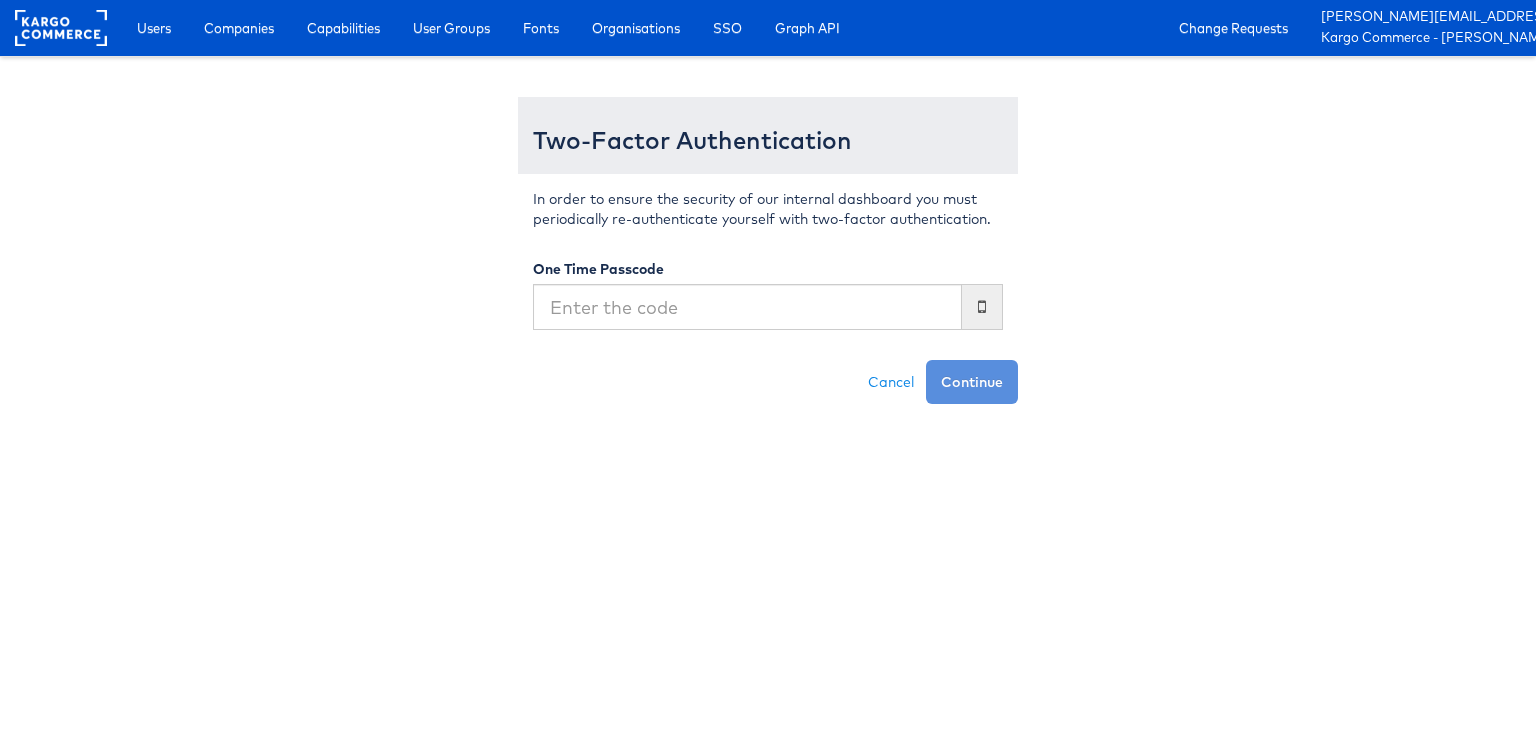 scroll, scrollTop: 0, scrollLeft: 0, axis: both 